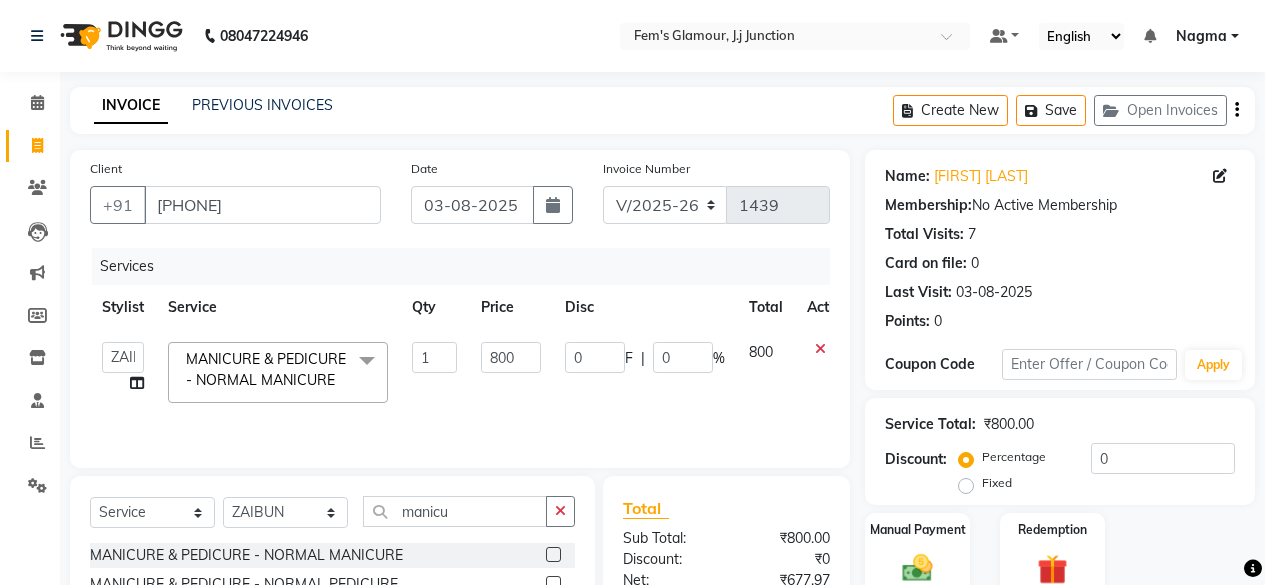 select on "4132" 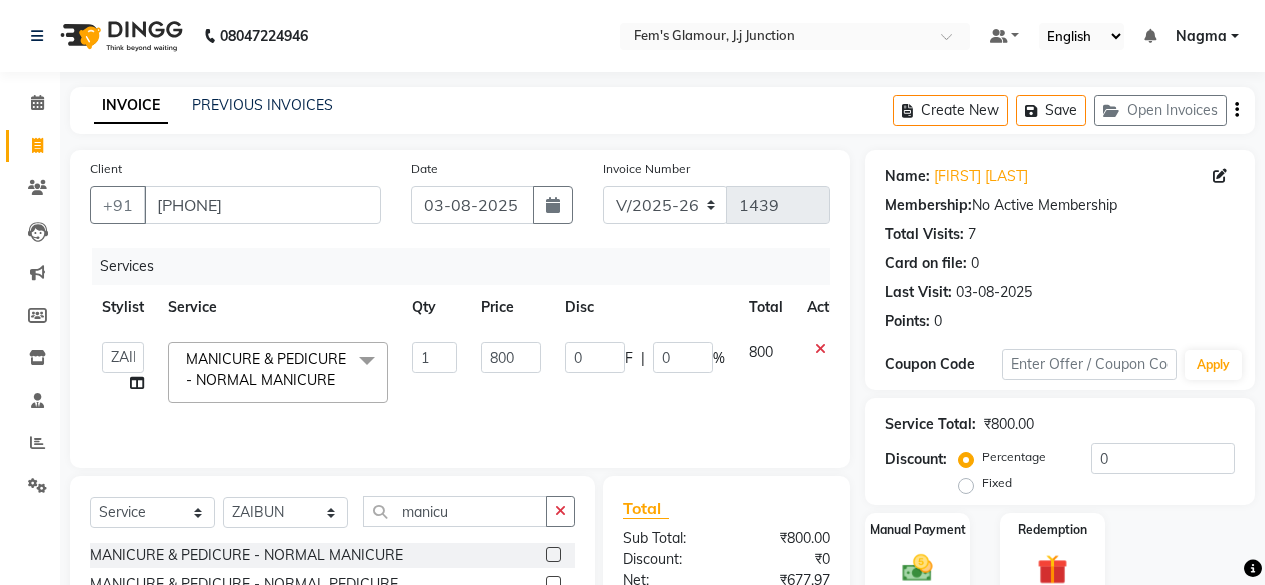 select on "78083" 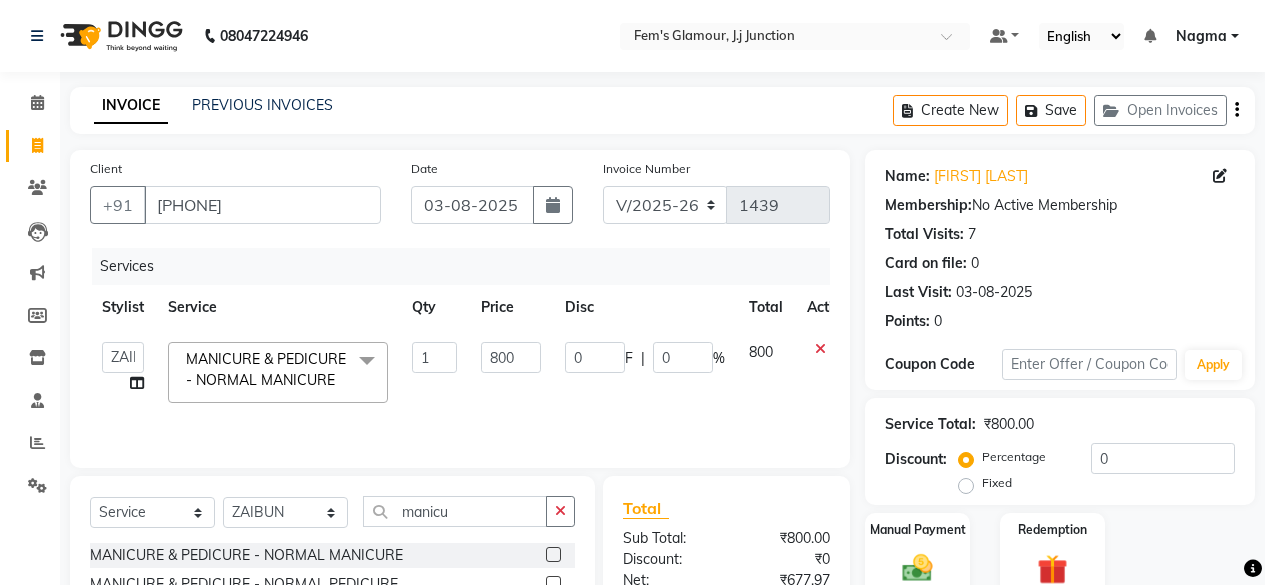 scroll, scrollTop: 0, scrollLeft: 0, axis: both 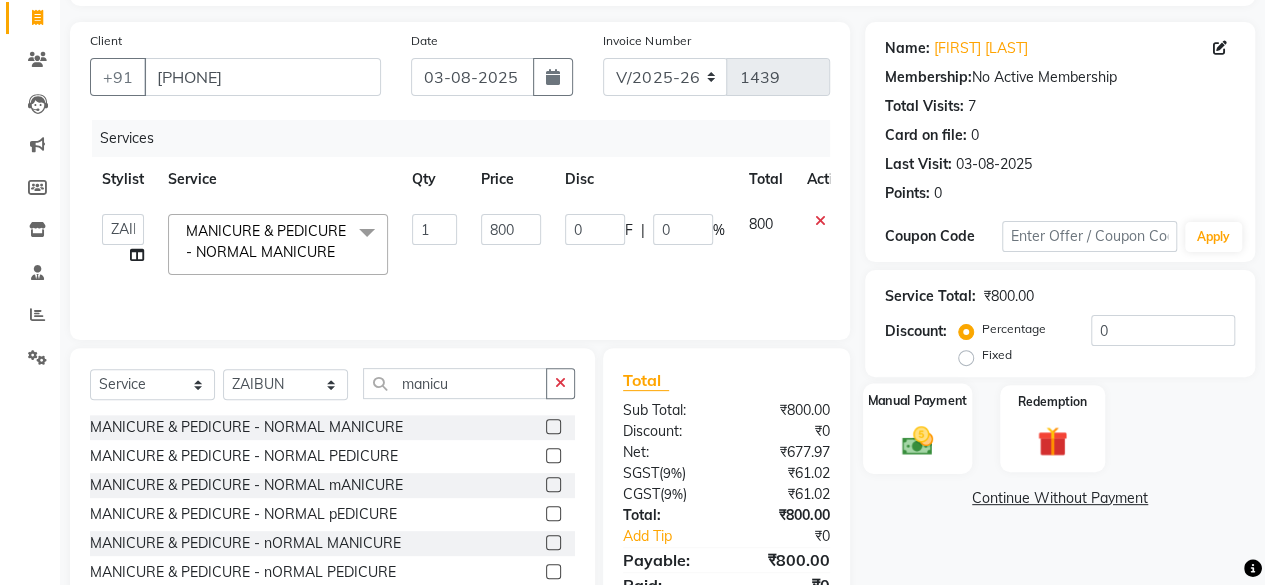 click 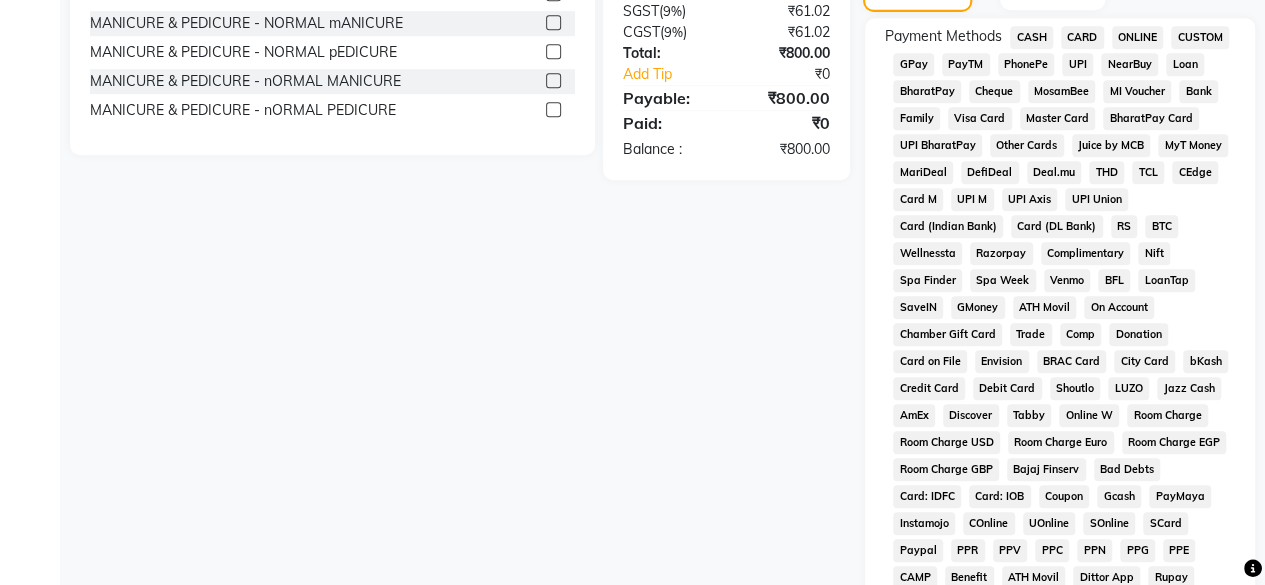scroll, scrollTop: 392, scrollLeft: 0, axis: vertical 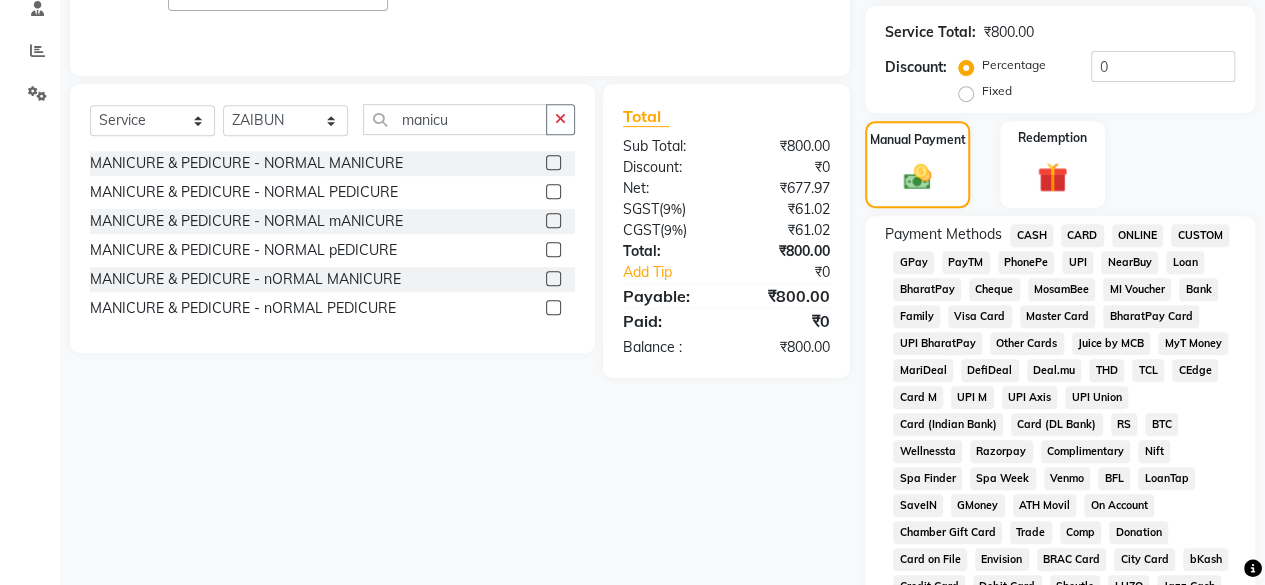 click on "CASH" 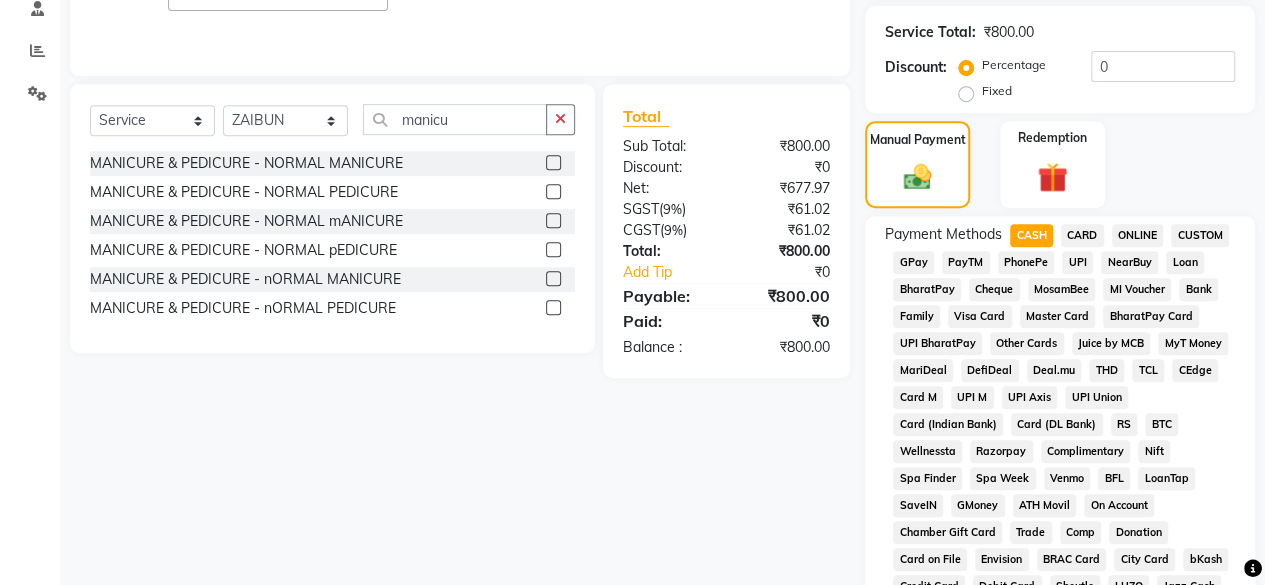 scroll, scrollTop: 999, scrollLeft: 0, axis: vertical 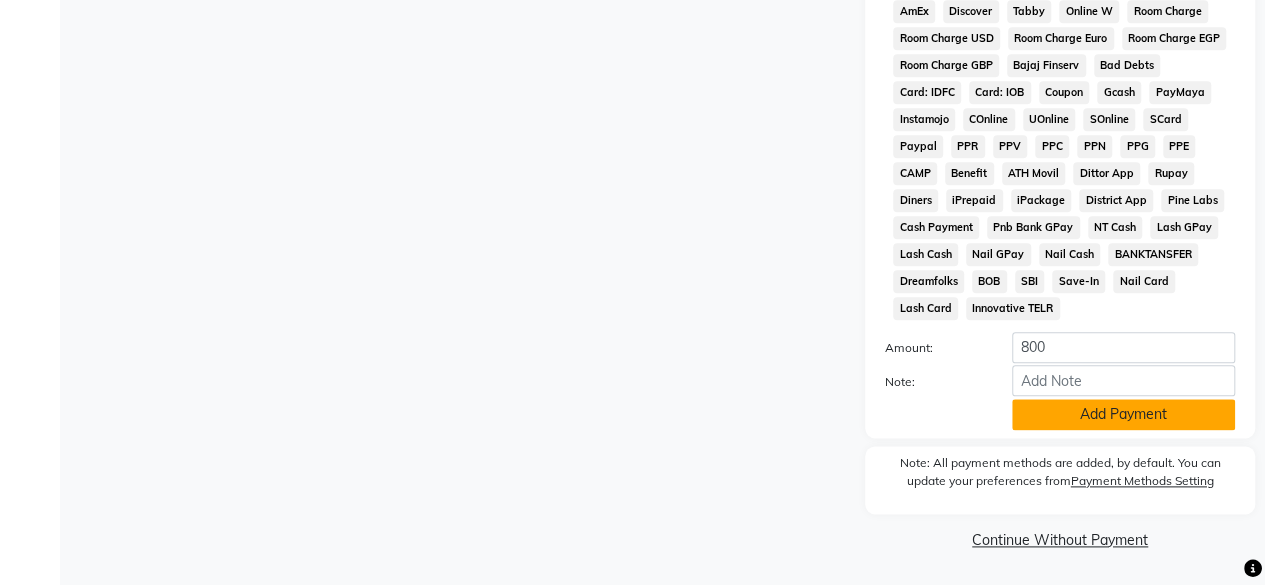 click on "Add Payment" 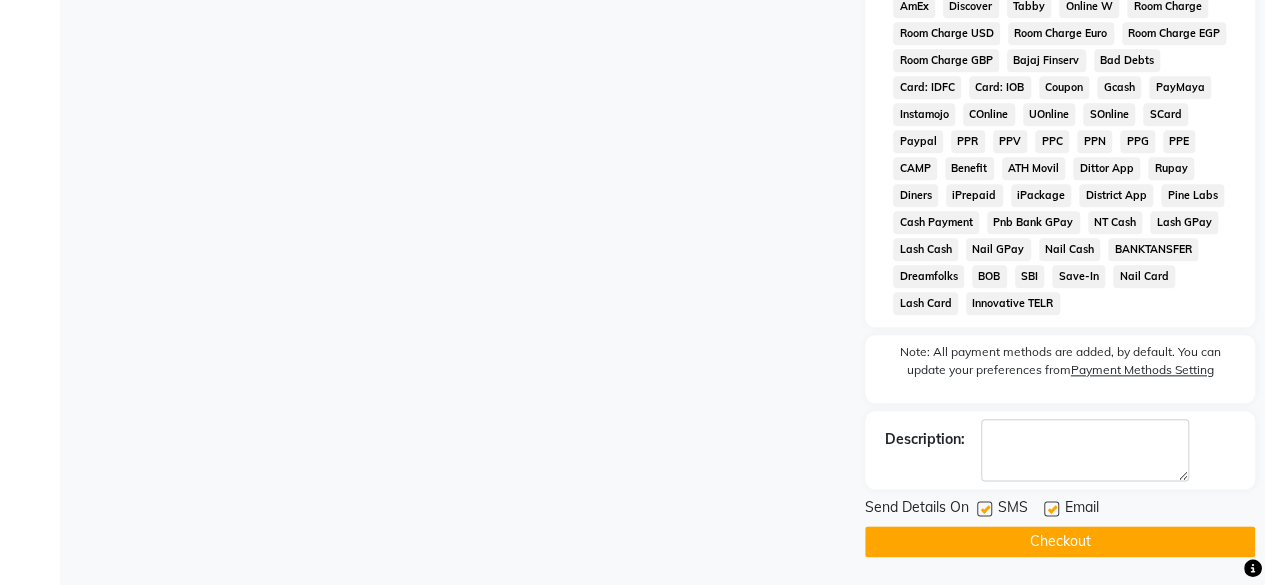 click on "Checkout" 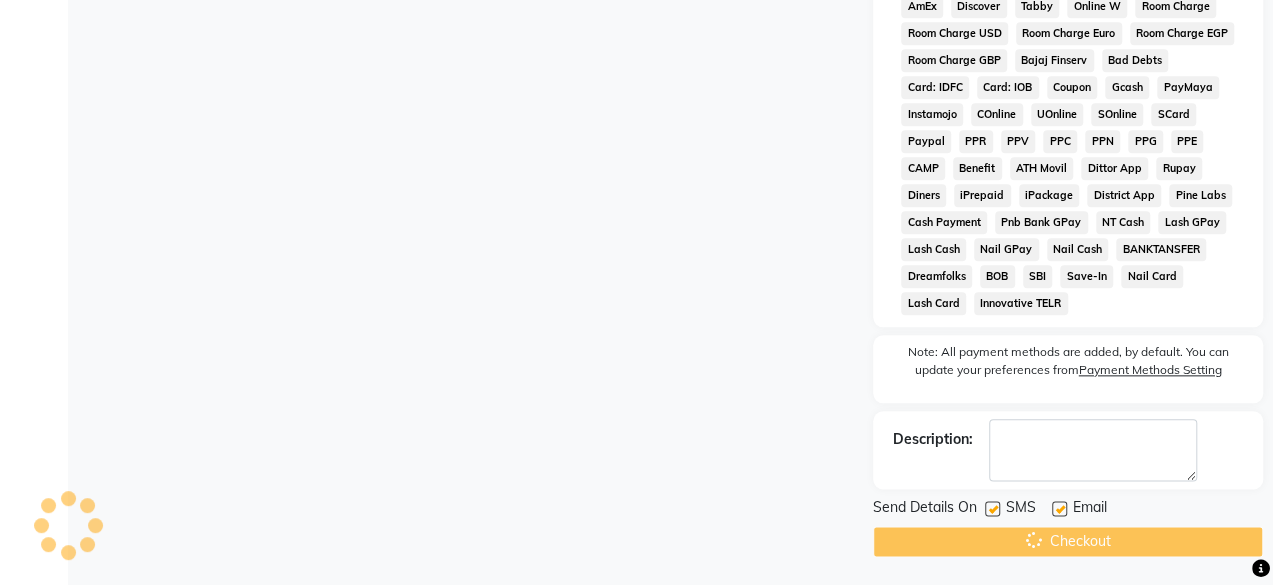 scroll, scrollTop: 0, scrollLeft: 0, axis: both 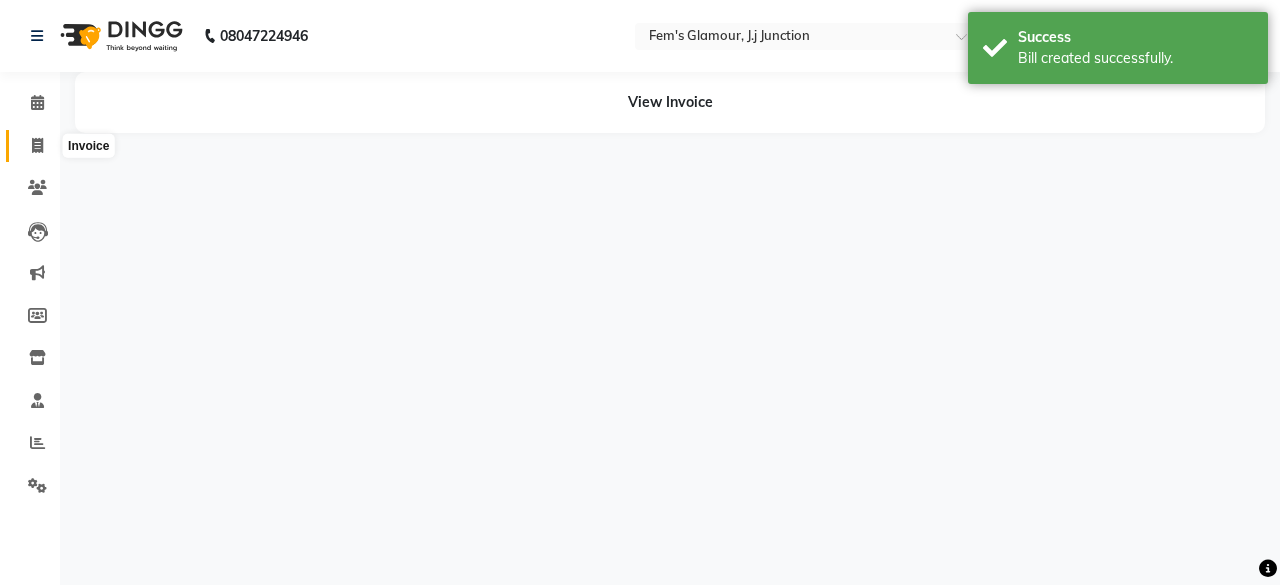 click 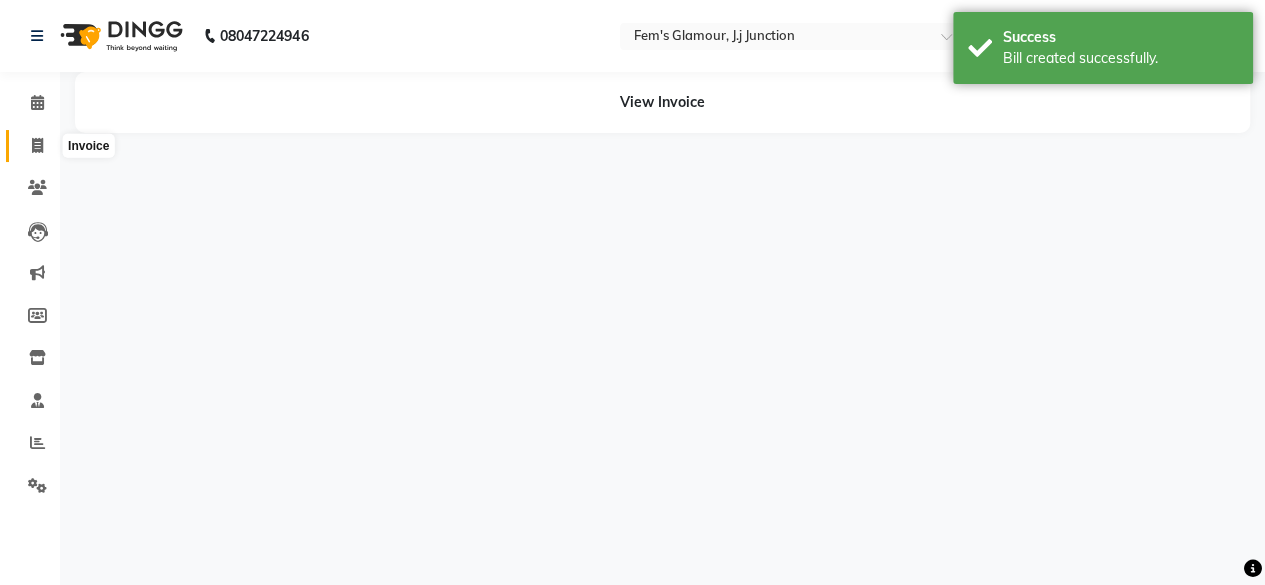 select on "4132" 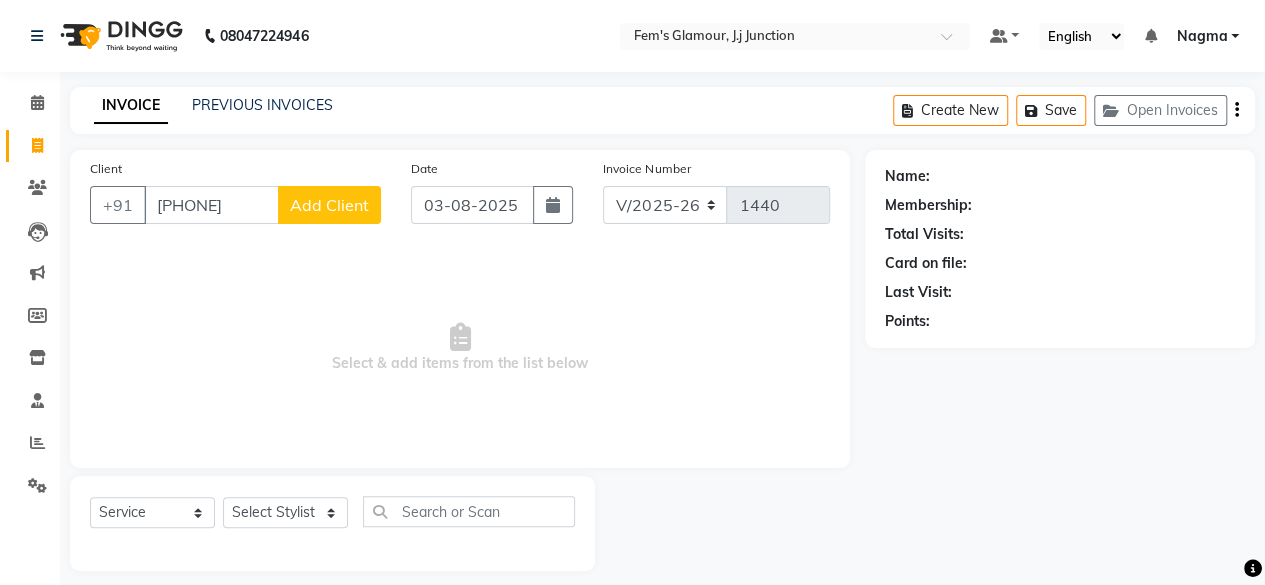 type on "[PHONE]" 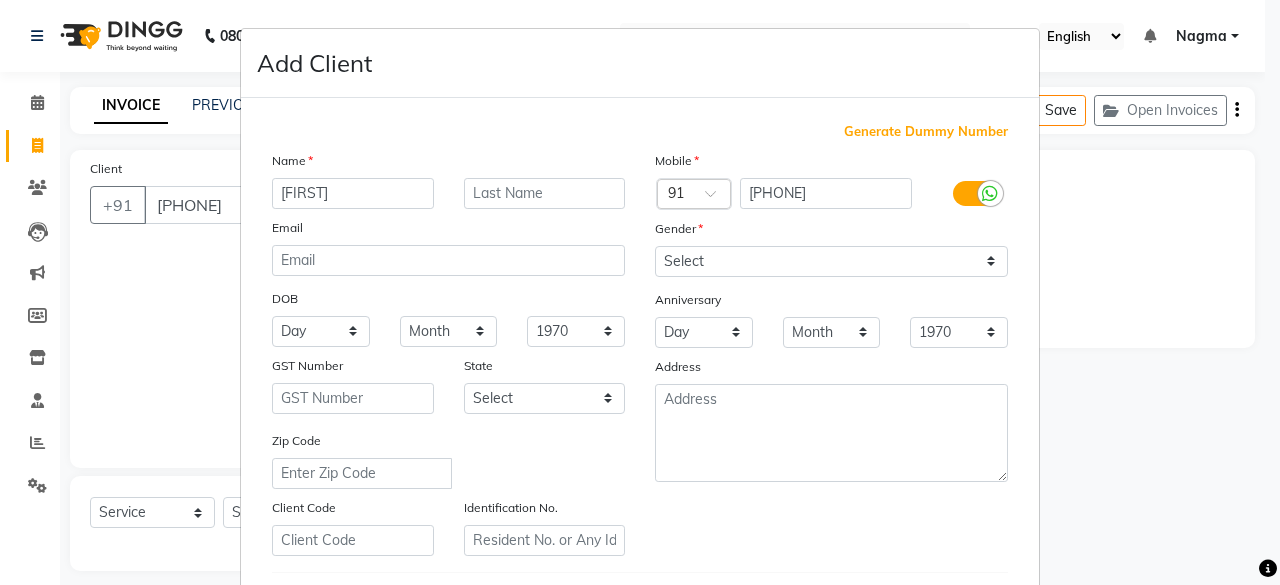 type on "[FIRST]" 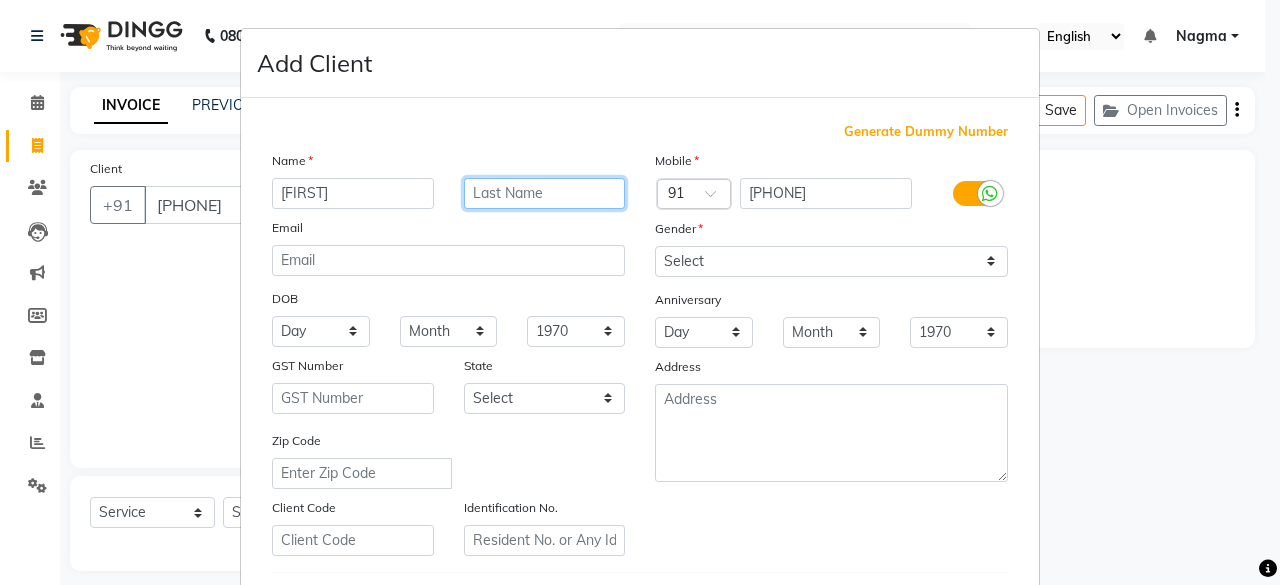 click at bounding box center (545, 193) 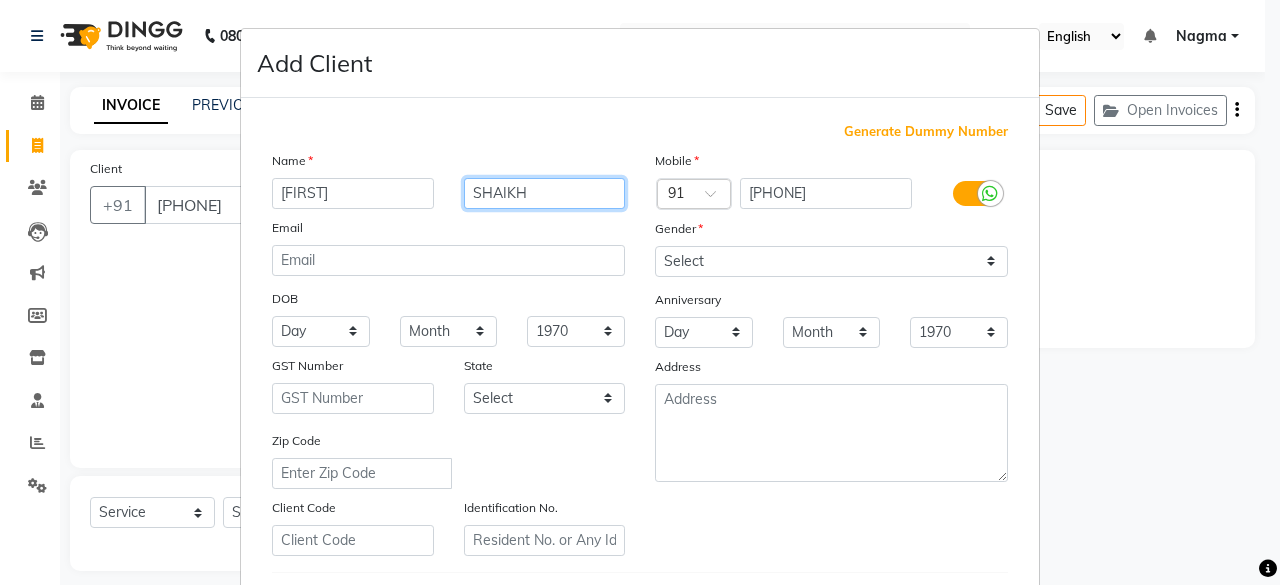 type on "SHAIKH" 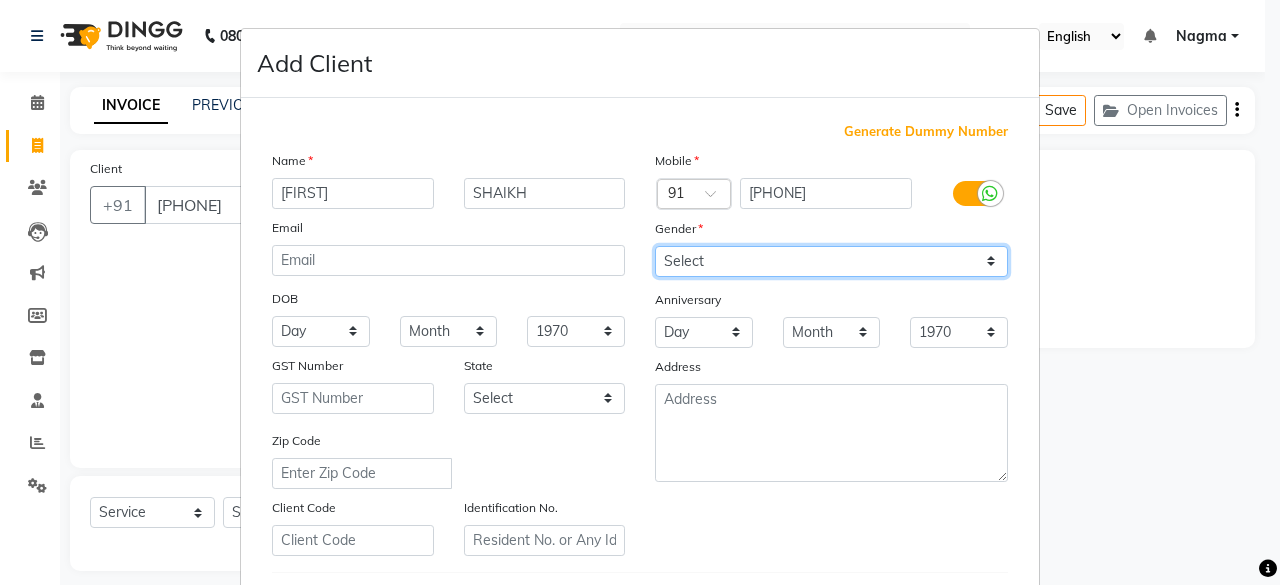 click on "Select Male Female Other Prefer Not To Say" at bounding box center (831, 261) 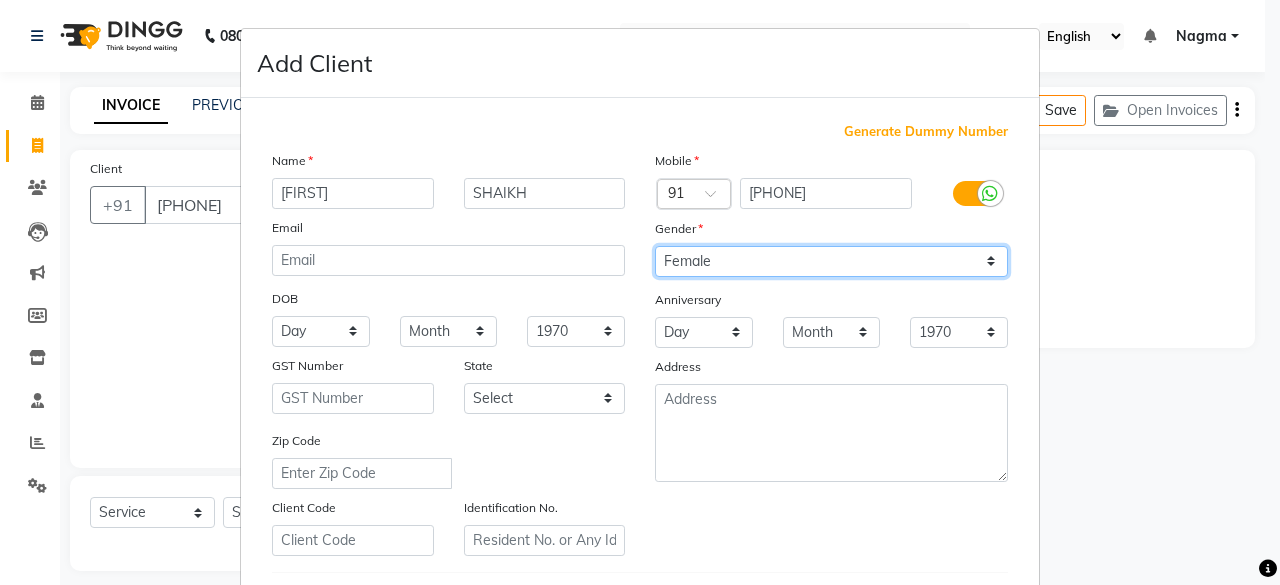click on "Select Male Female Other Prefer Not To Say" at bounding box center (831, 261) 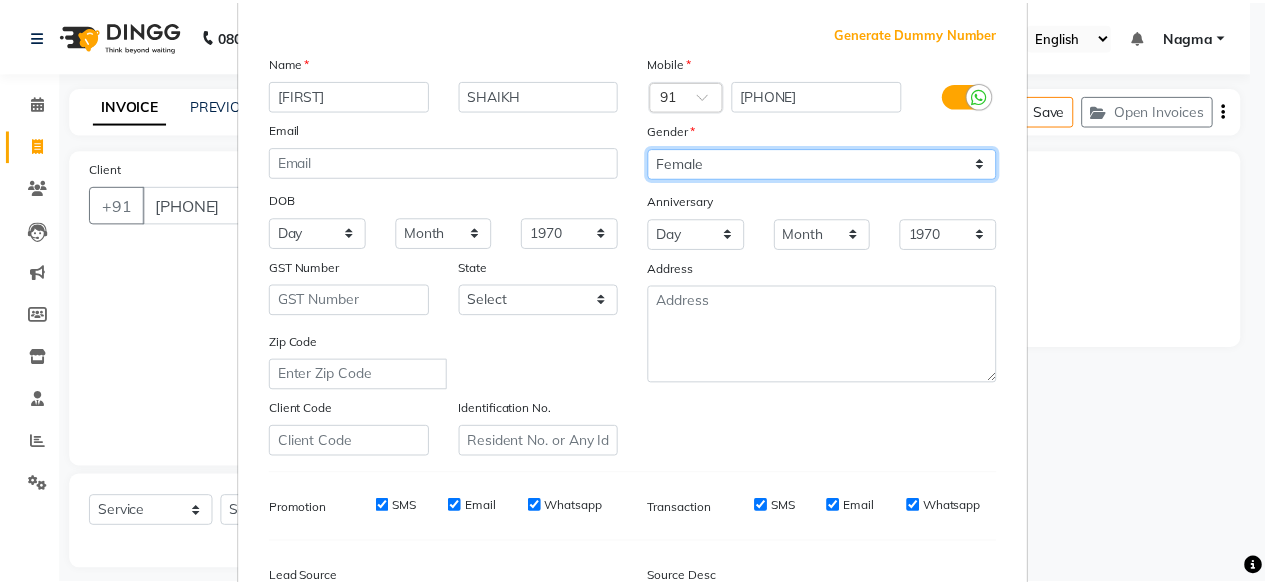 scroll, scrollTop: 334, scrollLeft: 0, axis: vertical 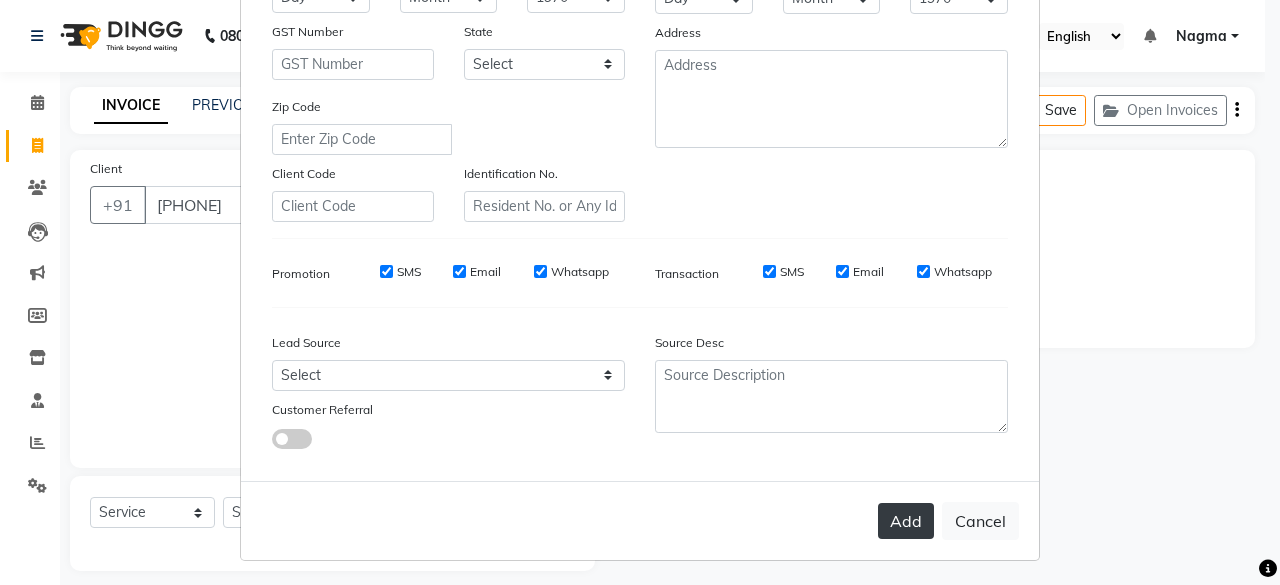 click on "Add" at bounding box center (906, 521) 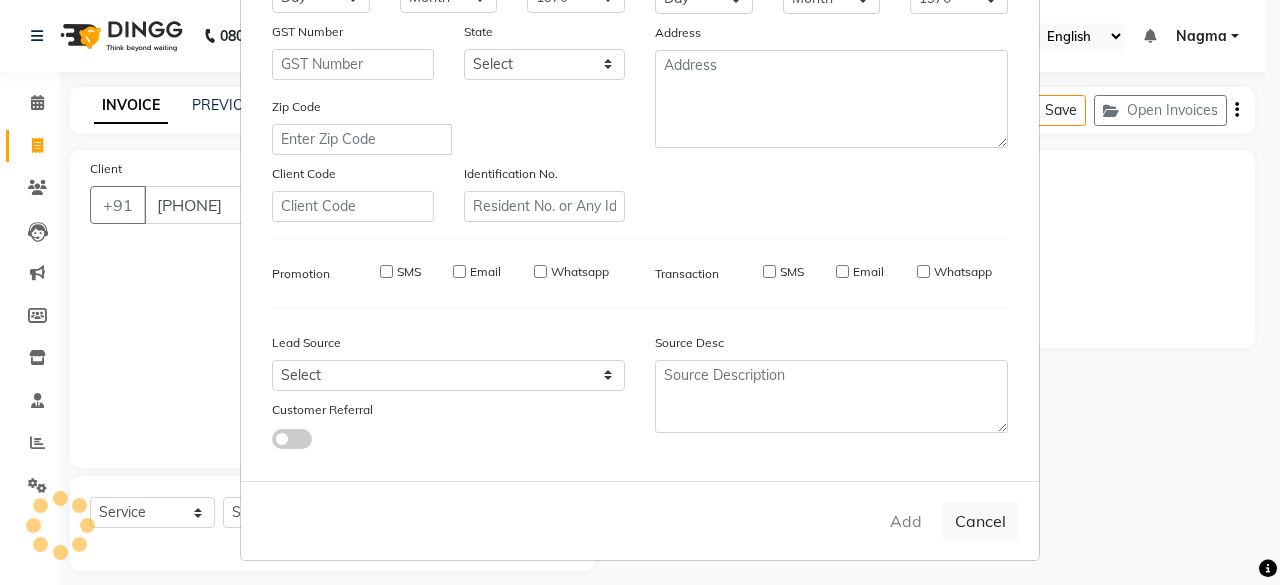 type 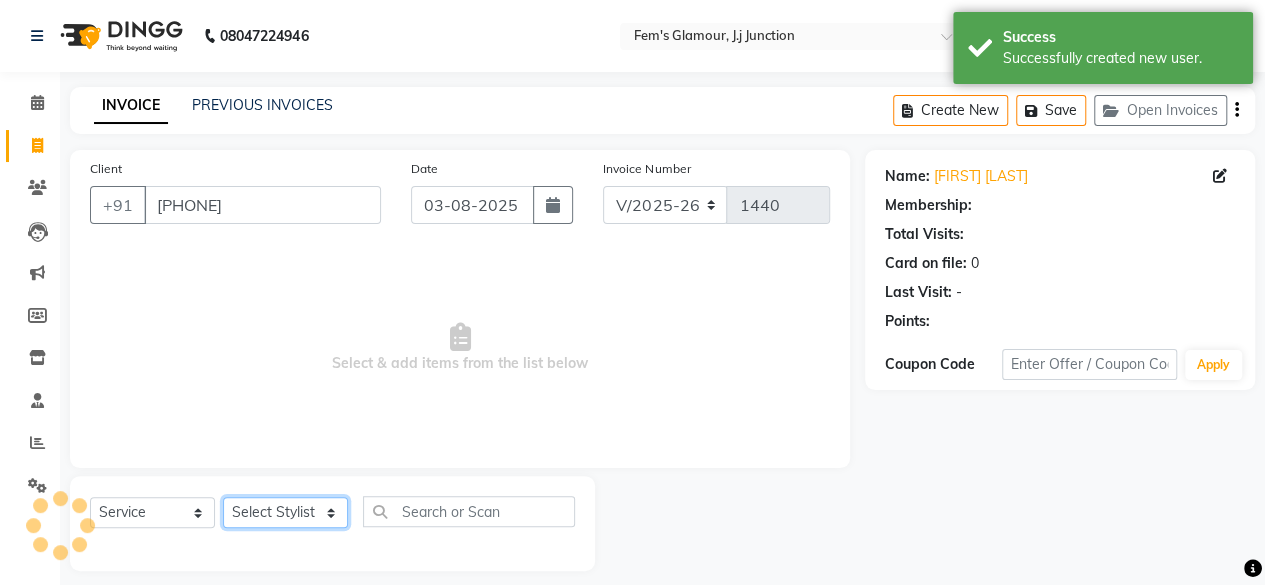 click on "Select Stylist [FIRST] [LAST] [FIRST] [LAST] [FIRST] [LAST] [FIRST] [LAST] [FIRST] [LAST] [FIRST] [LAST] [FIRST] [LAST] [FIRST] [LAST] [FIRST] [LAST] [FIRST] [LAST] [FIRST] [LAST] [FIRST] [LAST] [FIRST] [LAST]" 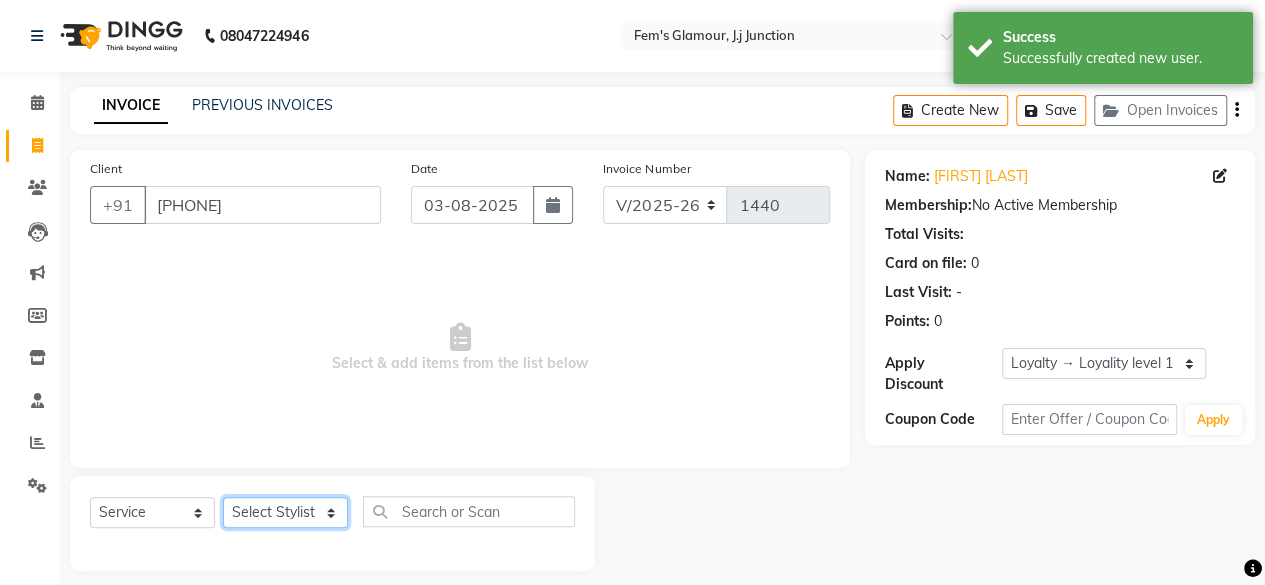 click on "Select Stylist [FIRST] [LAST] [FIRST] [LAST] [FIRST] [LAST] [FIRST] [LAST] [FIRST] [LAST] [FIRST] [LAST] [FIRST] [LAST] [FIRST] [LAST] [FIRST] [LAST] [FIRST] [LAST] [FIRST] [LAST] [FIRST] [LAST] [FIRST] [LAST]" 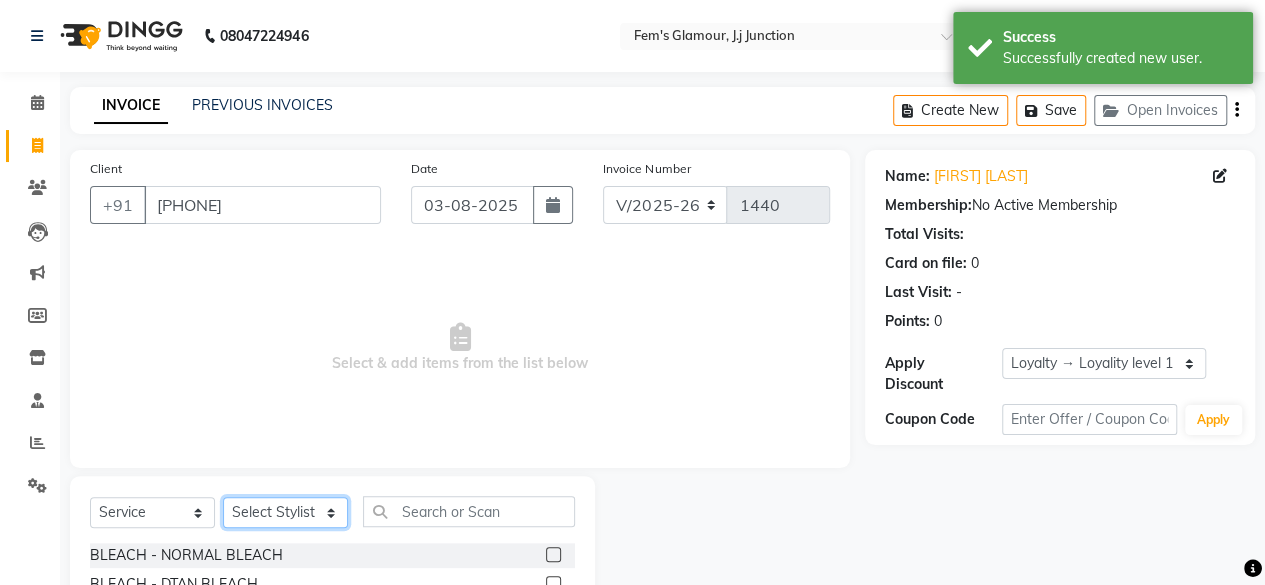 drag, startPoint x: 262, startPoint y: 501, endPoint x: 238, endPoint y: 228, distance: 274.05292 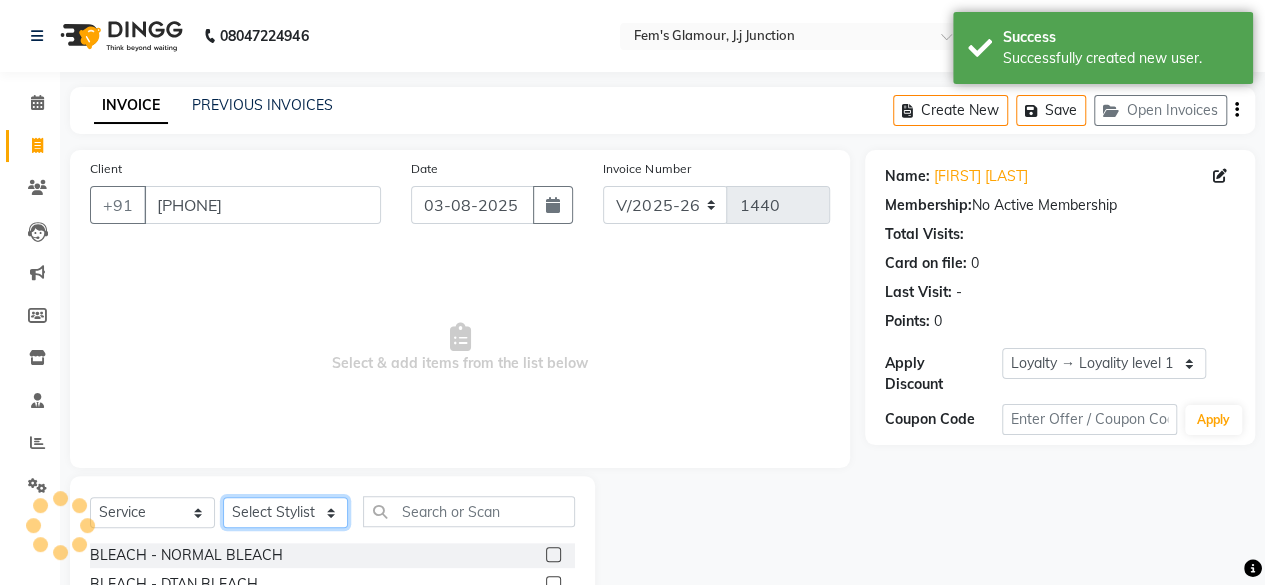 select on "29297" 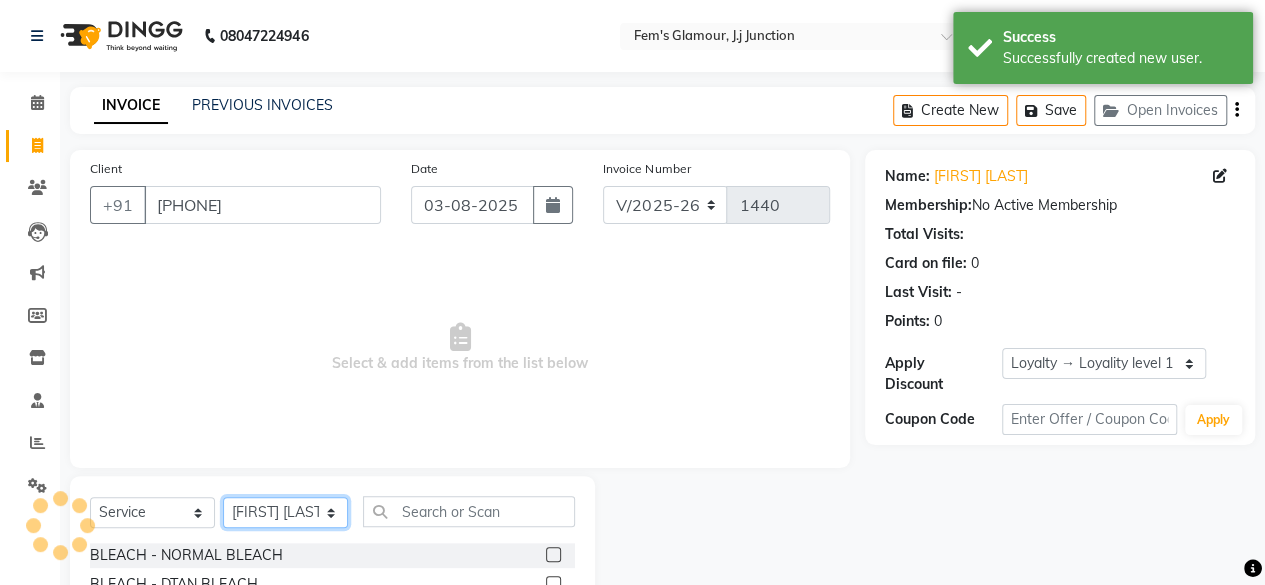 click on "Select Stylist [FIRST] [LAST] [FIRST] [LAST] [FIRST] [LAST] [FIRST] [LAST] [FIRST] [LAST] [FIRST] [LAST] [FIRST] [LAST] [FIRST] [LAST] [FIRST] [LAST] [FIRST] [LAST] [FIRST] [LAST] [FIRST] [LAST] [FIRST] [LAST]" 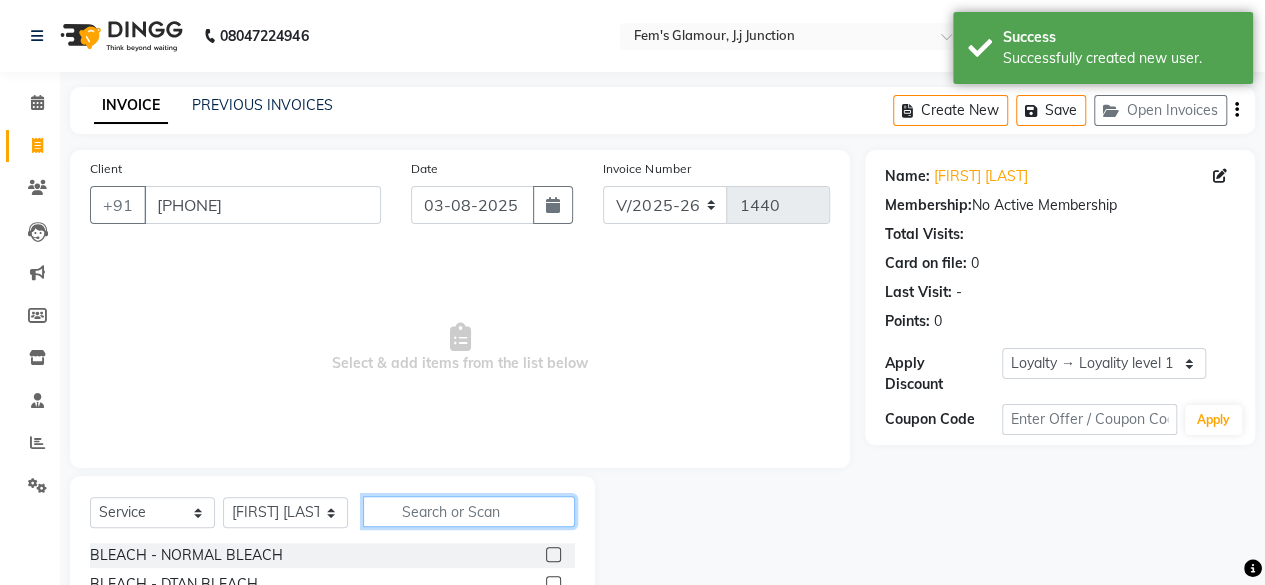 click 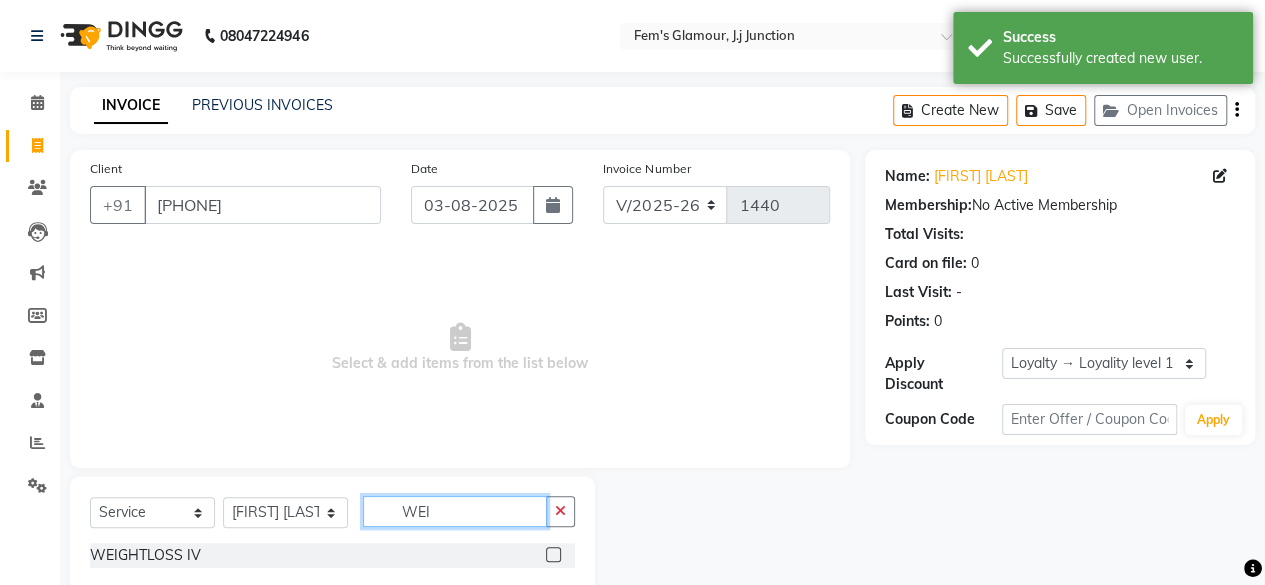 type on "WEI" 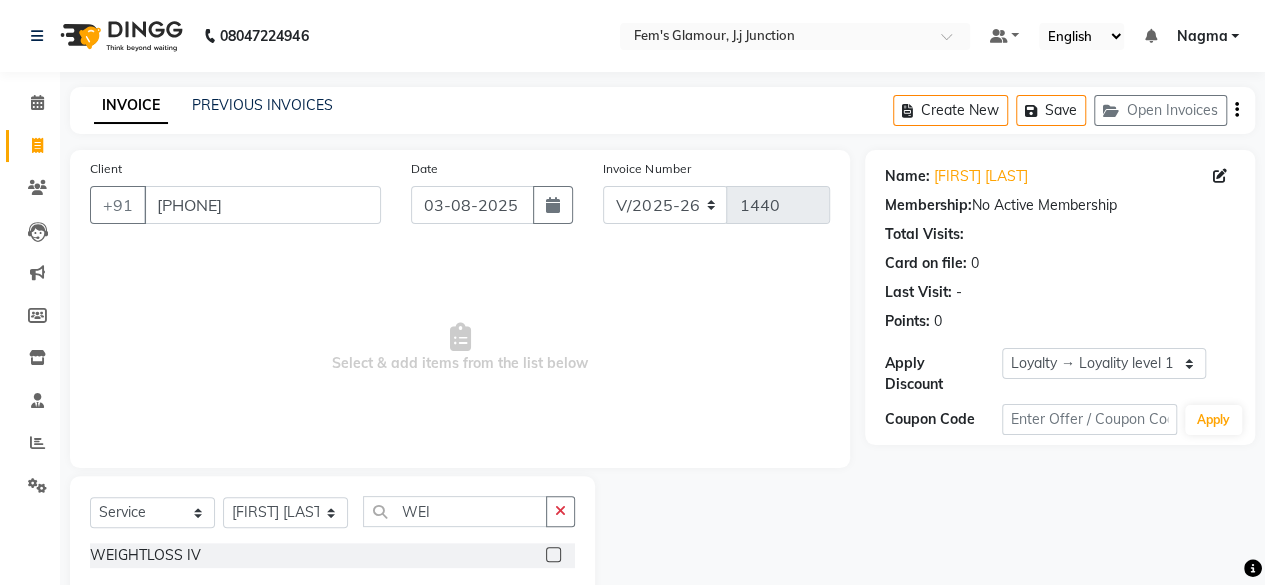click 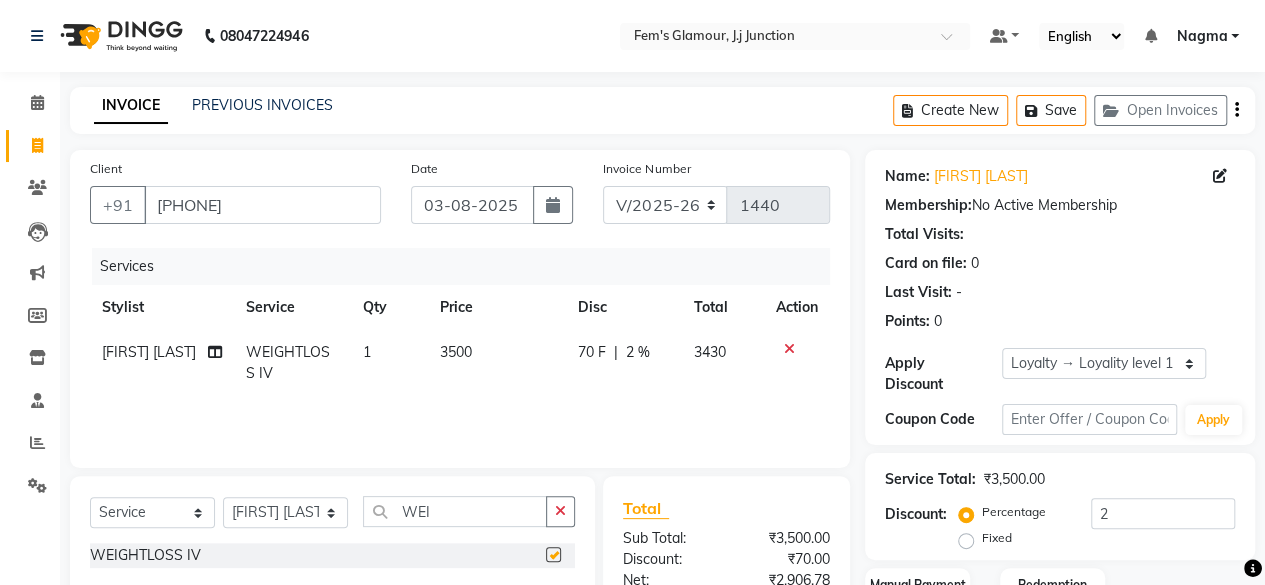 checkbox on "false" 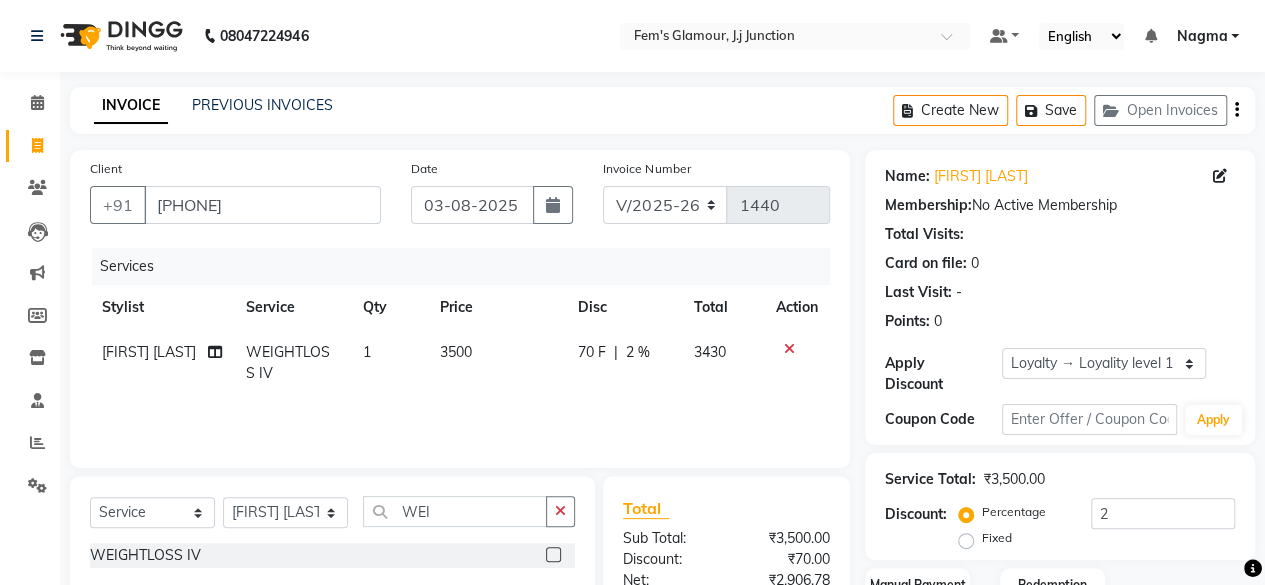 click on "3500" 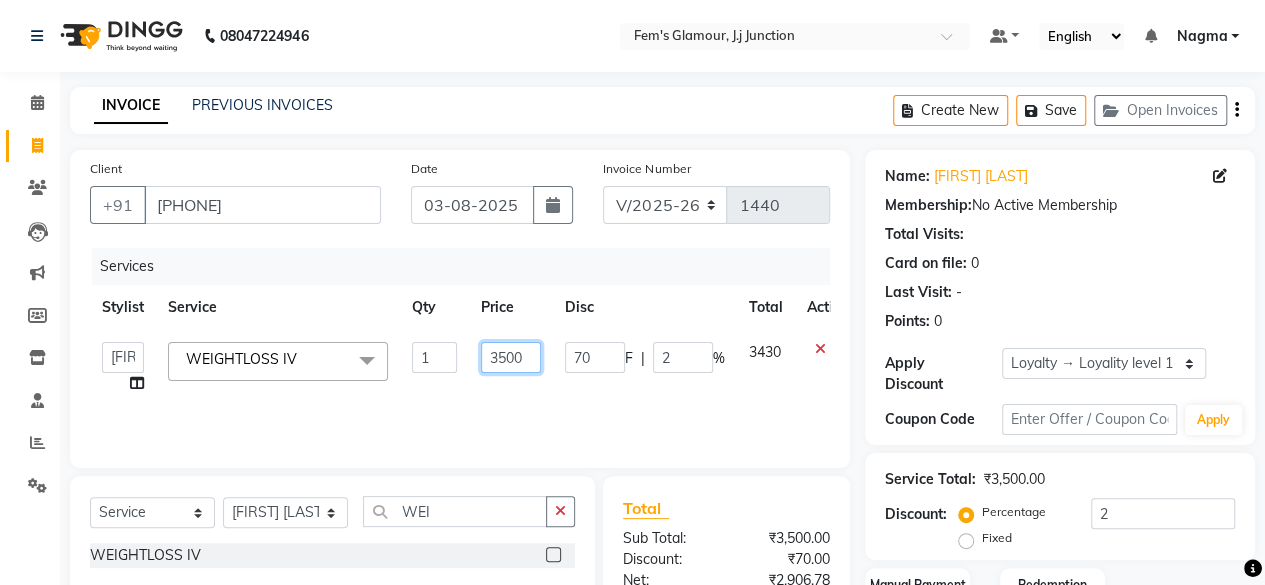 click on "3500" 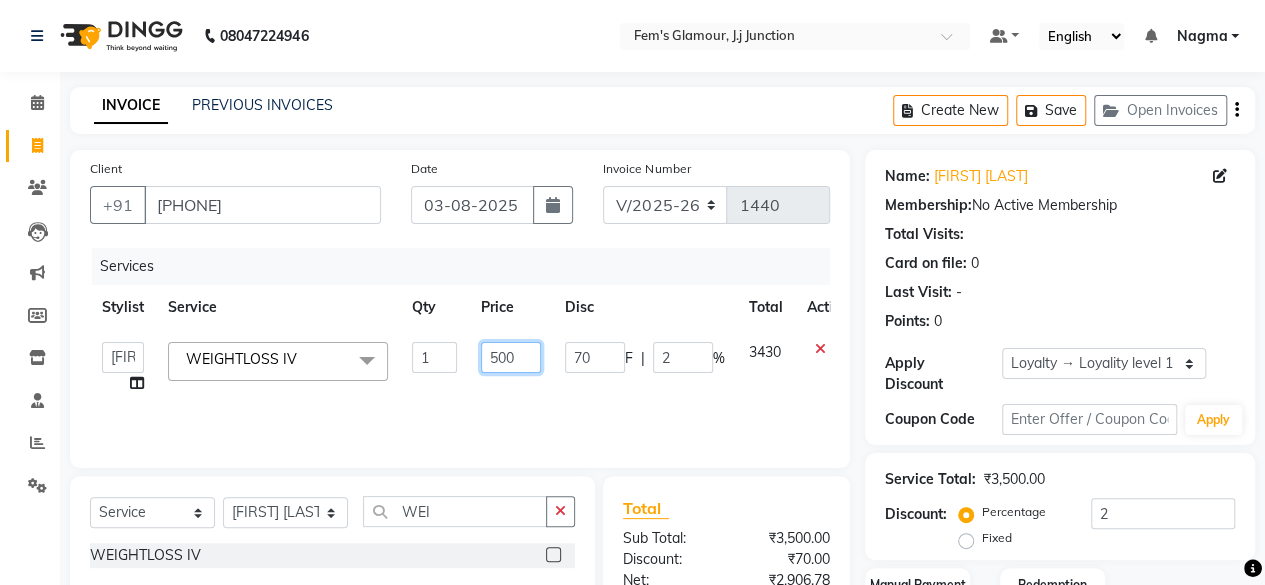 type on "5000" 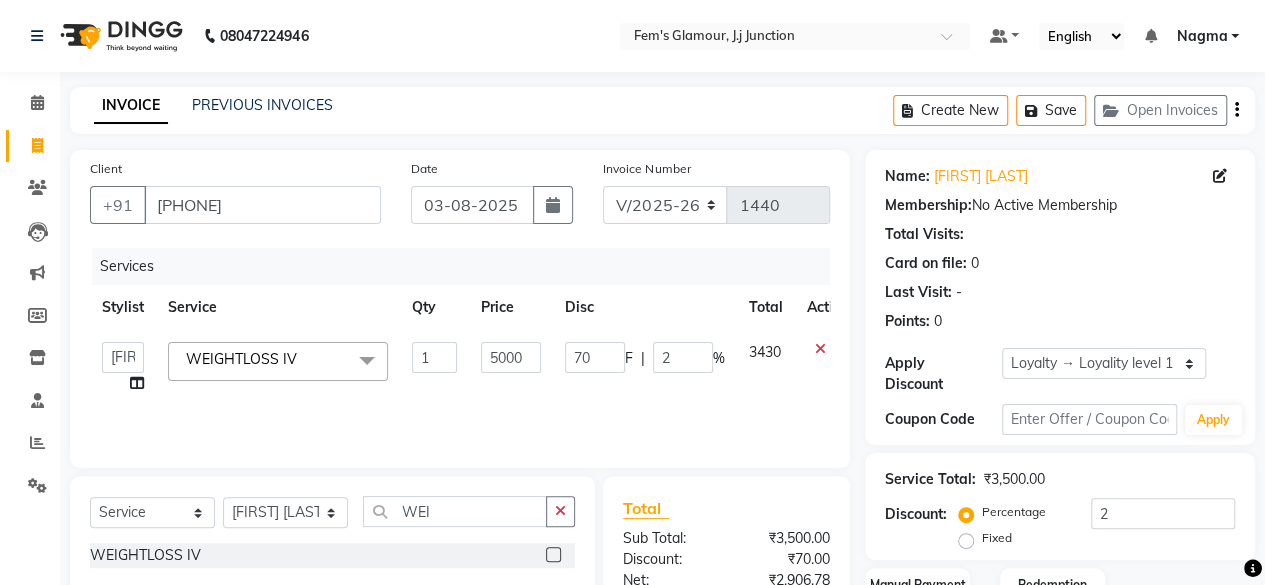 click on "Services Stylist Service Qty Price Disc Total Action  [FIRST] [LAST]   [FIRST] [LAST]   [FIRST]   [FIRST] [LAST]   [FIRST]   [FIRST]   [FIRST]   [FIRST]   [FIRST]   [FIRST]   [FIRST]   [FIRST]   [FIRST]   [FIRST]  WEIGHTLOSS IV  x BLEACH  -  NORMAL BLEACH BLEACH  -  DTAN BLEACH BLEACH  -  DTAN PACK BLEACH  -  FULL BODY BLEACH [NORMAL] BLEACH  -  FULL BODY BLEACH [DTAN] BLEACH  -  FULL HANDS BLEACH [NORMAL] BLEACH  -  FULL HANDS BLEACH [DTAN] BLEACH  -  FULL LEG BLEACH [NORMAL] BLEACH  -  FULL LEG BLEACH [DTAN] Heel Peel Treatment  Micro pigment BB glow Korean Glass Shine IV drip Makeup Workshop Vaginal tightening Foot Massage Under Eye Treatment Advance payment CPR TREATMENT KARSEELL SPA UNDERARM TREATMENT BRAZALLIAN GLASS SHINE BASIC HYDRA FACIAL REAPPLICATION LUSTRE TREATMENT KERABONDINGRB KERABONDINGSLF KERABONDINGSLFB KERABONDINGBTXB KERABONDINGBTXWH KERABONDINGOZB NANOPLASTIASLF NANOPLASTIASLFB NANOPLASTIABTXW NANOPLASTIABTXB GOLDEN TREATMENT GLAM UP GLOW BLOWDRY WEIGHTLOSS IV NANOPLASTIARB SKIN CONSULTATION NANOPLASTIAOZB 1 70" 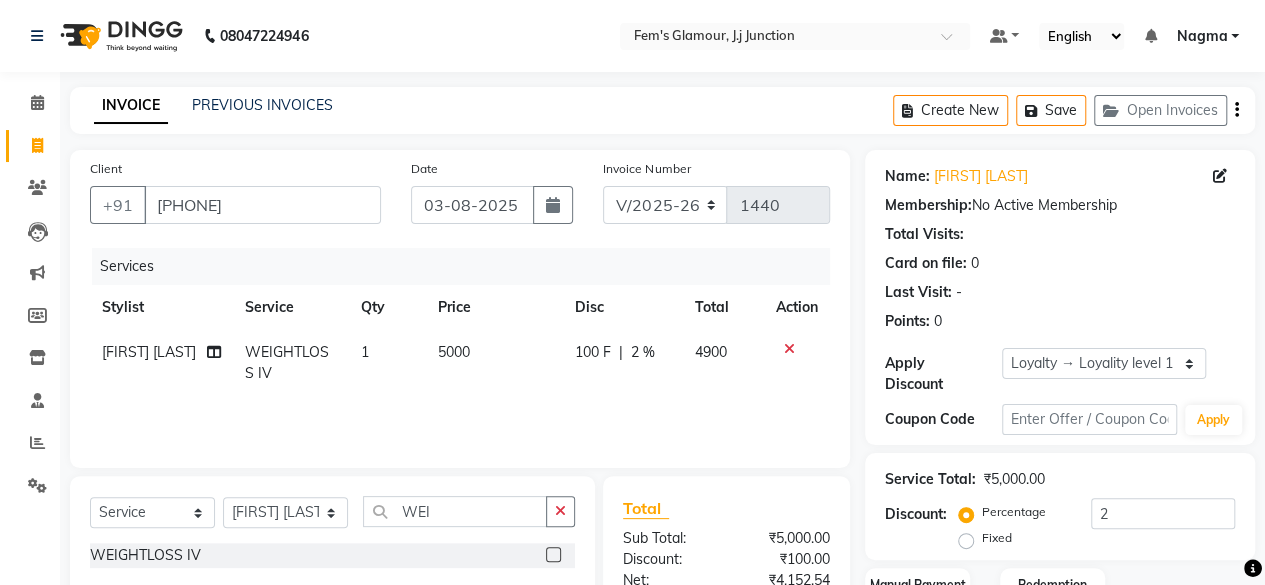 scroll, scrollTop: 213, scrollLeft: 0, axis: vertical 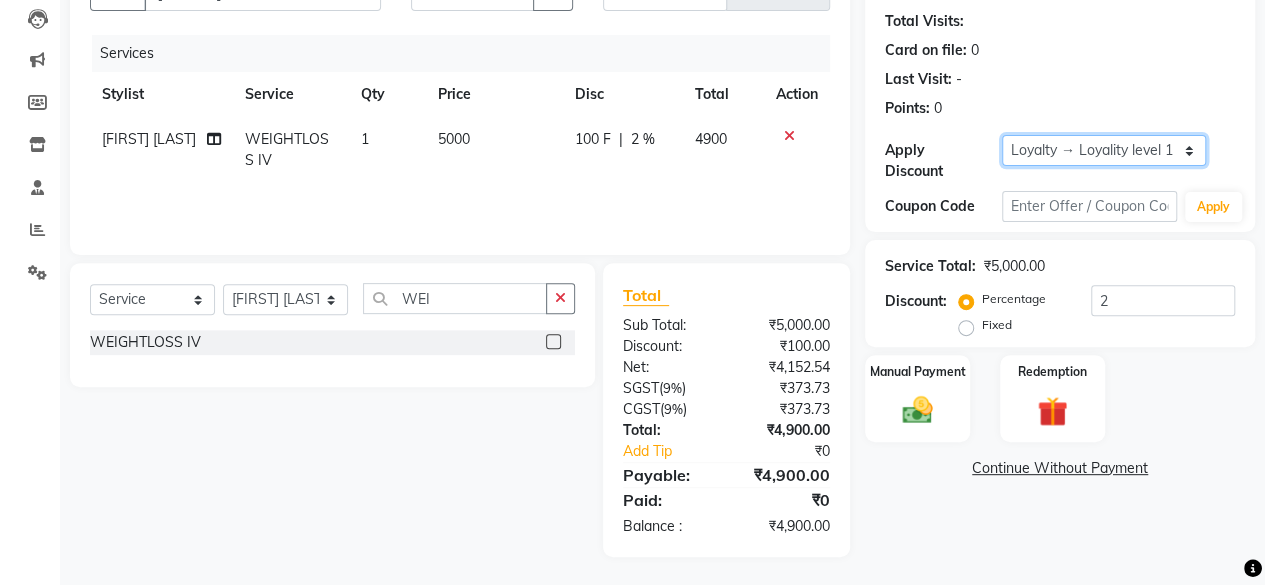 drag, startPoint x: 1047, startPoint y: 140, endPoint x: 1038, endPoint y: 175, distance: 36.138622 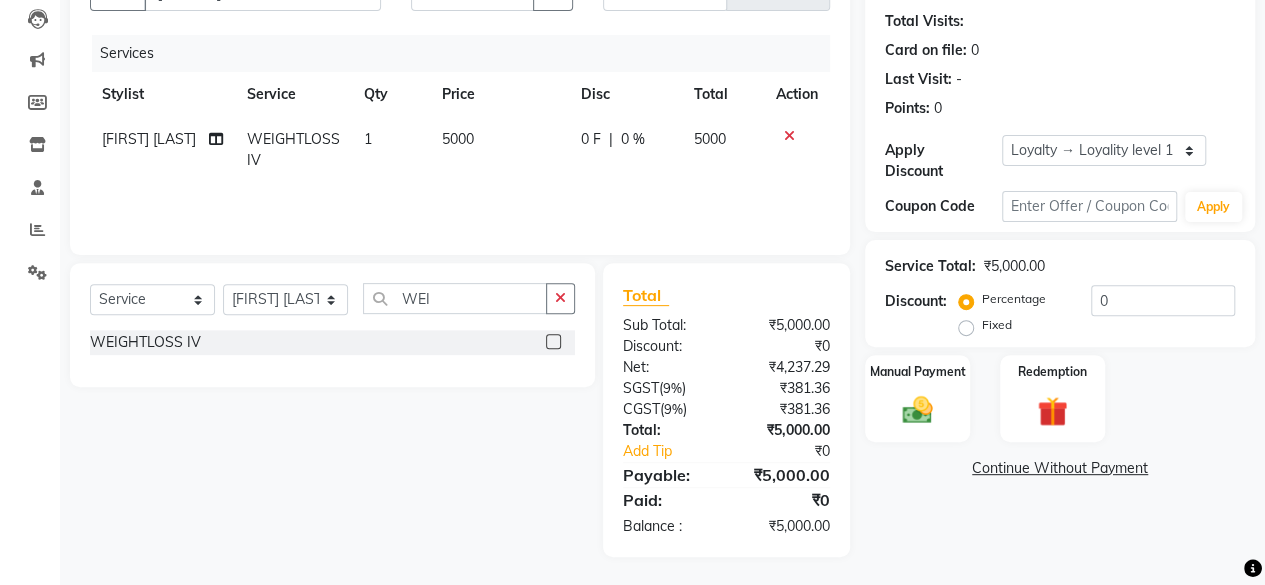 click 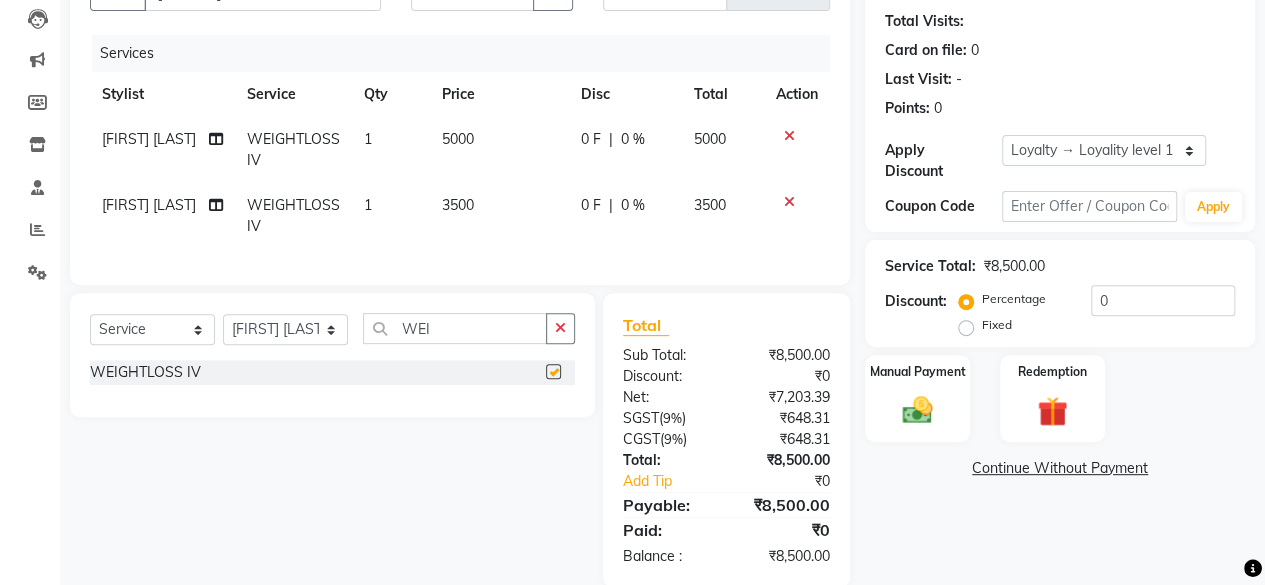 checkbox on "false" 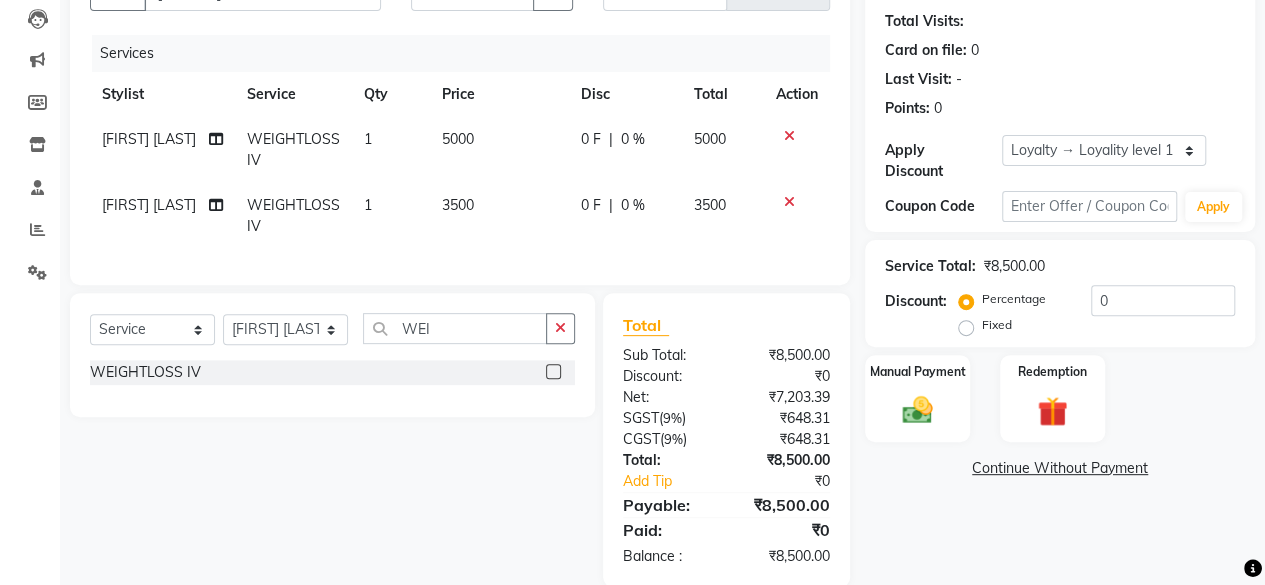 click on "3500" 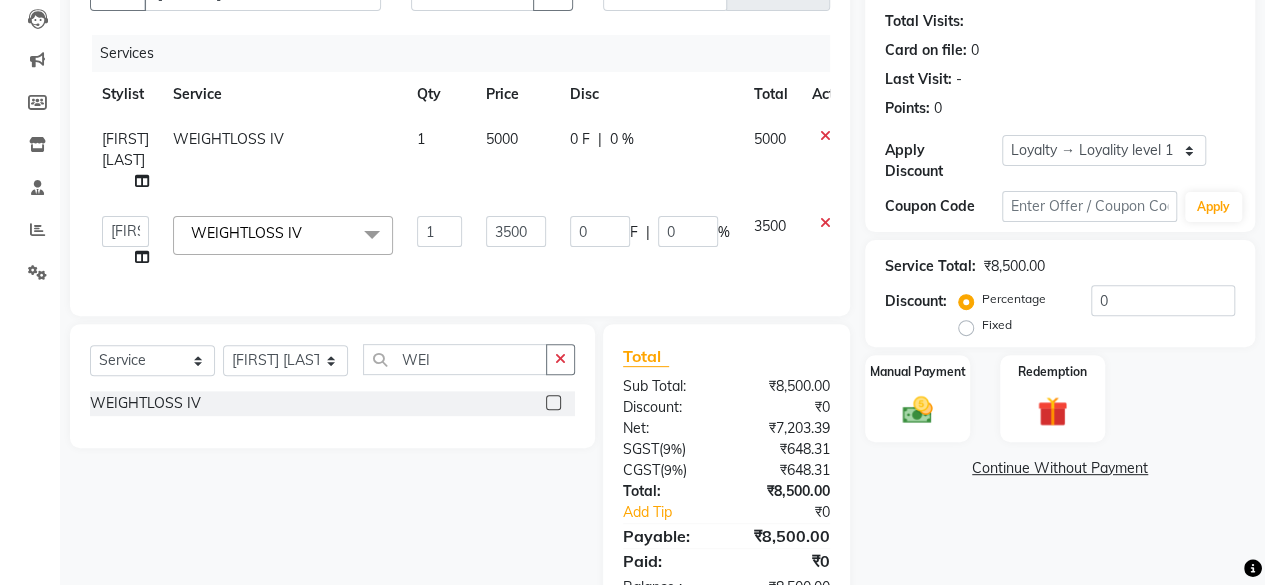 click on "1" 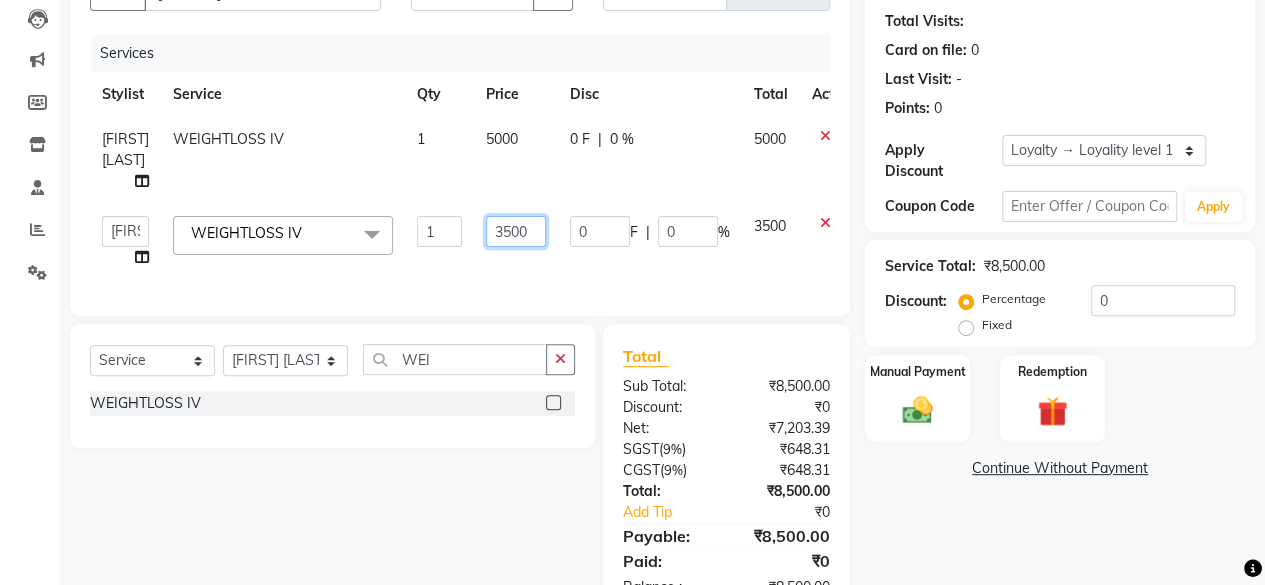 click on "3500" 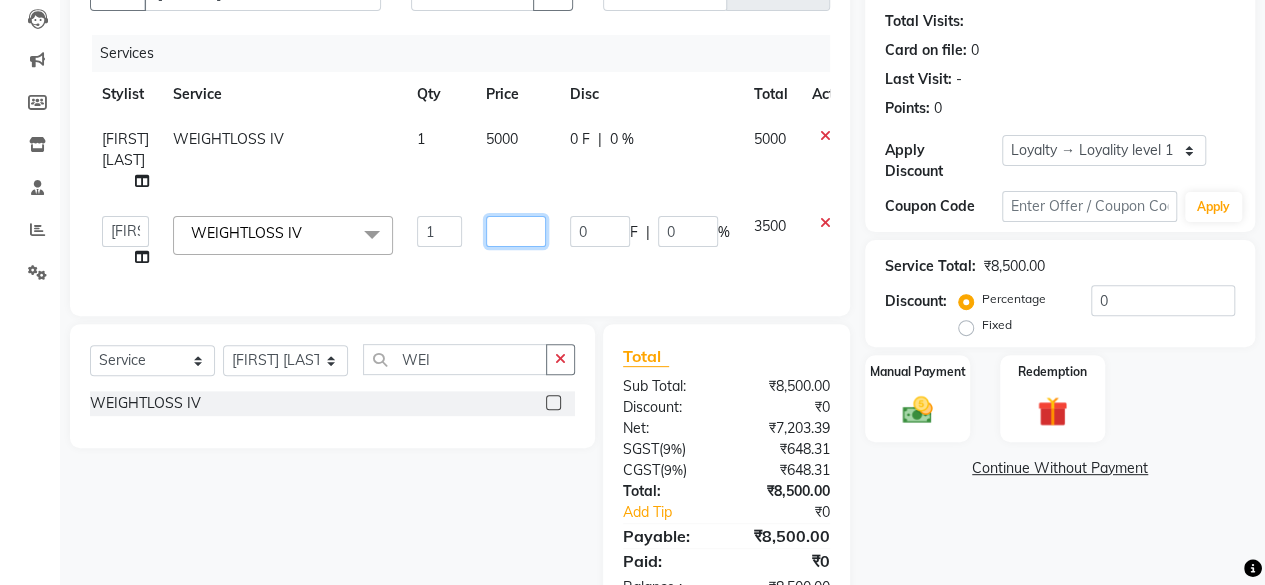type on "0" 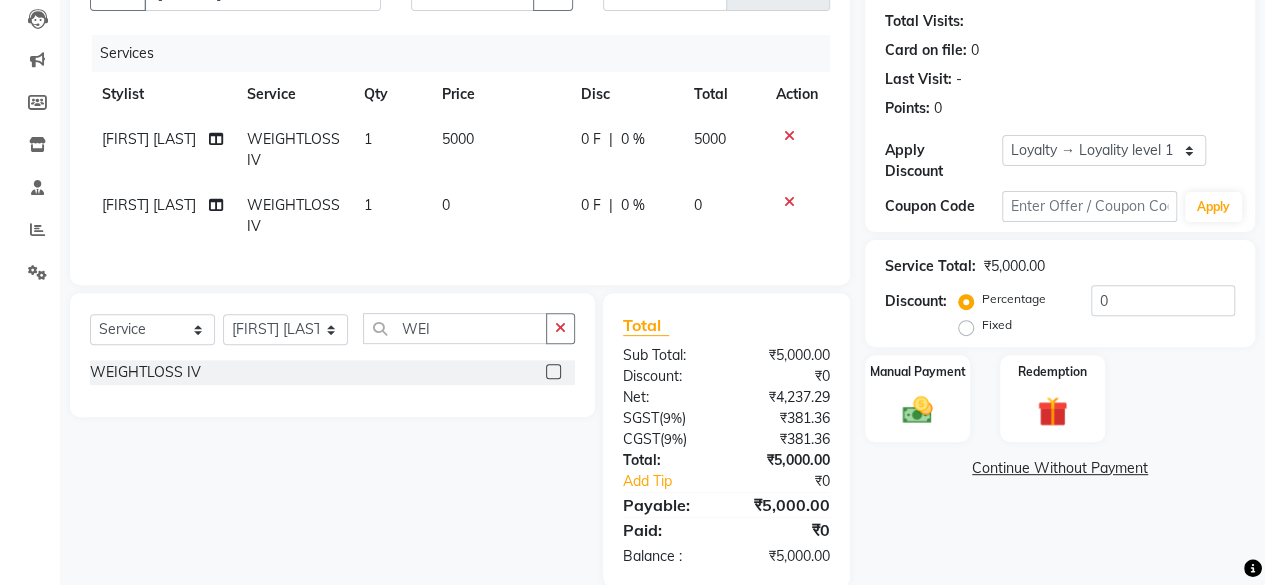 click 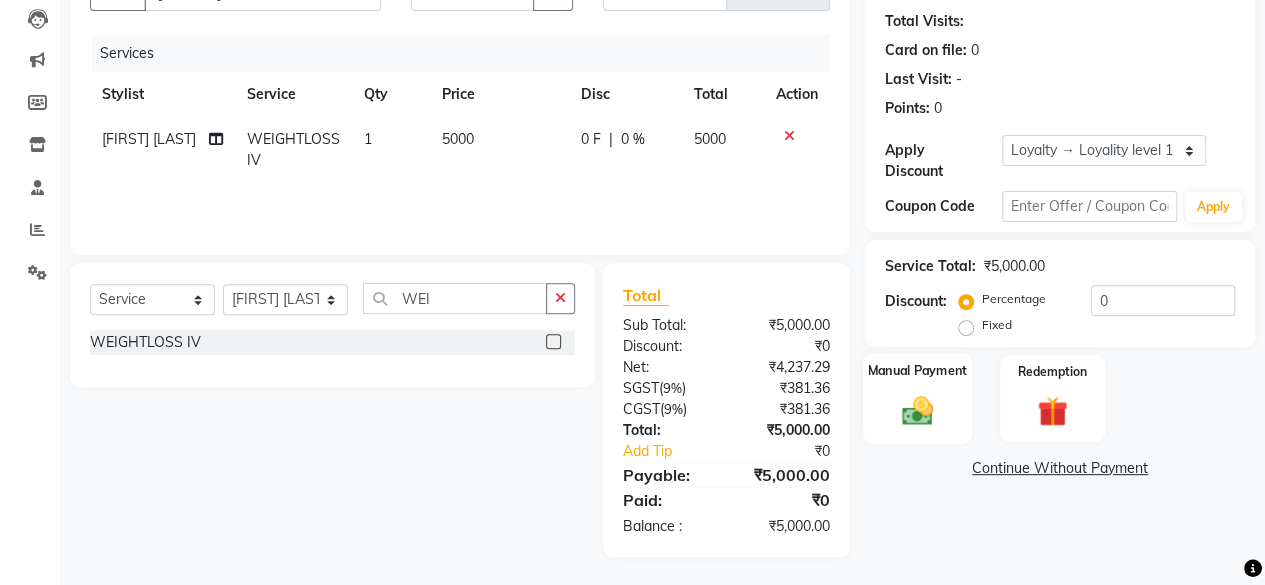 click 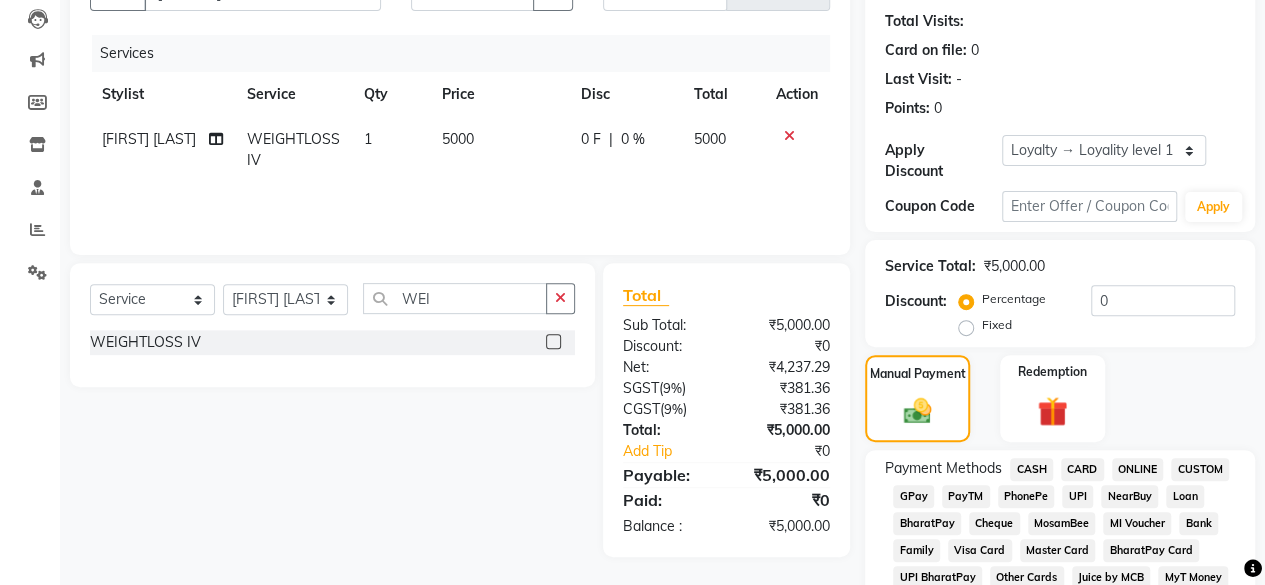 click on "CASH" 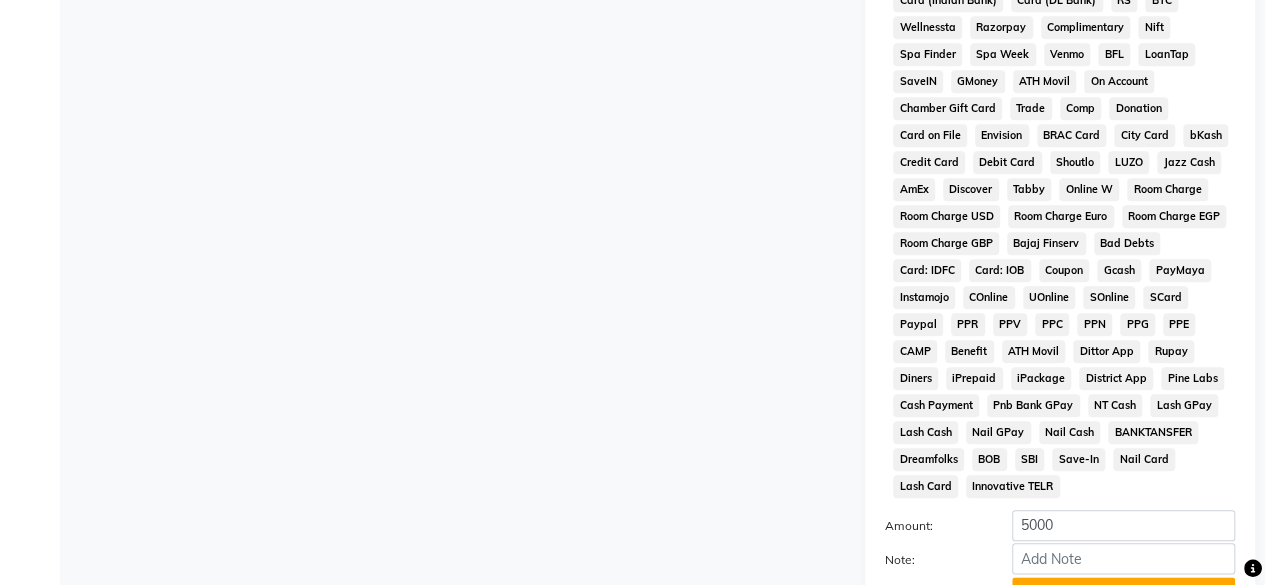 scroll, scrollTop: 1054, scrollLeft: 0, axis: vertical 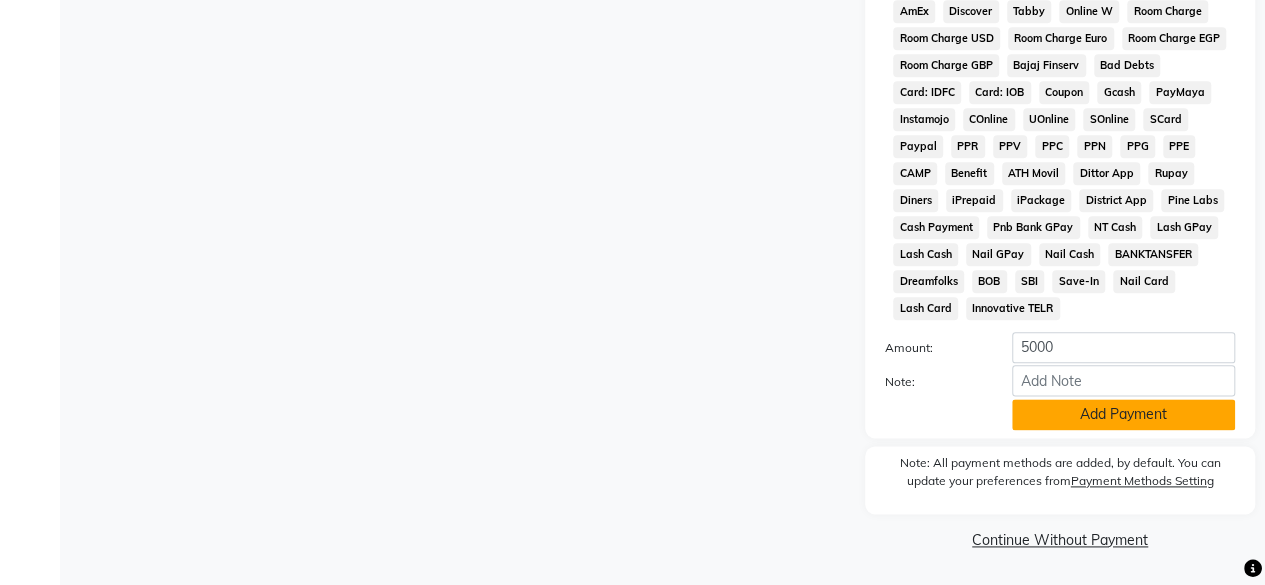 click on "Add Payment" 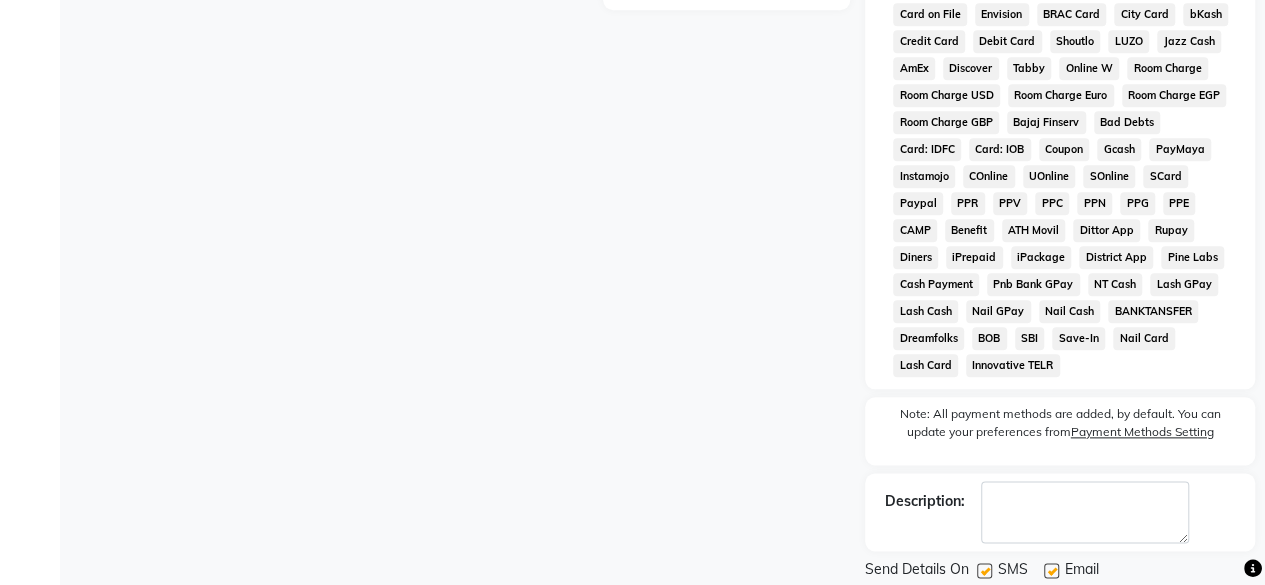 scroll, scrollTop: 1060, scrollLeft: 0, axis: vertical 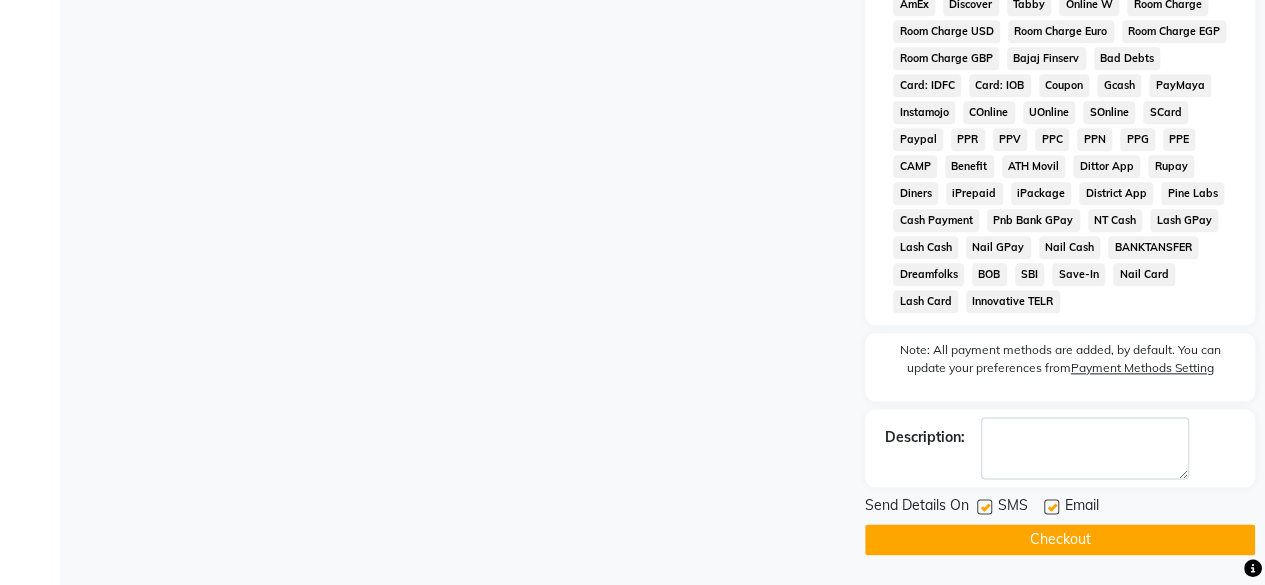click on "Checkout" 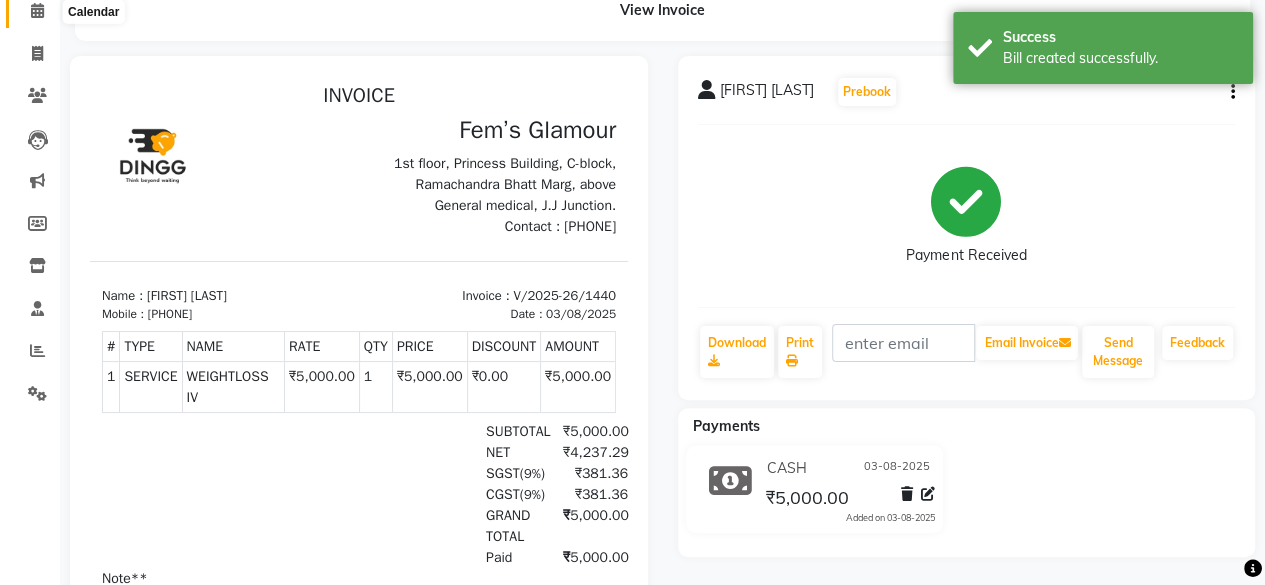 scroll, scrollTop: 0, scrollLeft: 0, axis: both 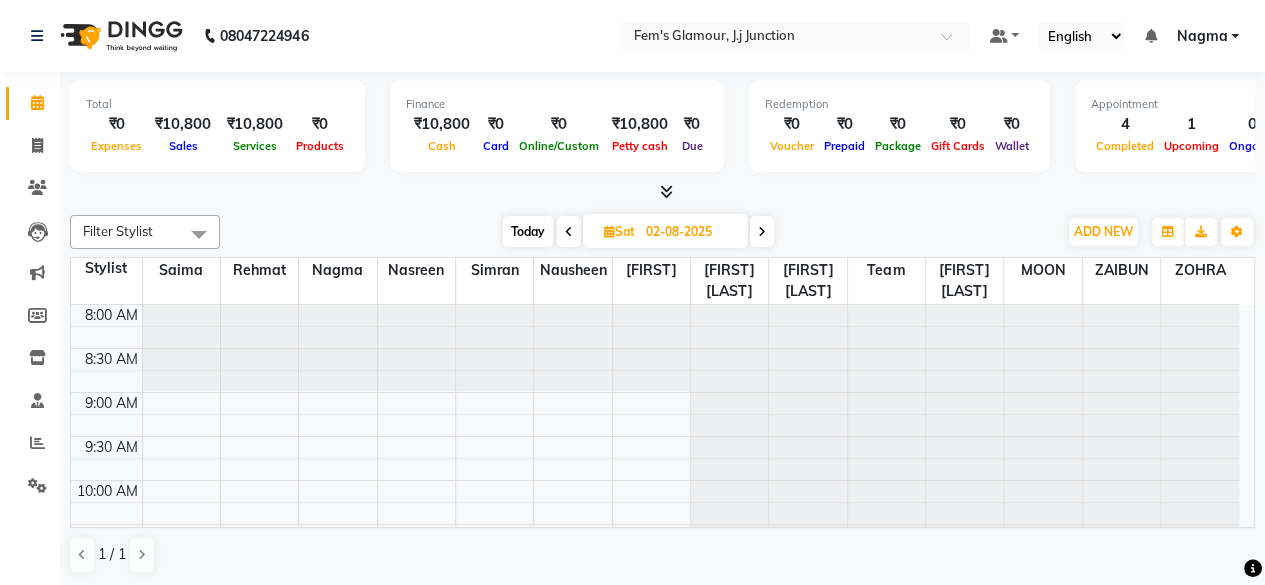 click on "Today" at bounding box center (528, 231) 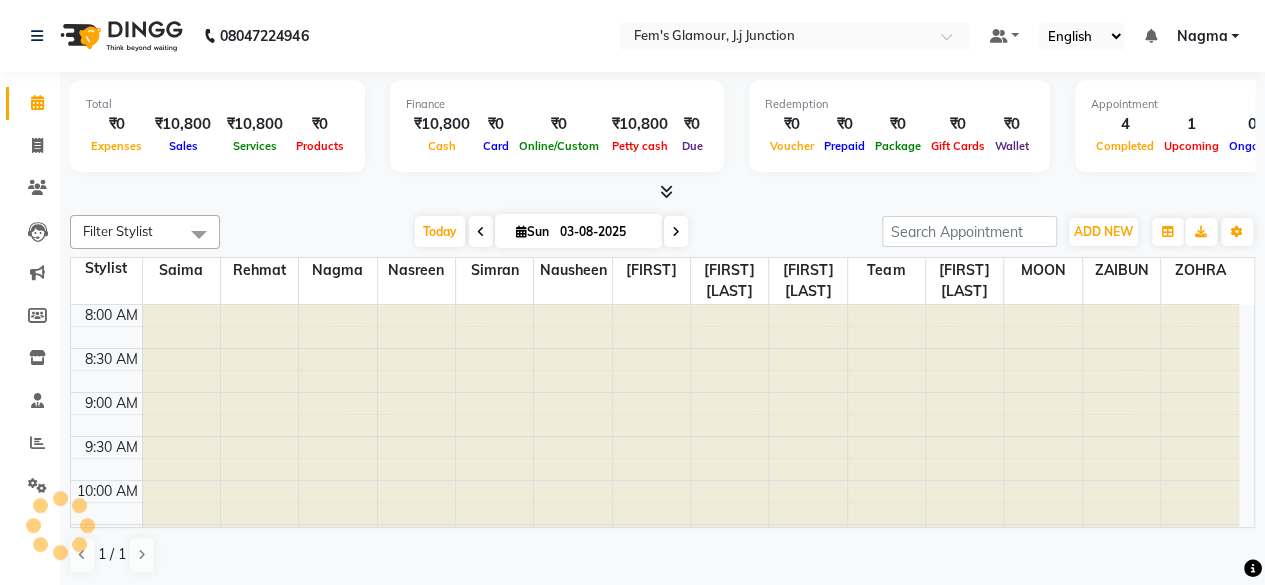 scroll, scrollTop: 781, scrollLeft: 0, axis: vertical 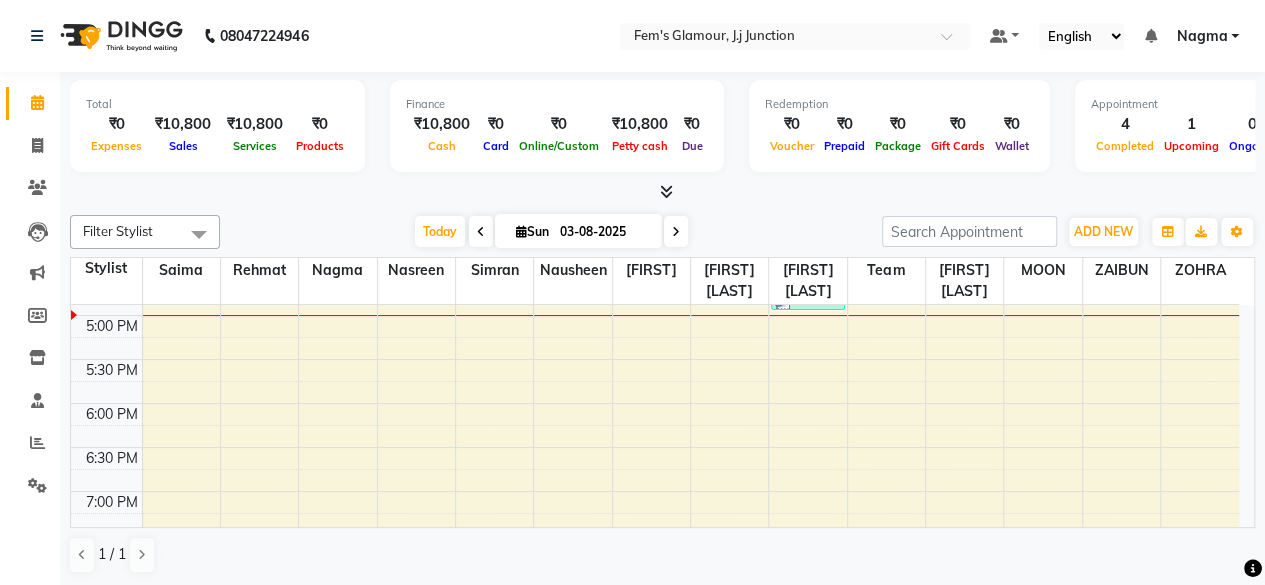 click at bounding box center [676, 231] 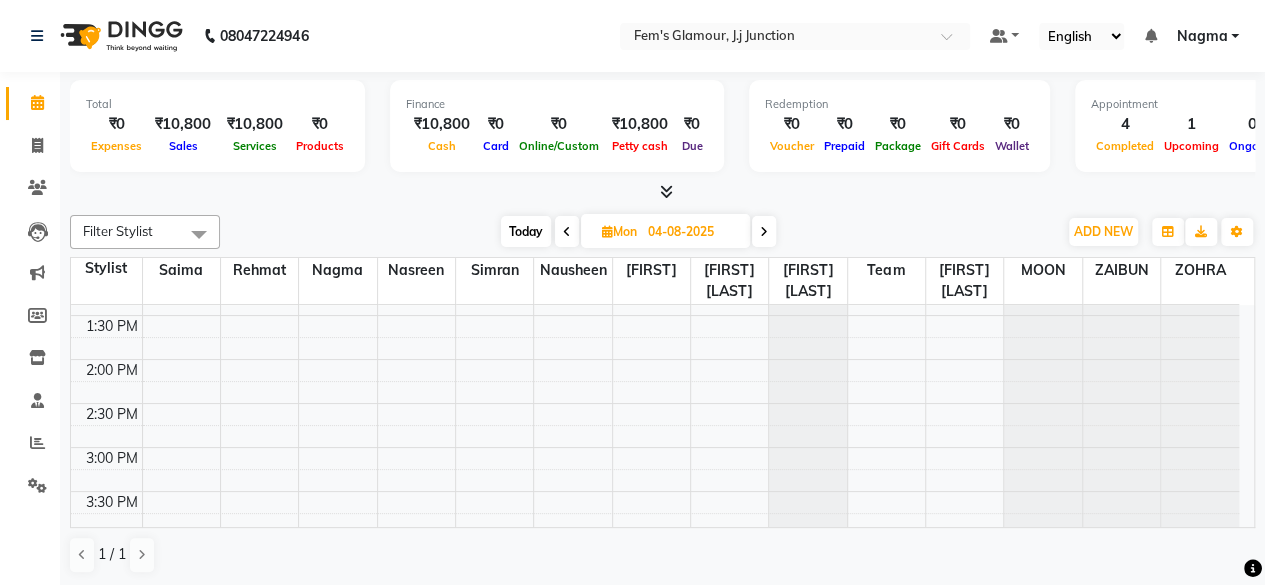 scroll, scrollTop: 816, scrollLeft: 0, axis: vertical 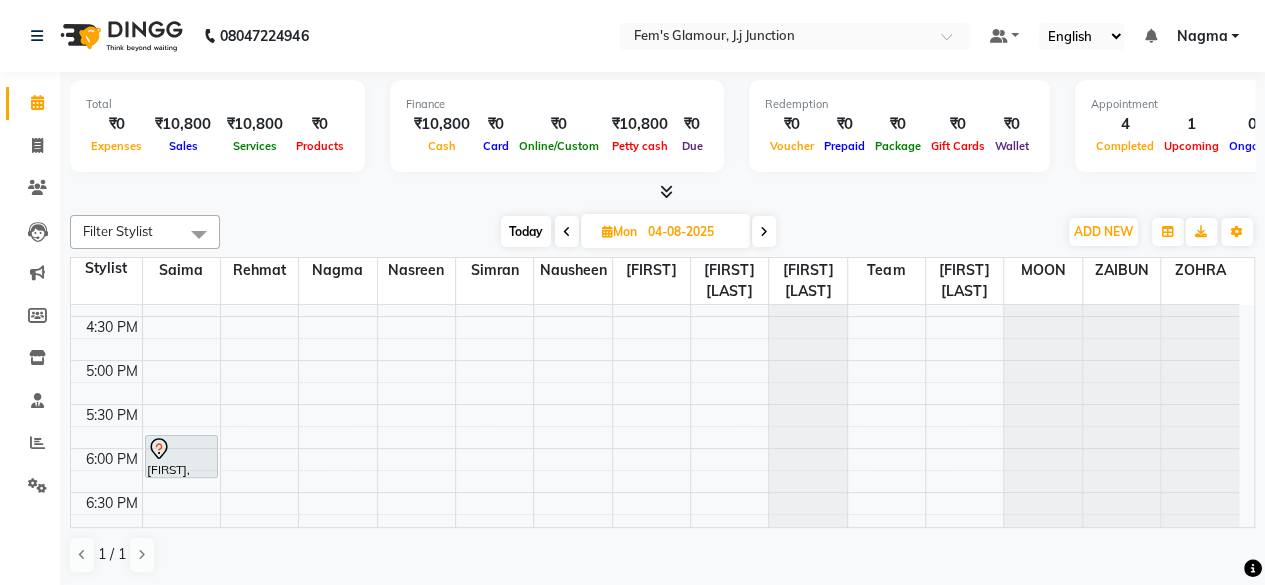 click on "Today" at bounding box center [526, 231] 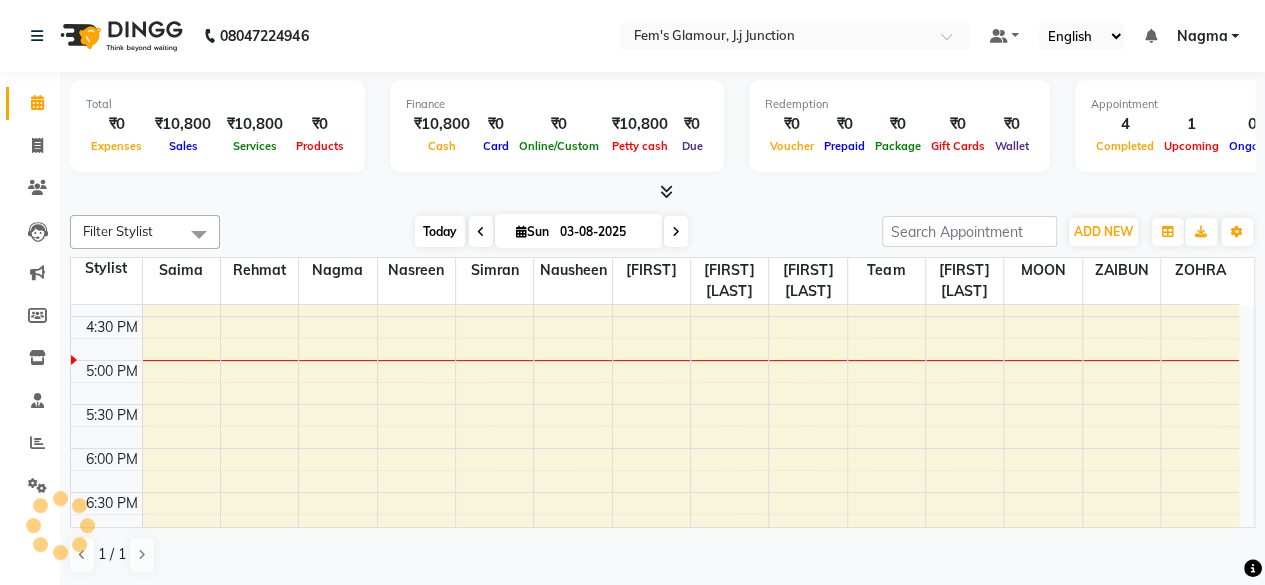 scroll, scrollTop: 781, scrollLeft: 0, axis: vertical 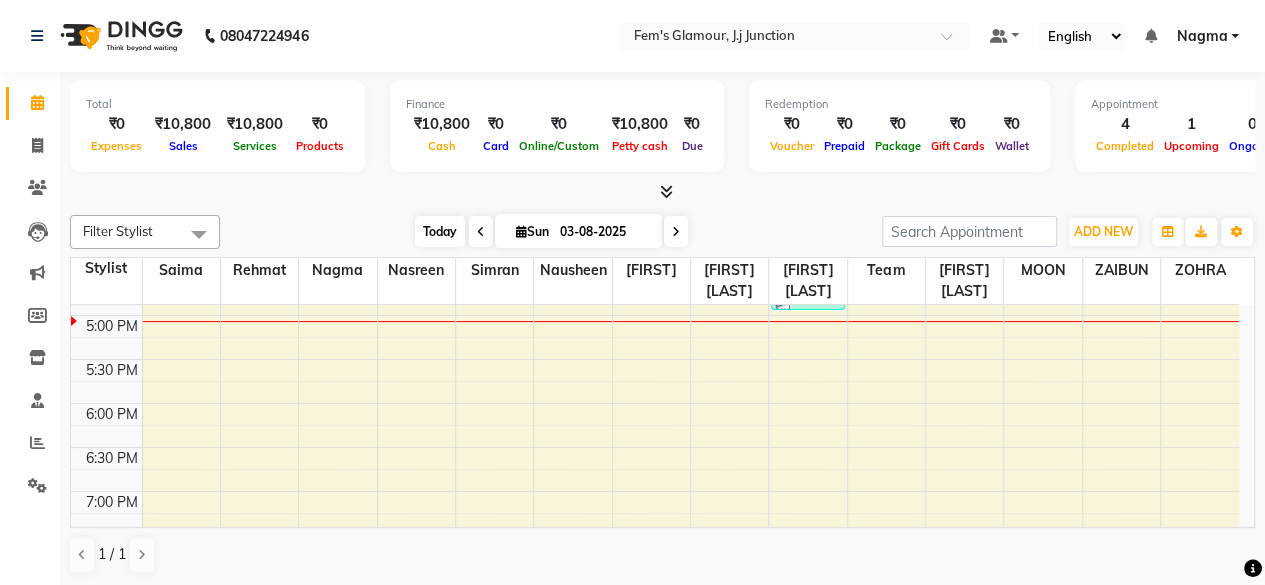 click on "Today" at bounding box center [440, 231] 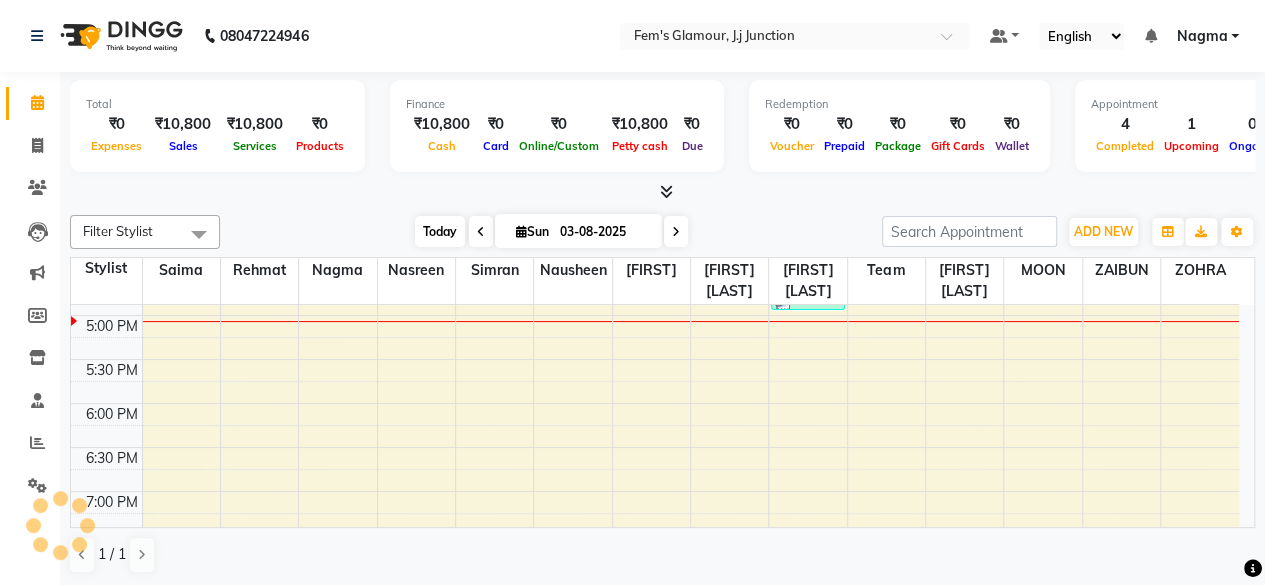 scroll, scrollTop: 781, scrollLeft: 0, axis: vertical 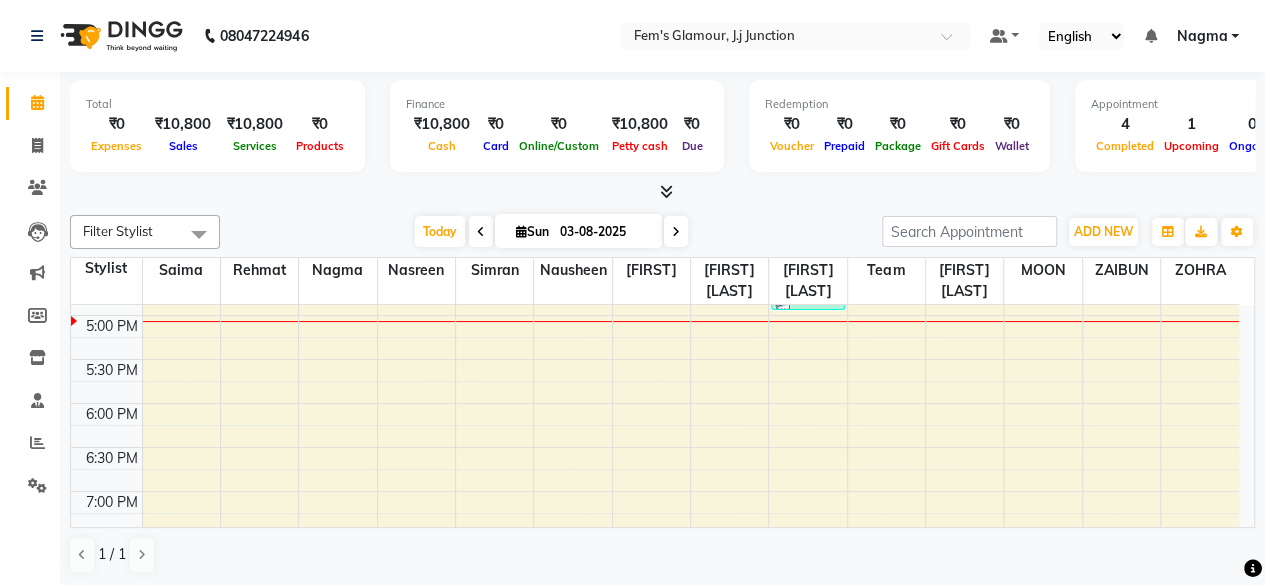 click at bounding box center [676, 231] 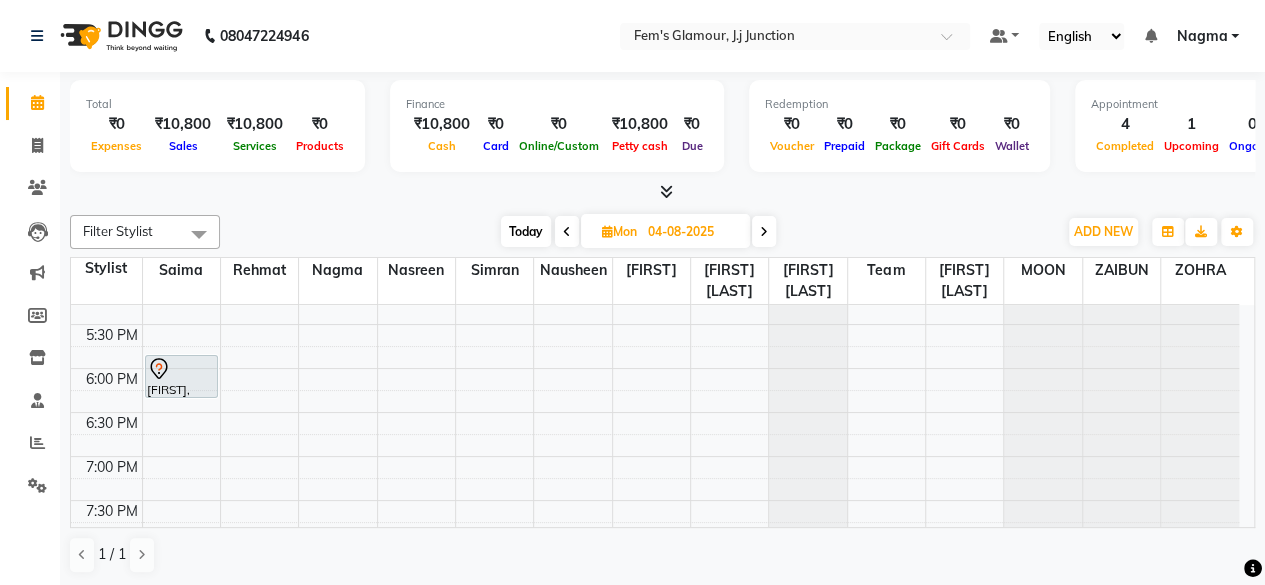 scroll, scrollTop: 816, scrollLeft: 0, axis: vertical 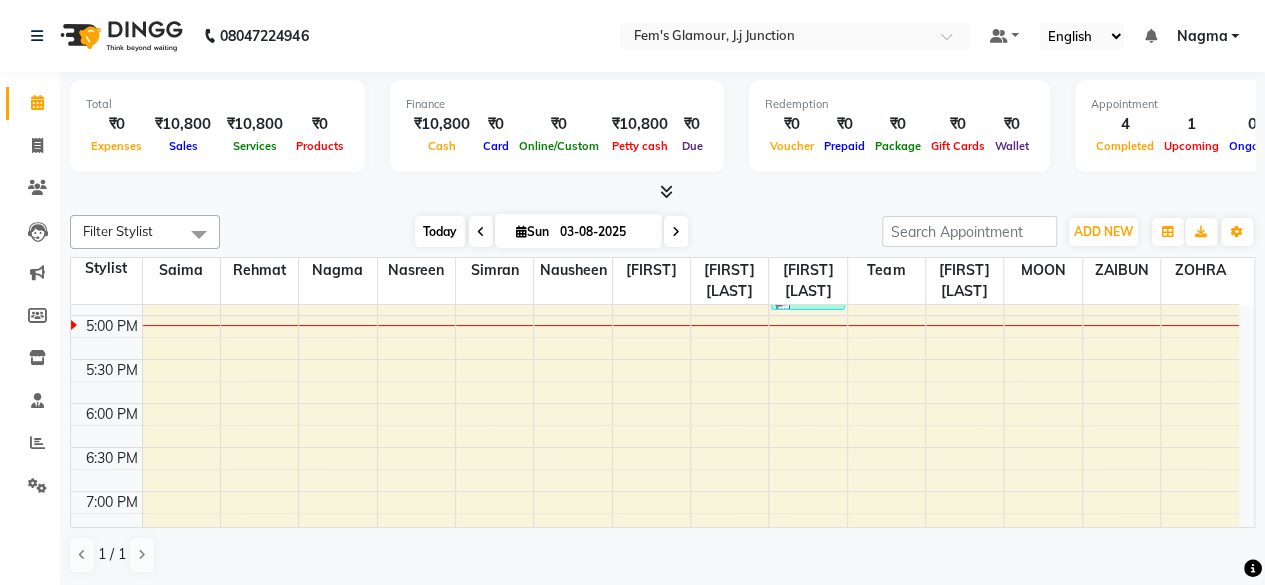 click on "Today" at bounding box center [440, 231] 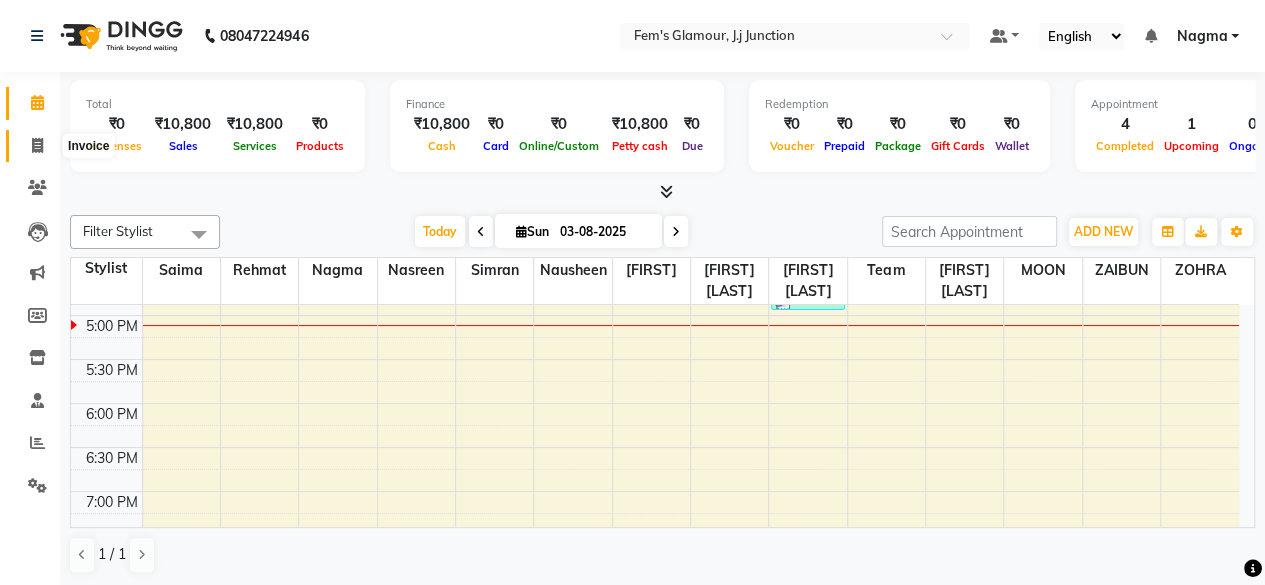 click 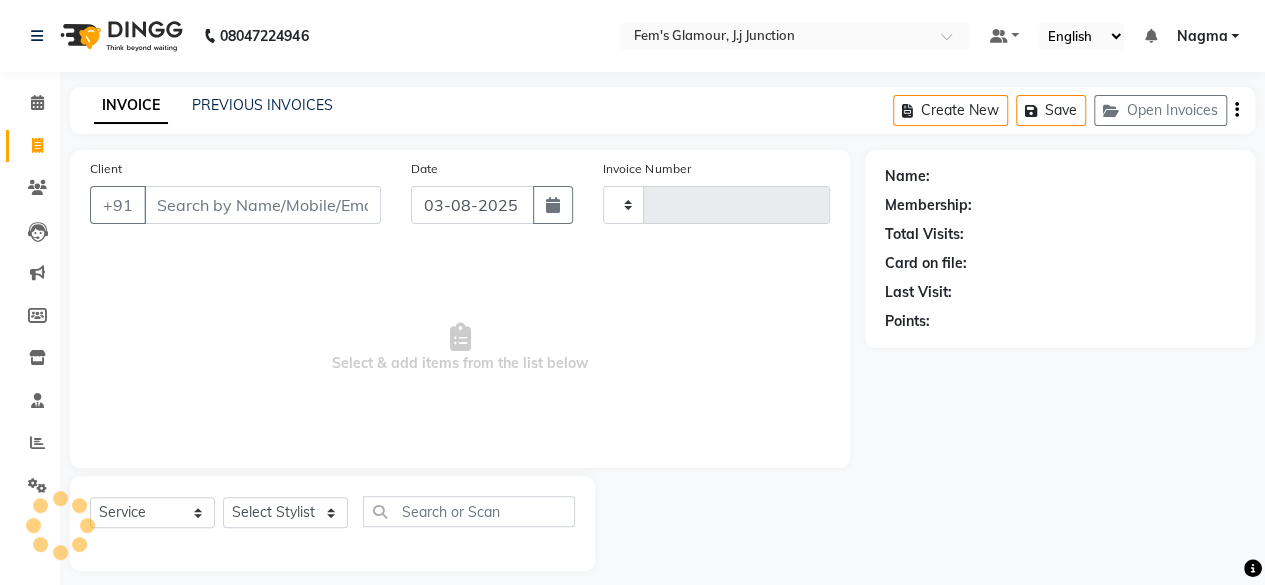 type on "1441" 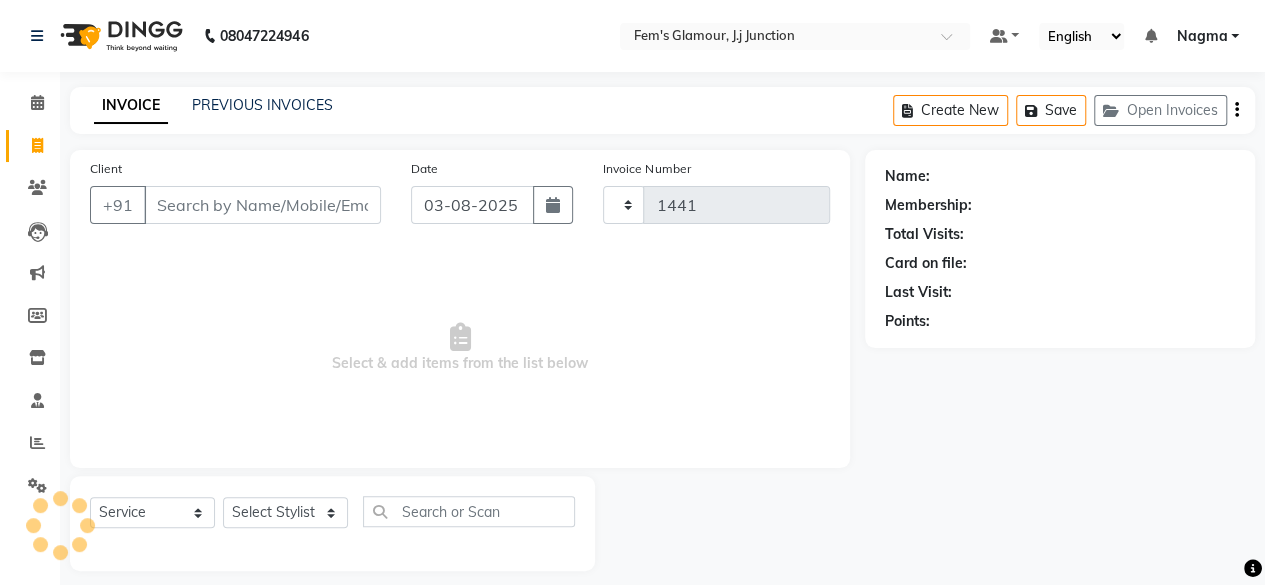 select on "4132" 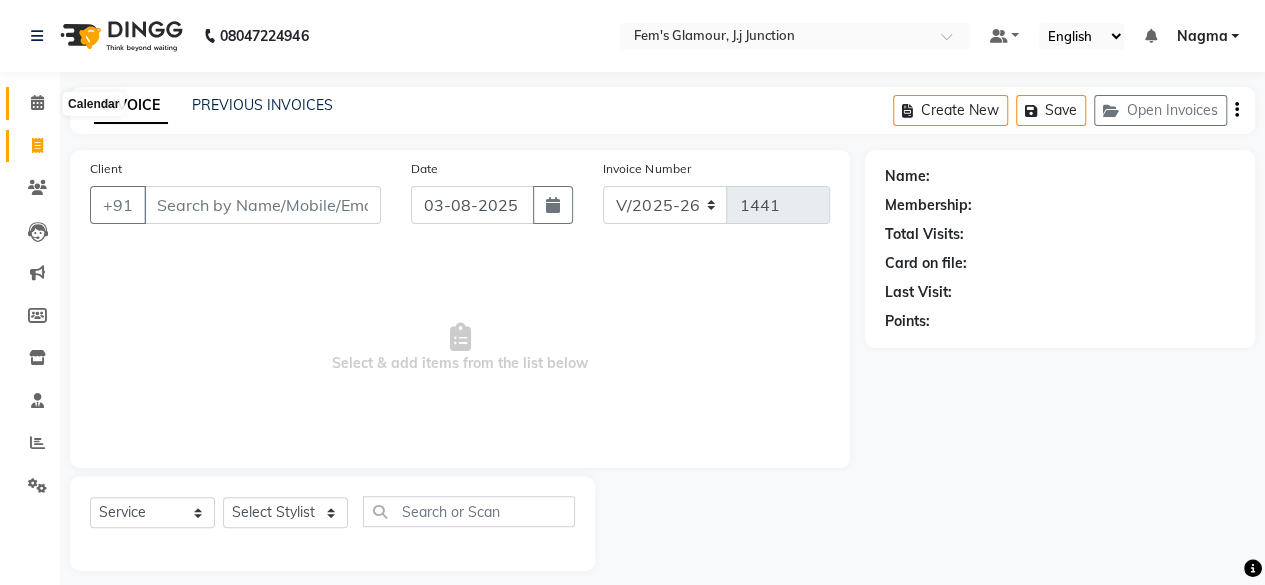 click 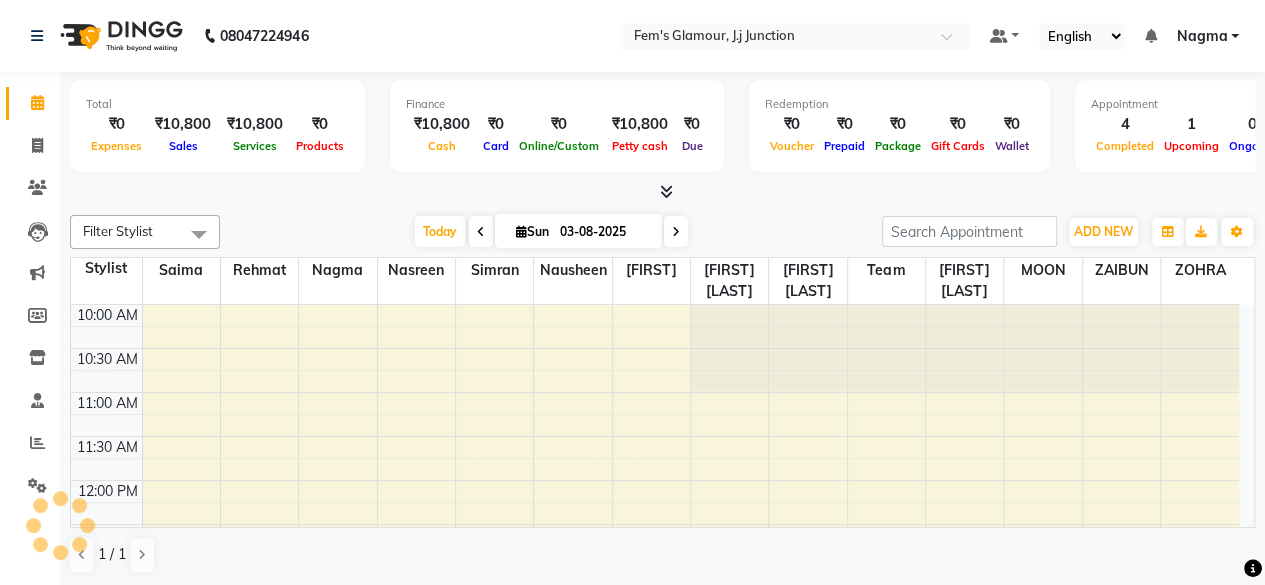 scroll, scrollTop: 0, scrollLeft: 0, axis: both 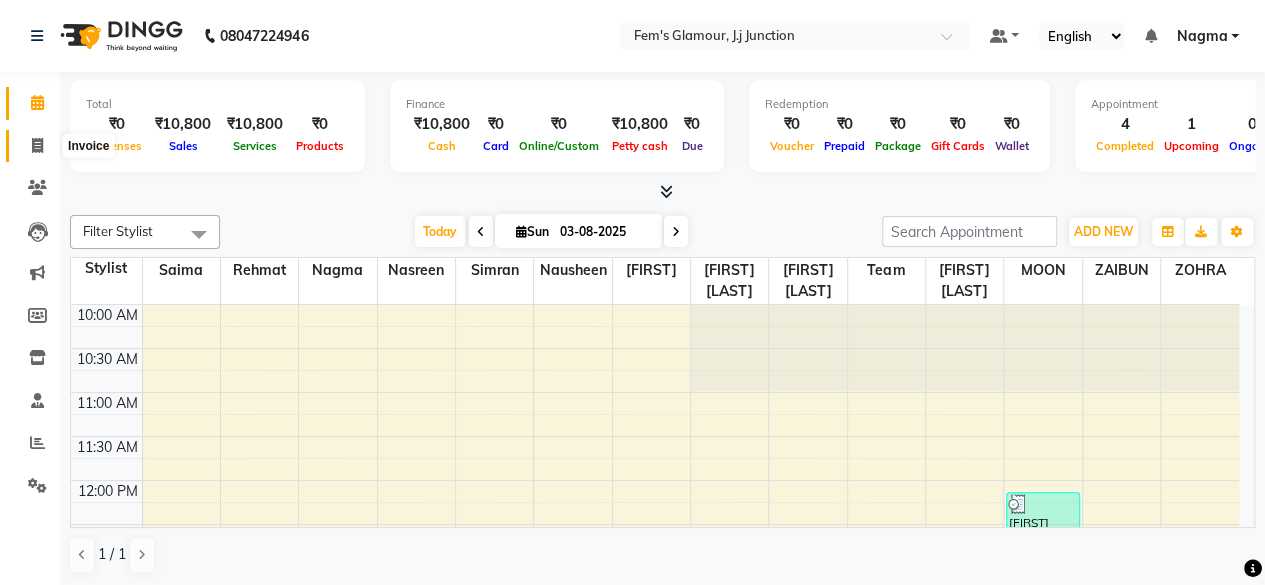 click 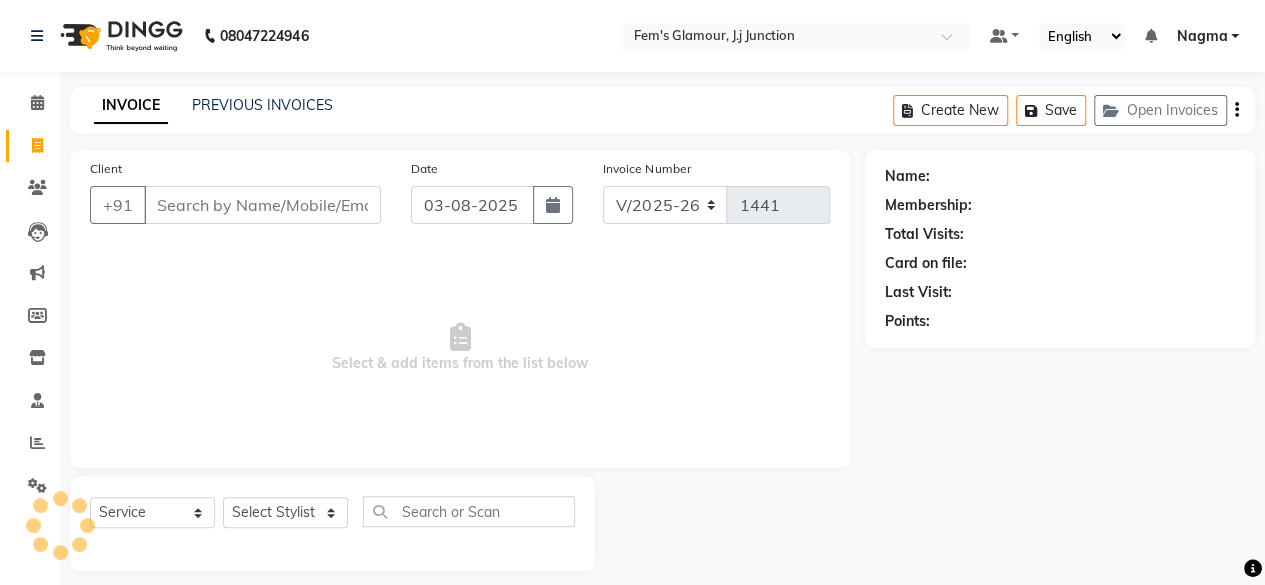 click on "Client" at bounding box center (262, 205) 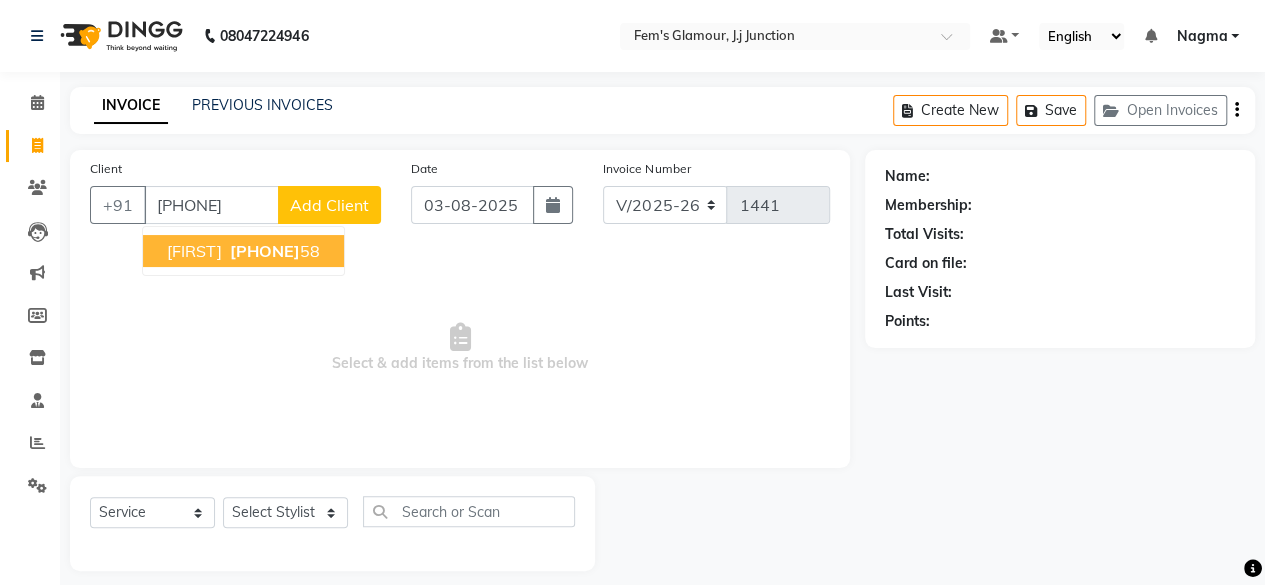 click on "[PHONE]" at bounding box center [265, 251] 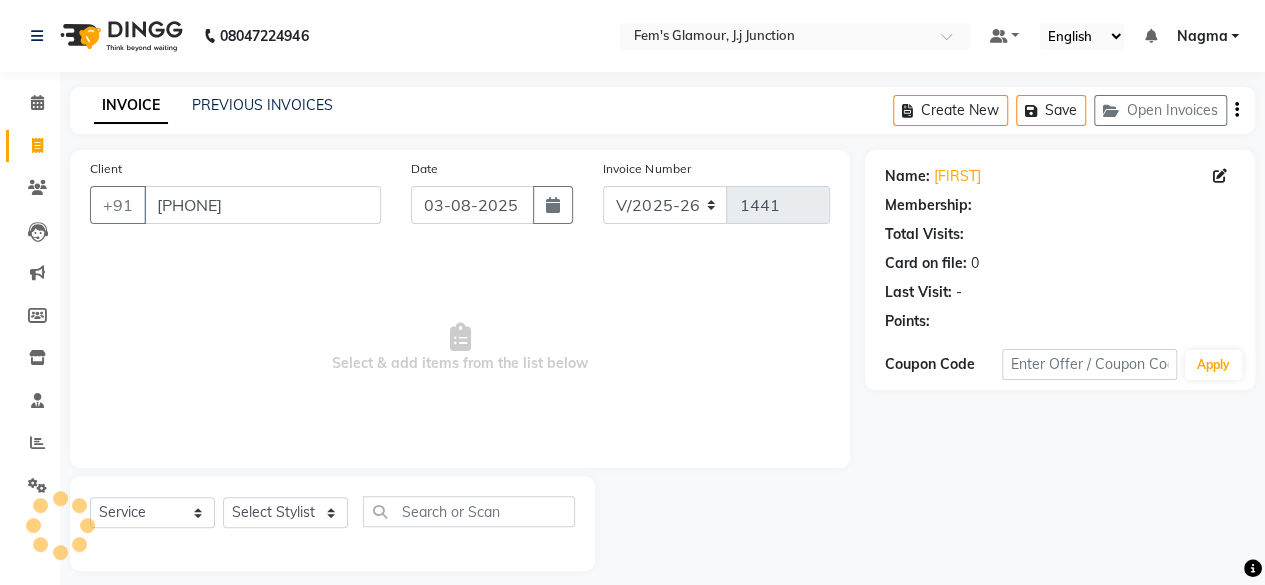 select on "1: Object" 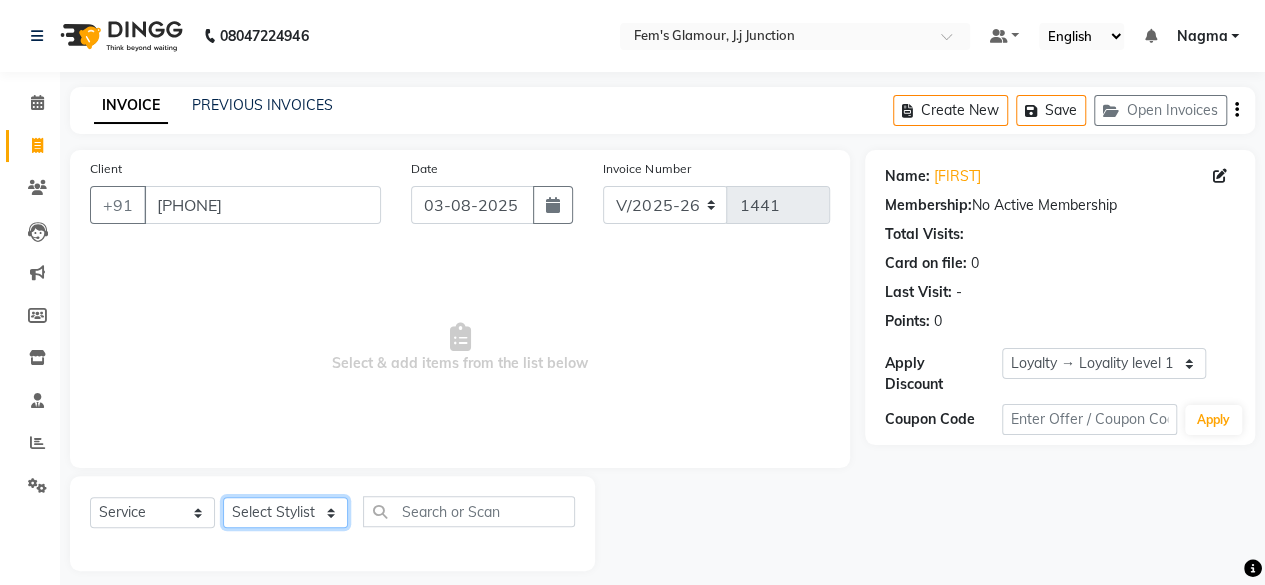 click on "Select Stylist [FIRST] [LAST] [FIRST] [LAST] [FIRST] [LAST] [FIRST] [LAST] [FIRST] [LAST] [FIRST] [LAST] [FIRST] [LAST] [FIRST] [LAST] [FIRST] [LAST] [FIRST] [LAST] [FIRST] [LAST] [FIRST] [LAST] [FIRST] [LAST]" 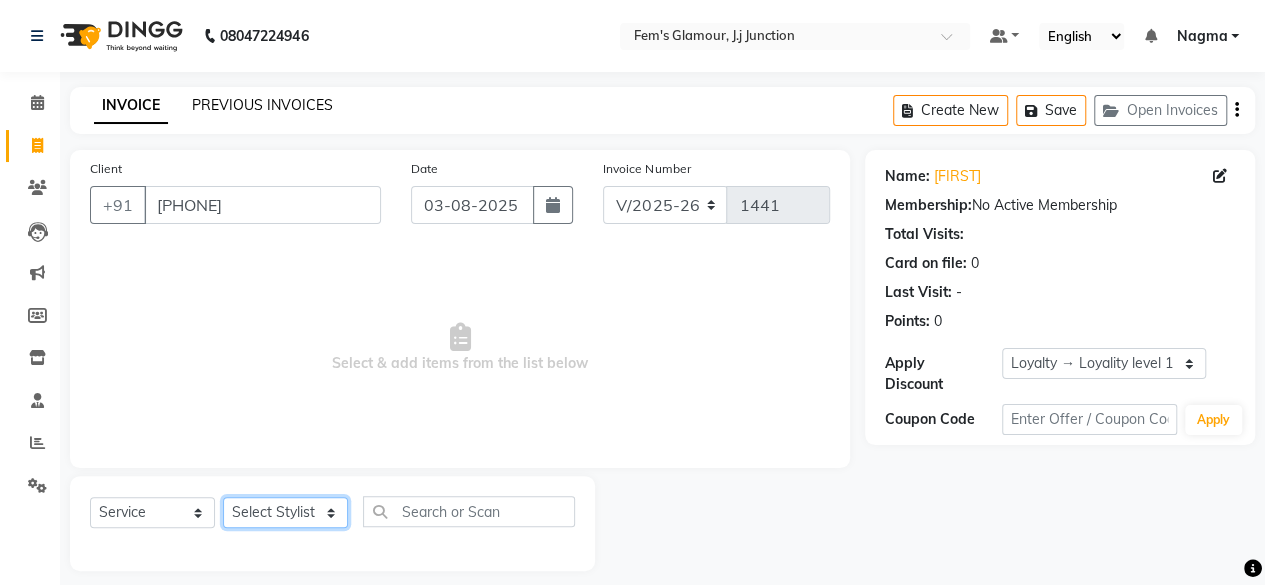 select on "21534" 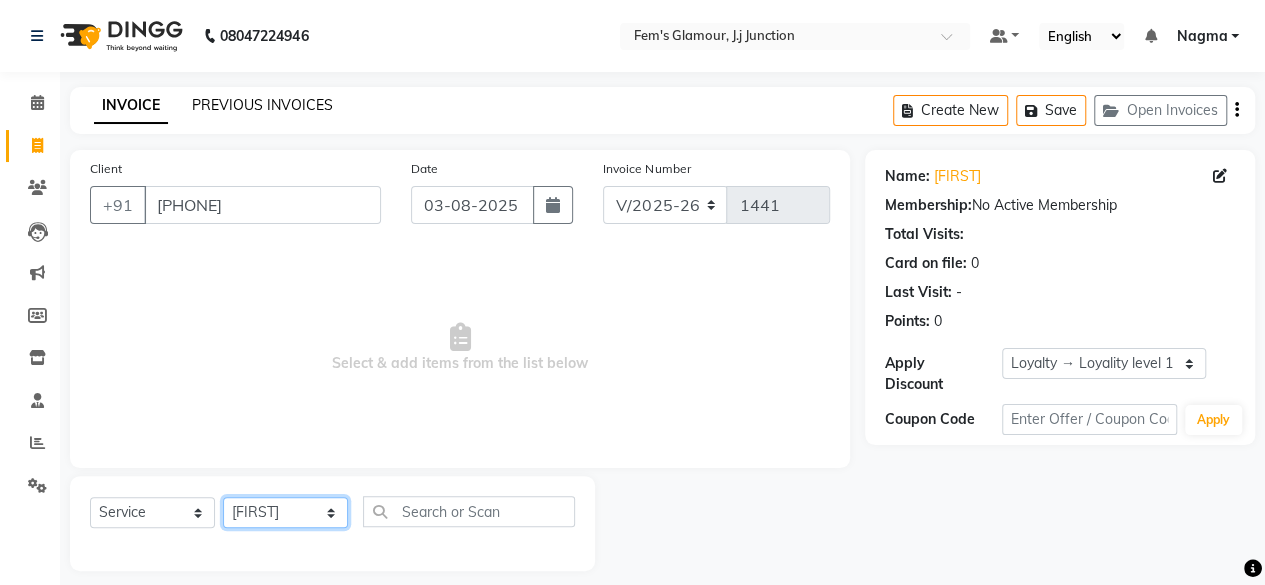 click on "Select Stylist [FIRST] [LAST] [FIRST] [LAST] [FIRST] [LAST] [FIRST] [LAST] [FIRST] [LAST] [FIRST] [LAST] [FIRST] [LAST] [FIRST] [LAST] [FIRST] [LAST] [FIRST] [LAST] [FIRST] [LAST] [FIRST] [LAST] [FIRST] [LAST]" 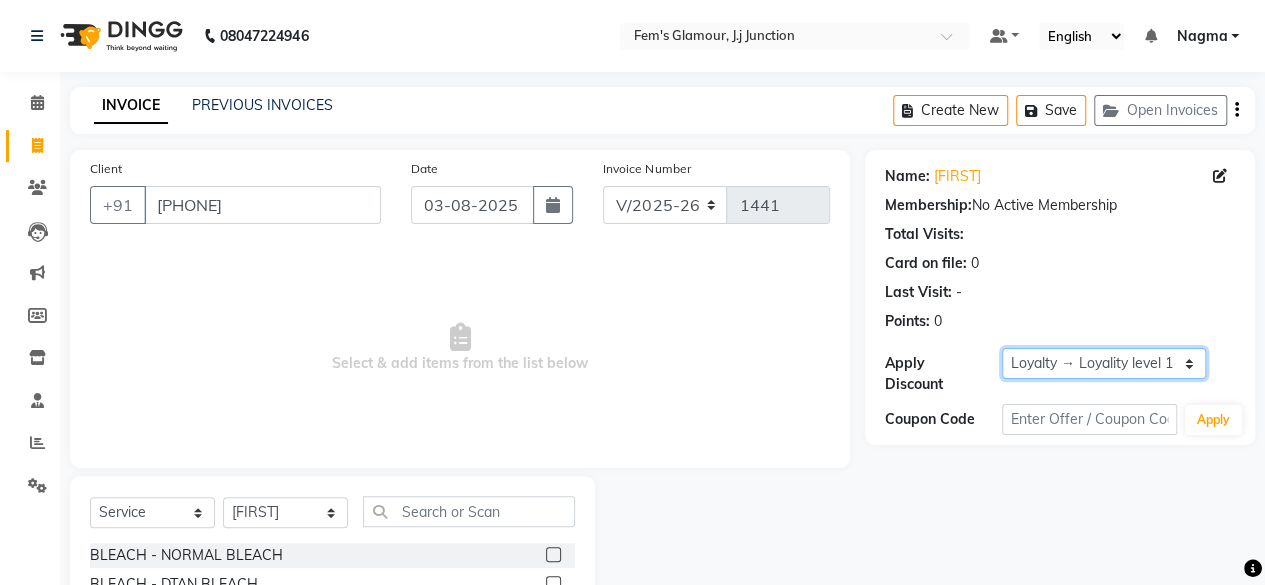 click on "Select  Loyalty → Loyality level 1" 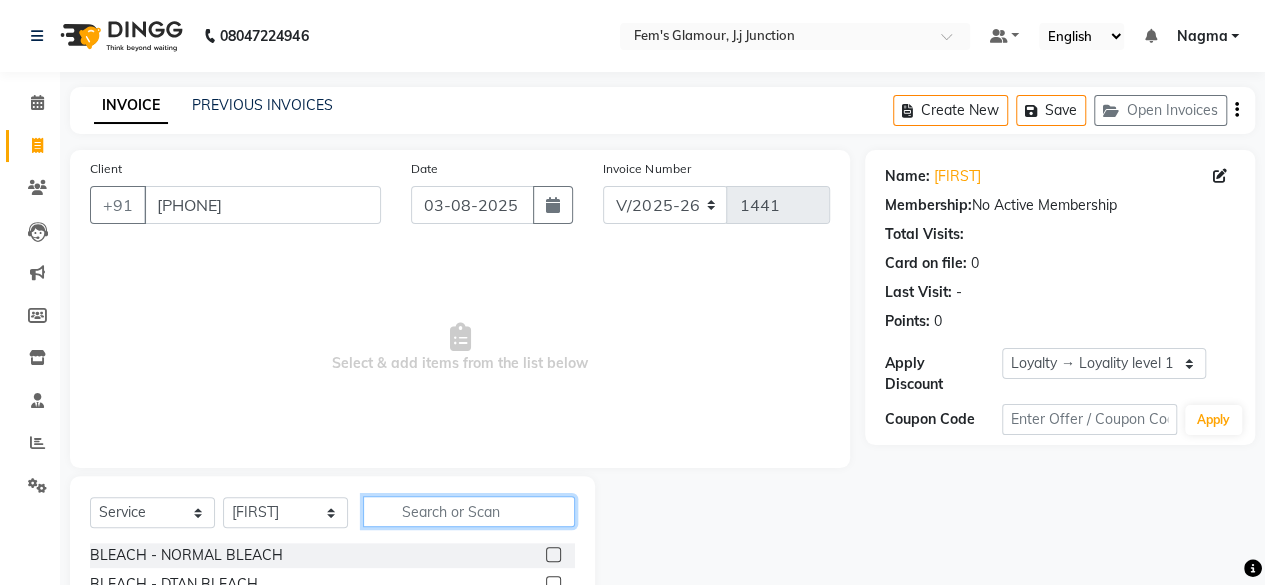click 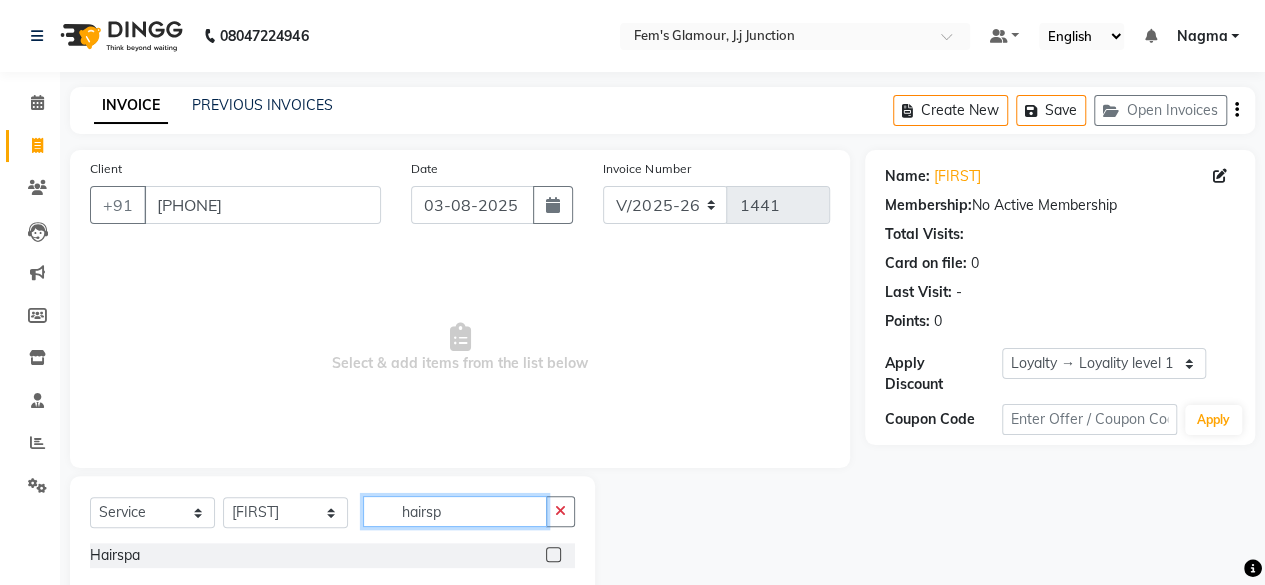 type on "hairsp" 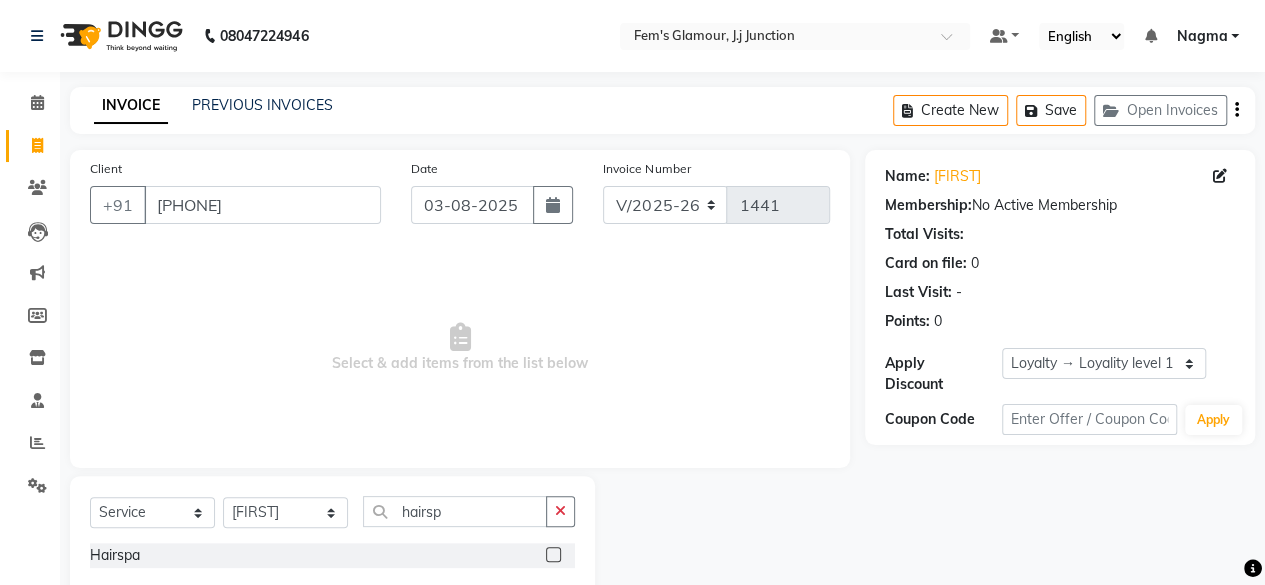 click 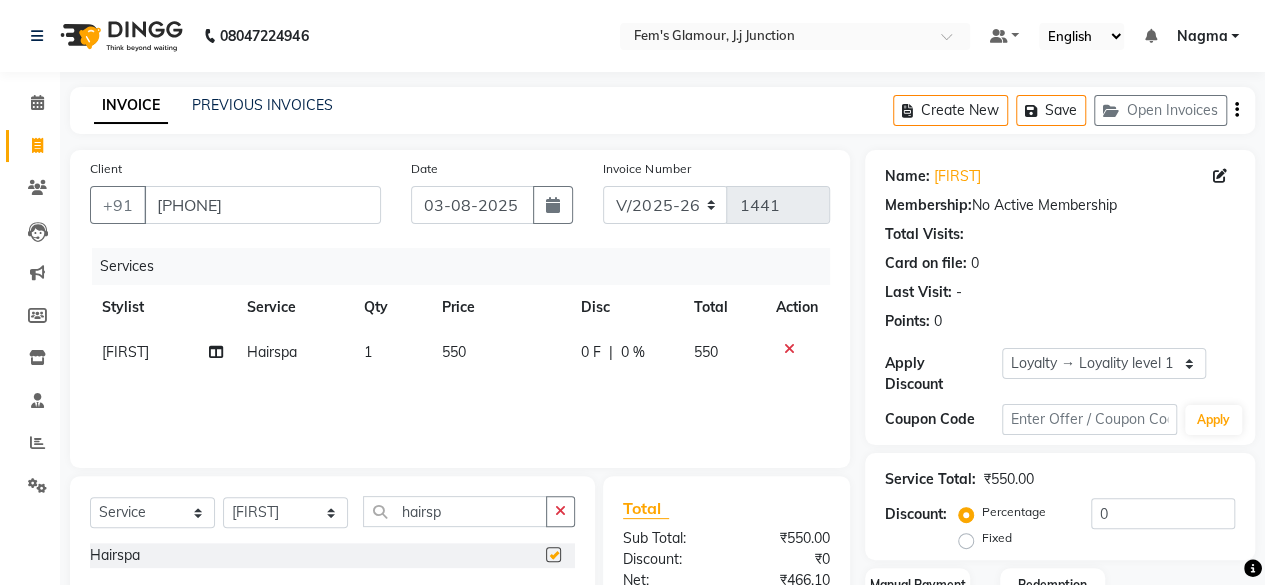 checkbox on "false" 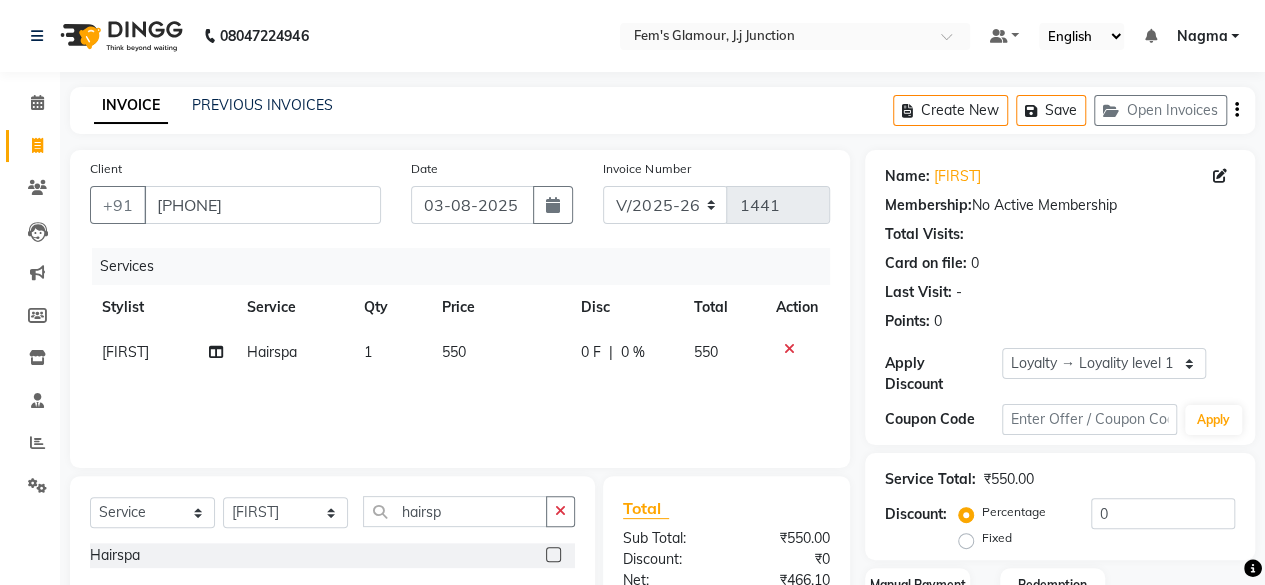 click on "550" 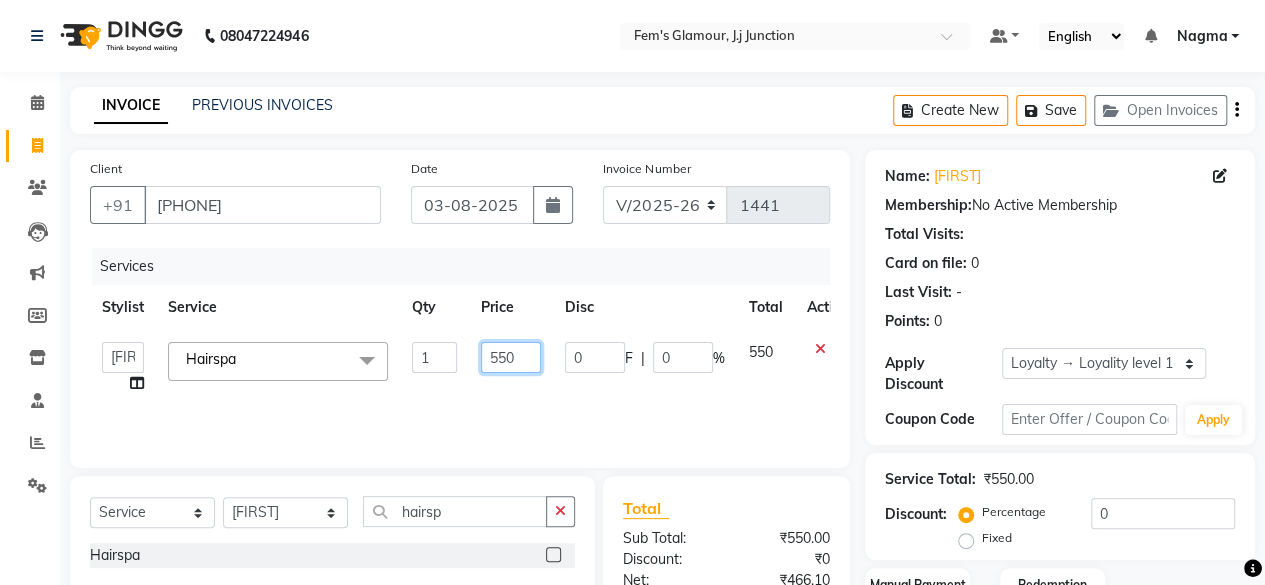 click on "550" 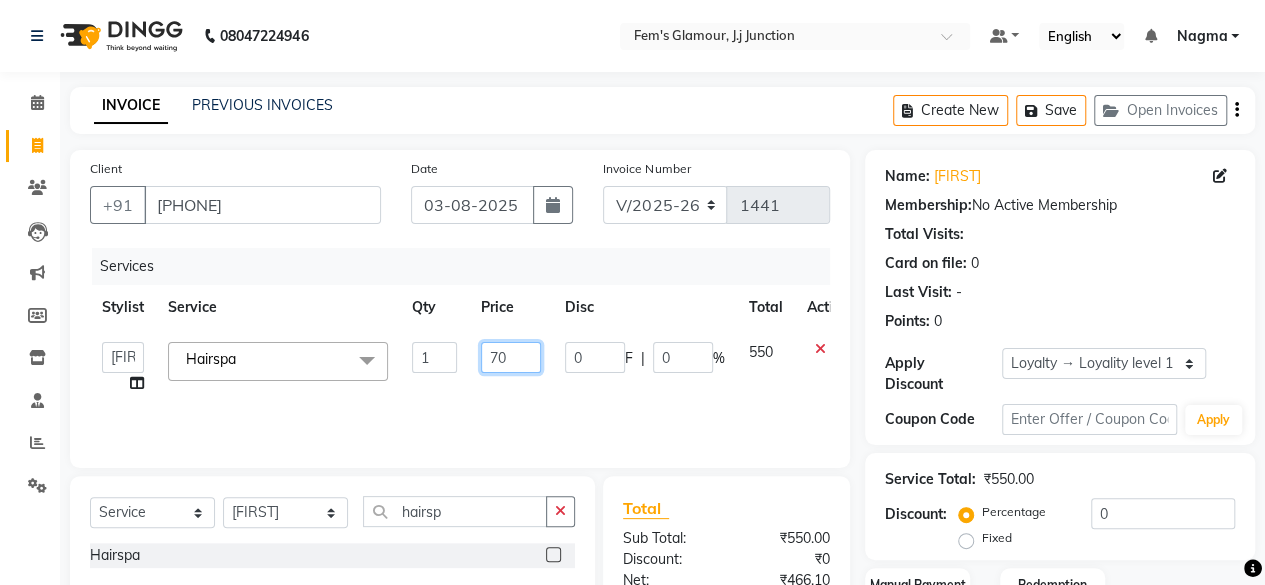 type on "750" 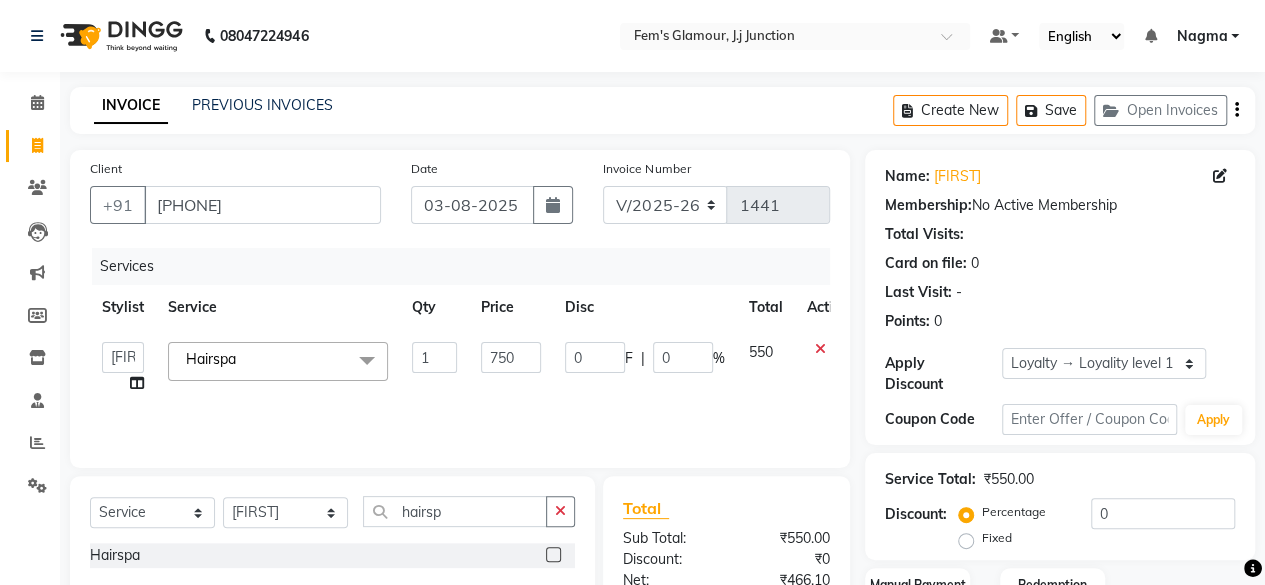 click on "Services Stylist Service Qty Price Disc Total Action  [FIRST] [LAST]   [FIRST] [LAST]   [FIRST]   [FIRST] [LAST]   [FIRST]   [FIRST]   [FIRST]   [FIRST]   [FIRST]   [FIRST]   [FIRST]   [FIRST]   [FIRST]   [FIRST]  Hairspa  x BLEACH  -  NORMAL BLEACH BLEACH  -  DTAN BLEACH BLEACH  -  DTAN PACK BLEACH  -  FULL BODY BLEACH [NORMAL] BLEACH  -  FULL BODY BLEACH [DTAN] BLEACH  -  FULL HANDS BLEACH [NORMAL] BLEACH  -  FULL HANDS BLEACH [DTAN] BLEACH  -  FULL LEG BLEACH [NORMAL] BLEACH  -  FULL LEG BLEACH [DTAN] Heel Peel Treatment  Micro pigment BB glow Korean Glass Shine IV drip Makeup Workshop Vaginal tightening Foot Massage Under Eye Treatment Advance payment CPR TREATMENT KARSEELL SPA UNDERARM TREATMENT BRAZALLIAN GLASS SHINE BASIC HYDRA FACIAL REAPPLICATION LUSTRE TREATMENT KERABONDINGRB KERABONDINGSLF KERABONDINGSLFB KERABONDINGBTXB KERABONDINGBTXWH KERABONDINGOZB NANOPLASTIASLF NANOPLASTIASLFB NANOPLASTIABTXW NANOPLASTIABTXB GOLDEN TREATMENT GLAM UP GLOW BLOWDRY WEIGHTLOSS IV NANOPLASTIARB SKIN CONSULTATION NANOPLASTIAOZB Ear Loping" 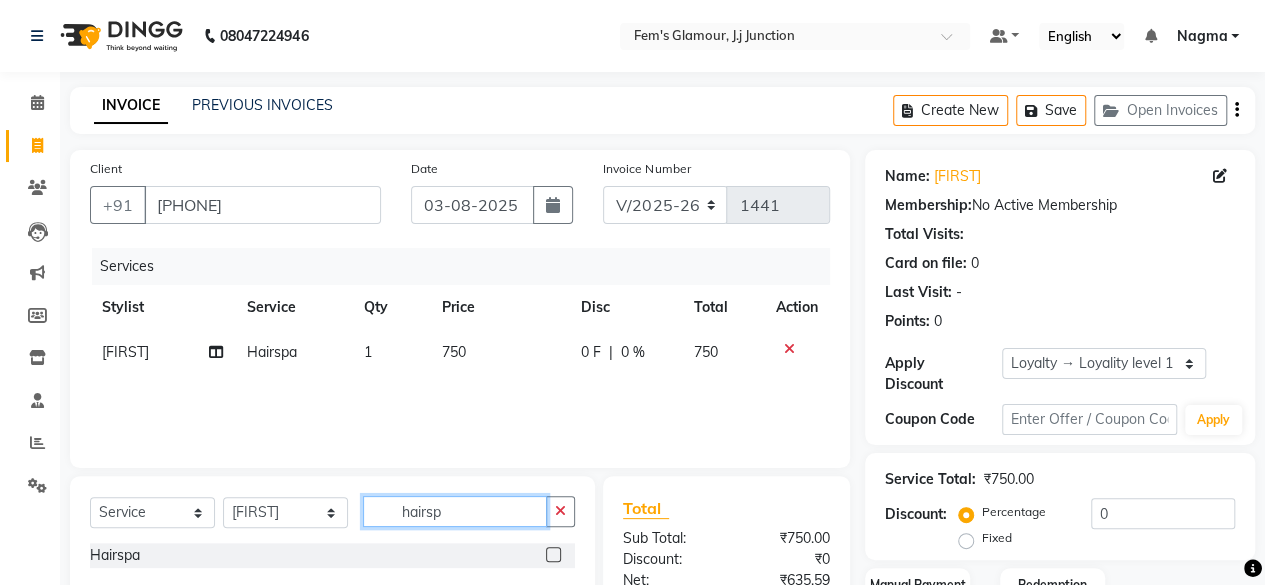 click on "hairsp" 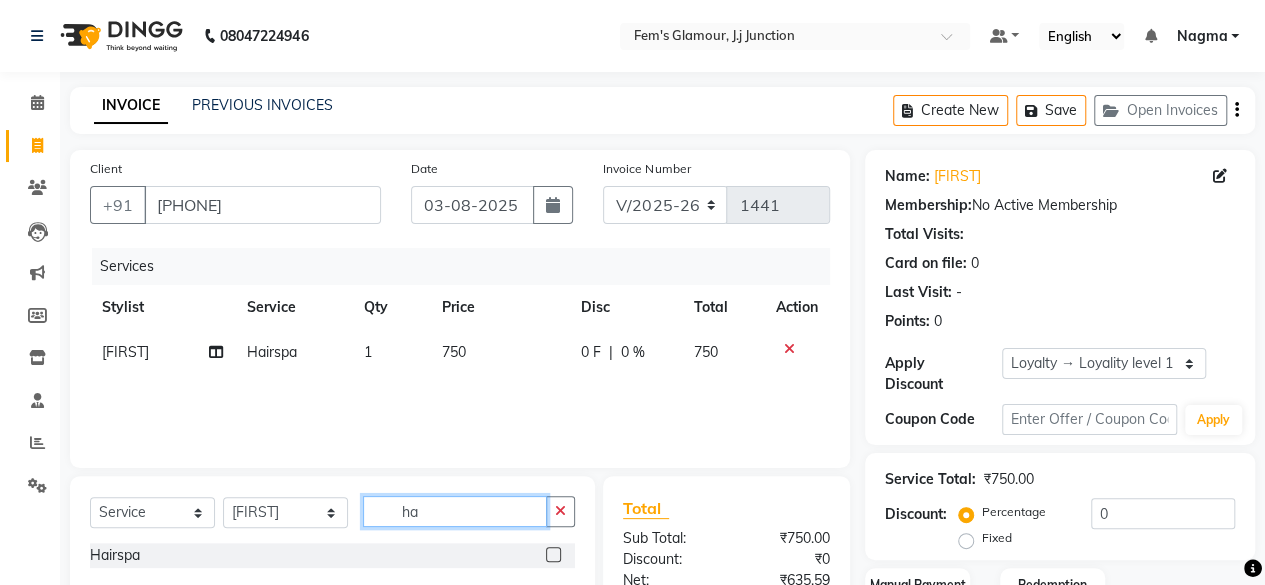 type on "h" 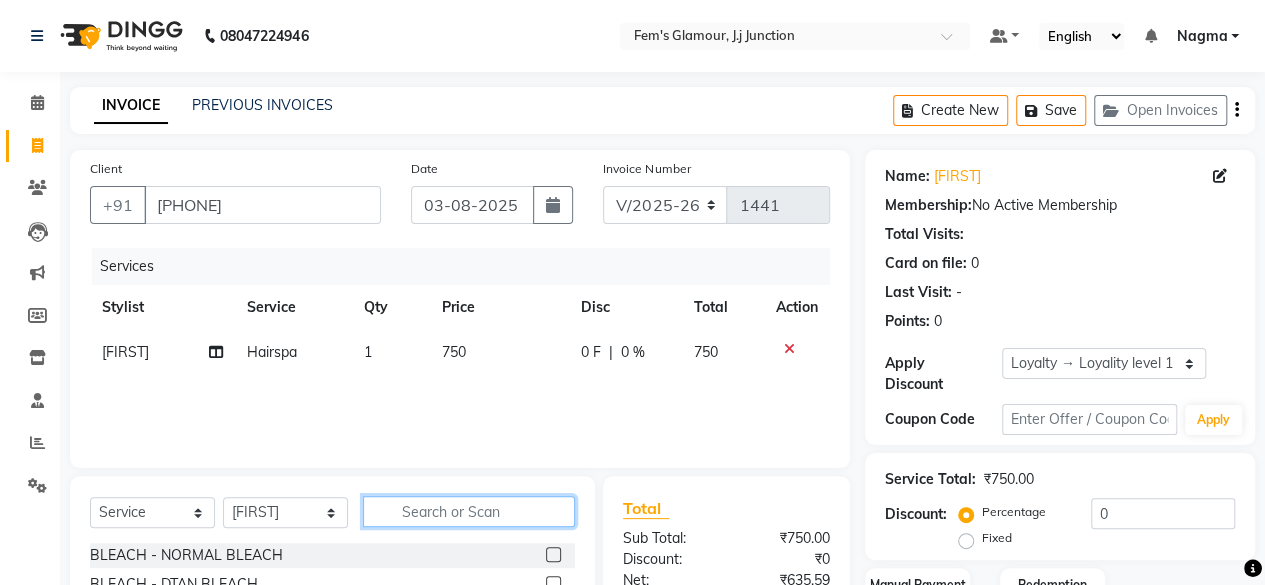 type 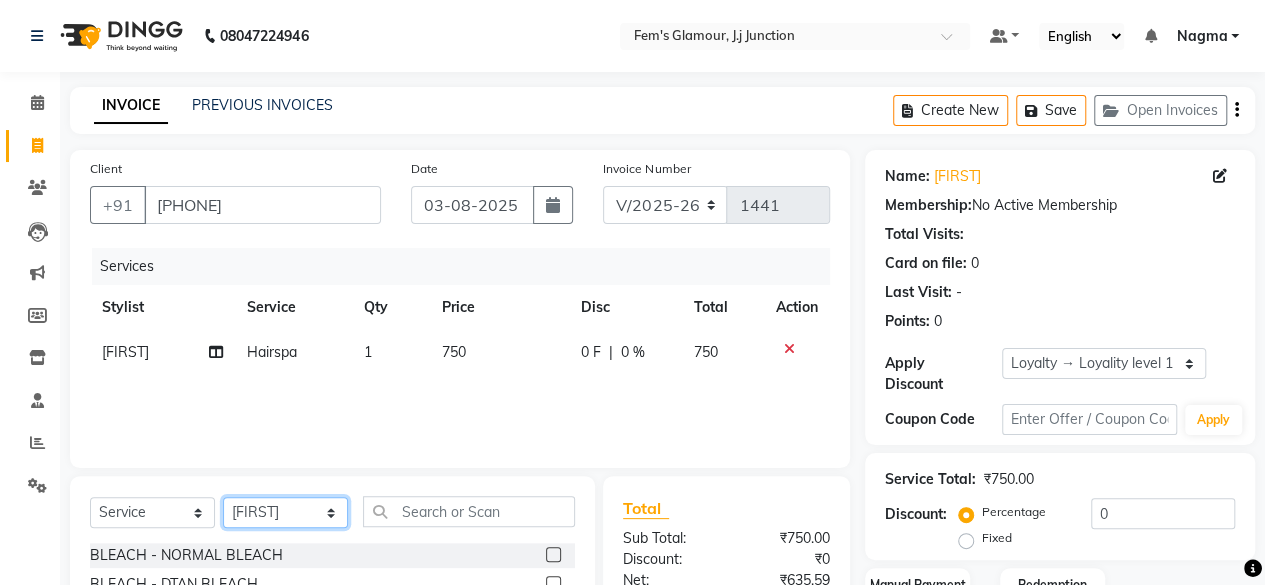 click on "Select Stylist [FIRST] [LAST] [FIRST] [LAST] [FIRST] [LAST] [FIRST] [LAST] [FIRST] [LAST] [FIRST] [LAST] [FIRST] [LAST] [FIRST] [LAST] [FIRST] [LAST] [FIRST] [LAST] [FIRST] [LAST] [FIRST] [LAST] [FIRST] [LAST]" 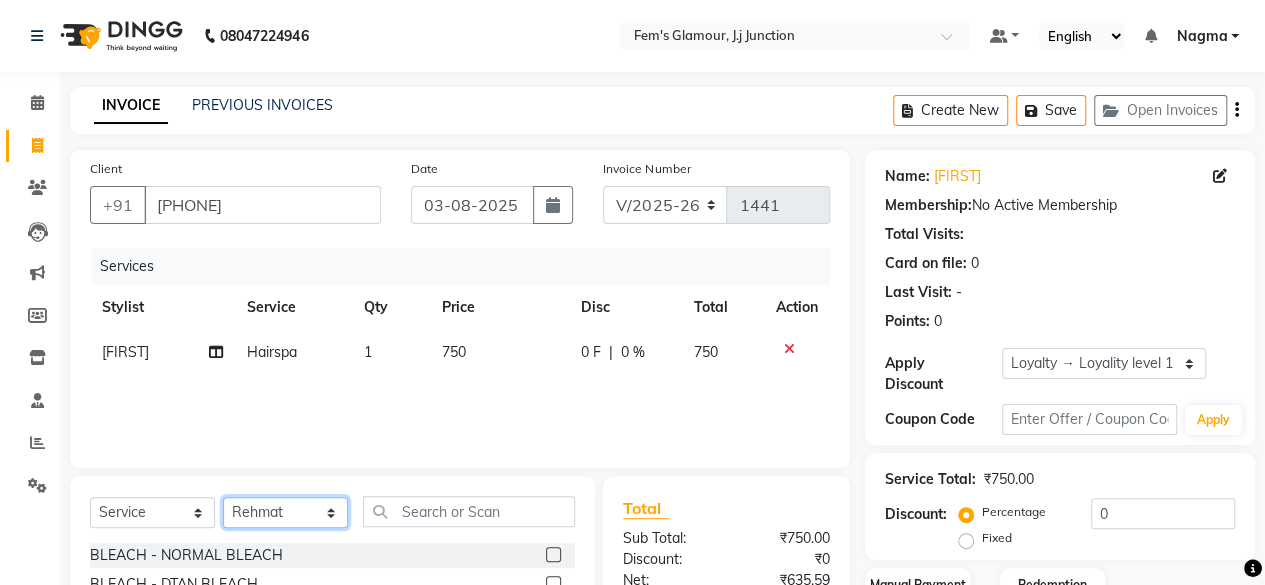 click on "Select Stylist [FIRST] [LAST] [FIRST] [LAST] [FIRST] [LAST] [FIRST] [LAST] [FIRST] [LAST] [FIRST] [LAST] [FIRST] [LAST] [FIRST] [LAST] [FIRST] [LAST] [FIRST] [LAST] [FIRST] [LAST] [FIRST] [LAST] [FIRST] [LAST]" 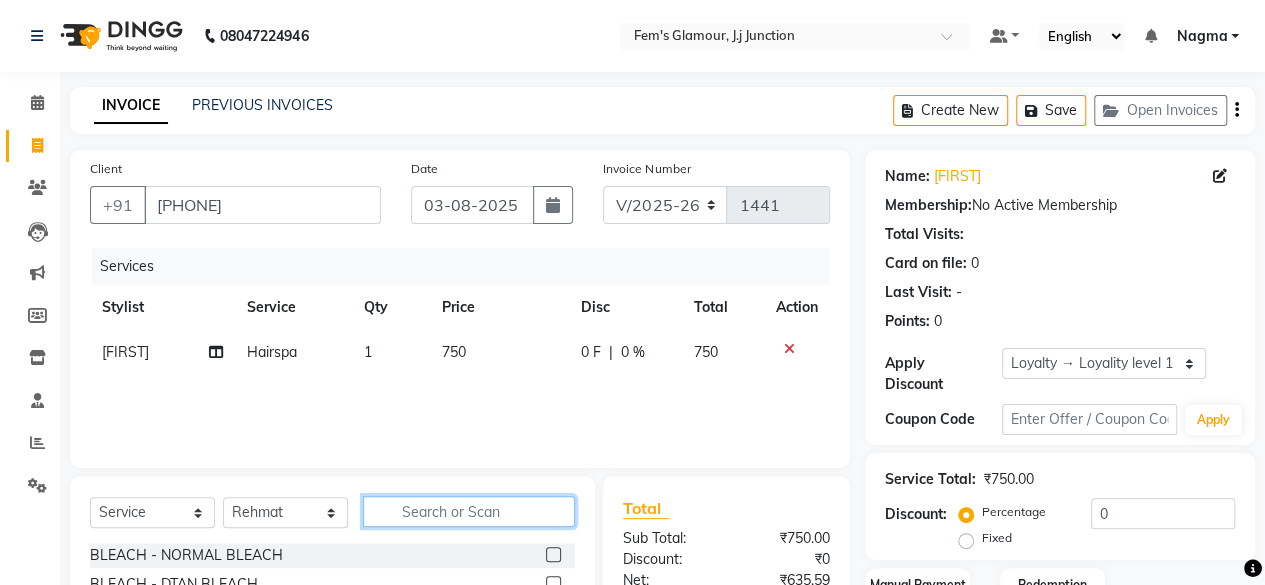 click 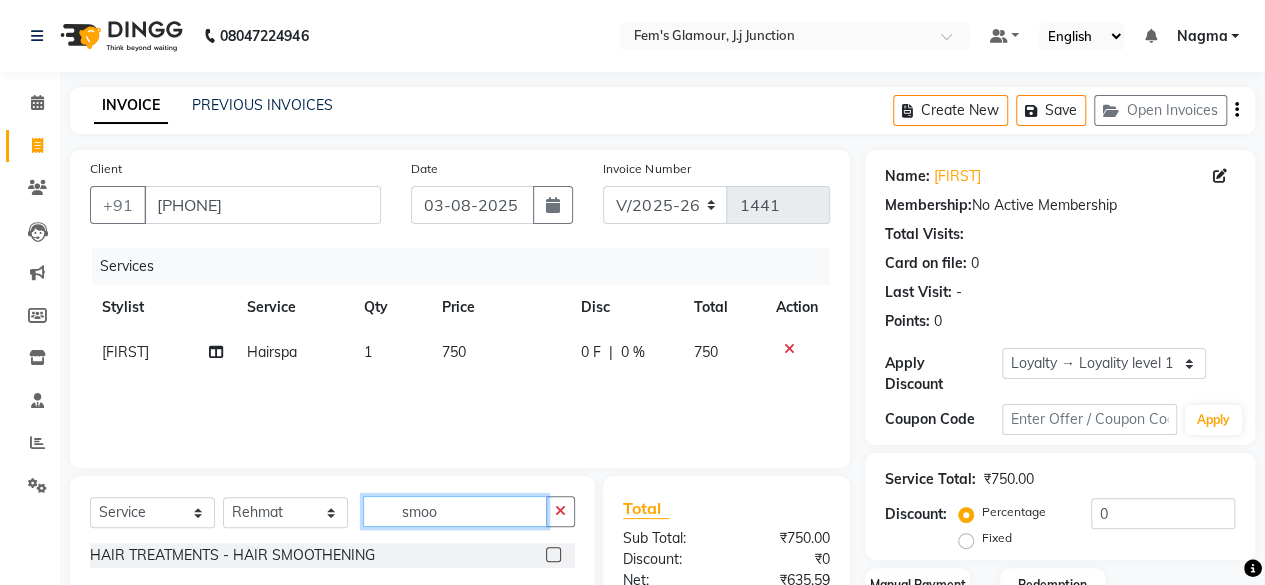 type on "smoo" 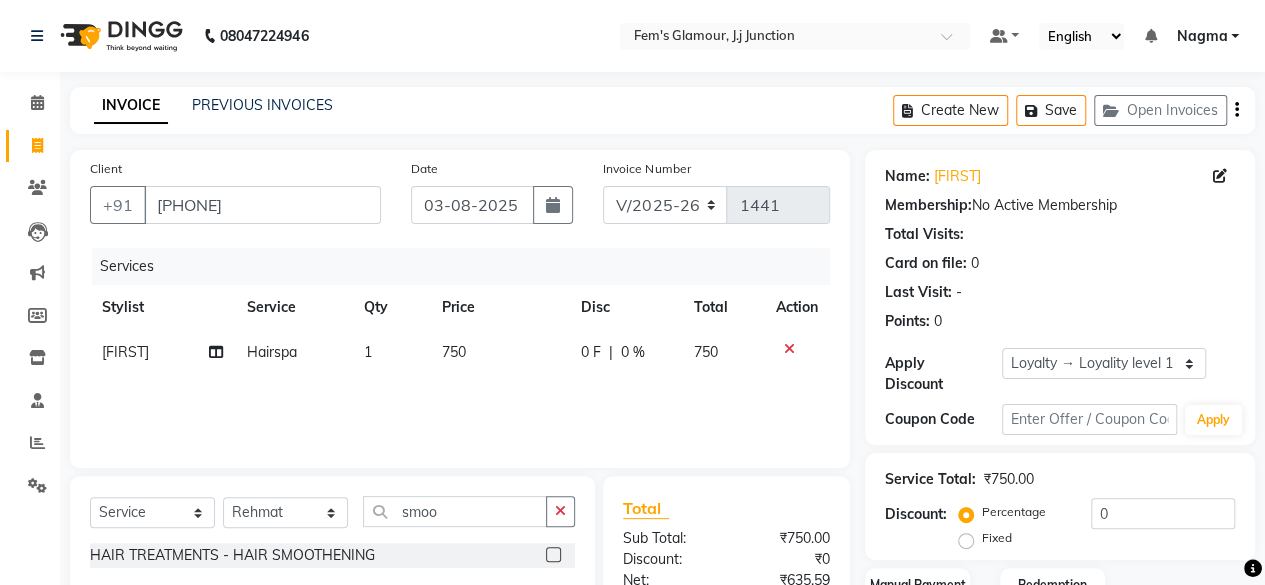 click 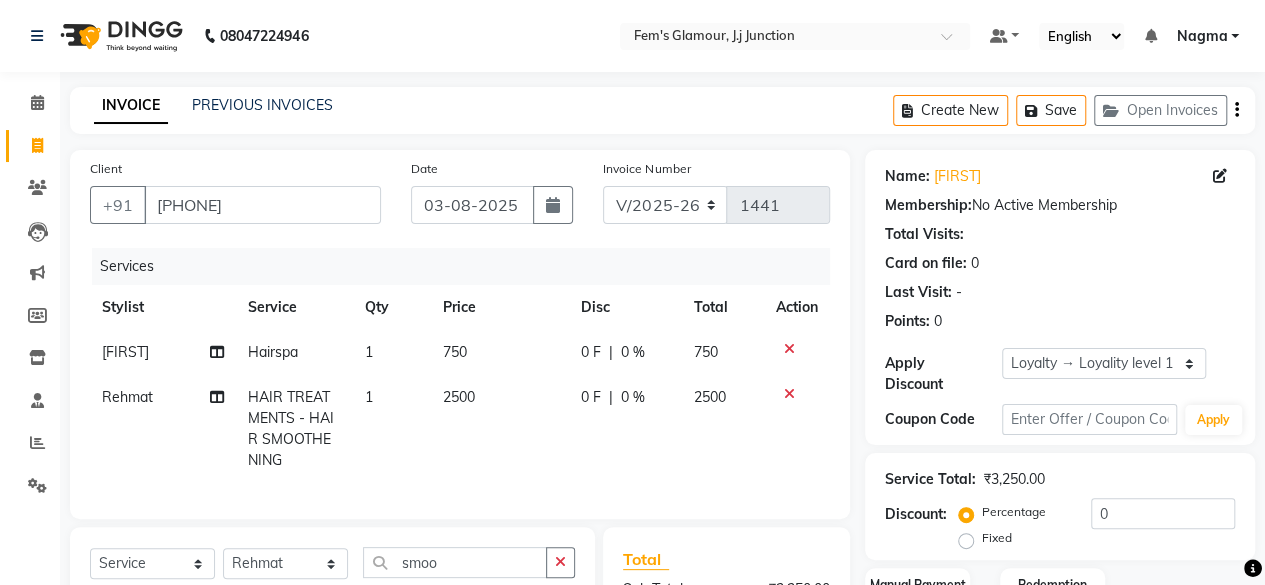 checkbox on "false" 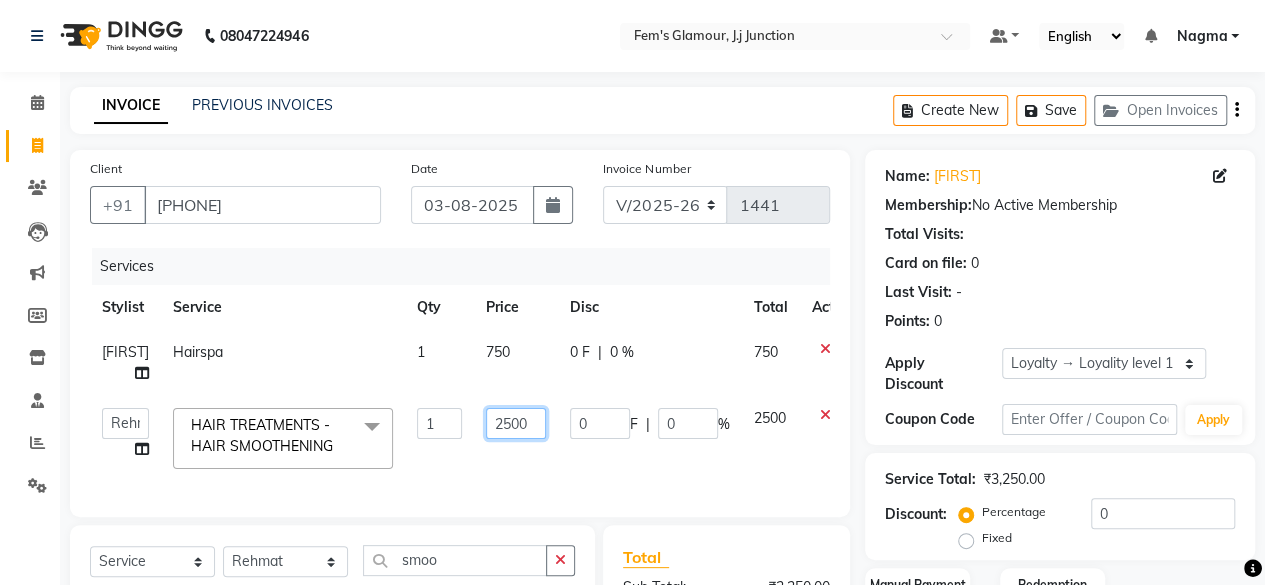 click on "2500" 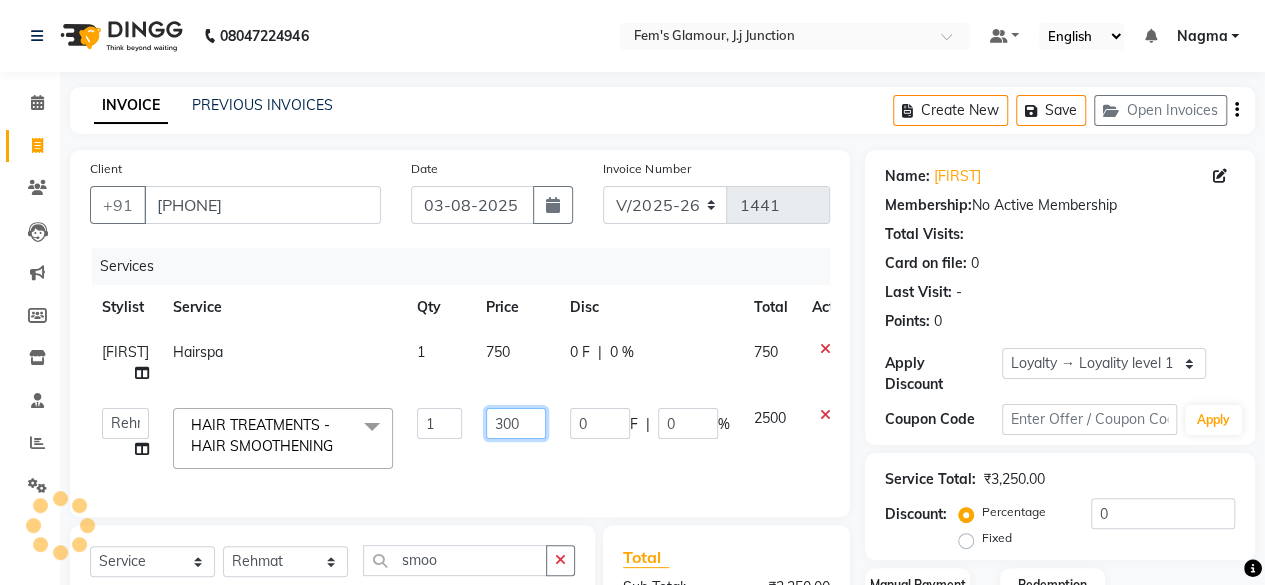 type on "3000" 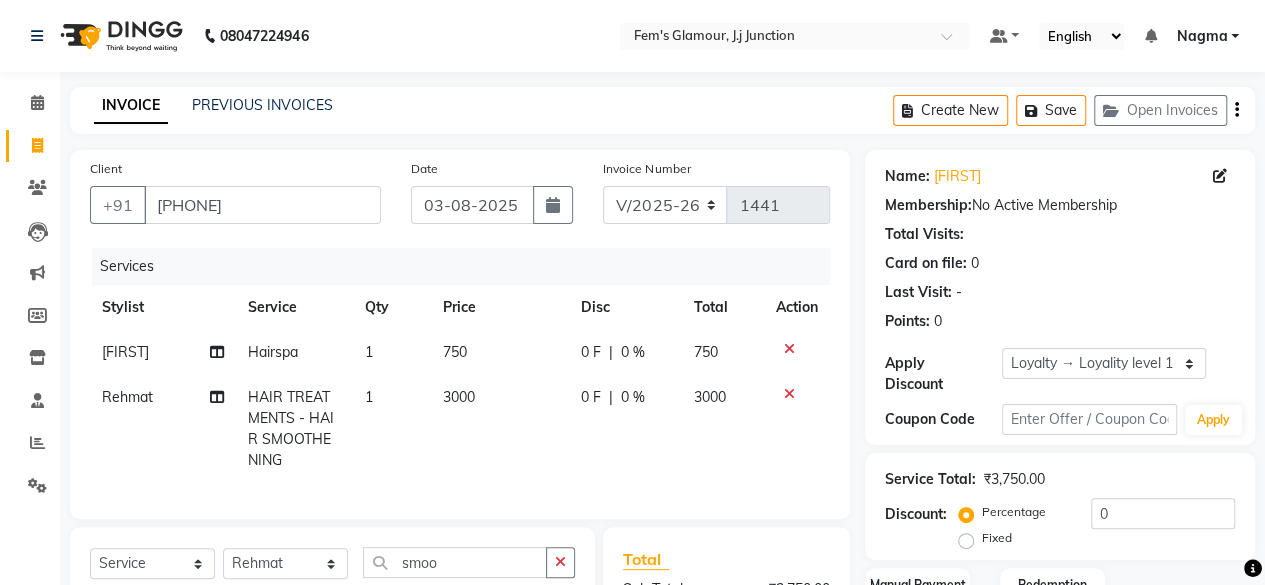 click on "0 F | 0 %" 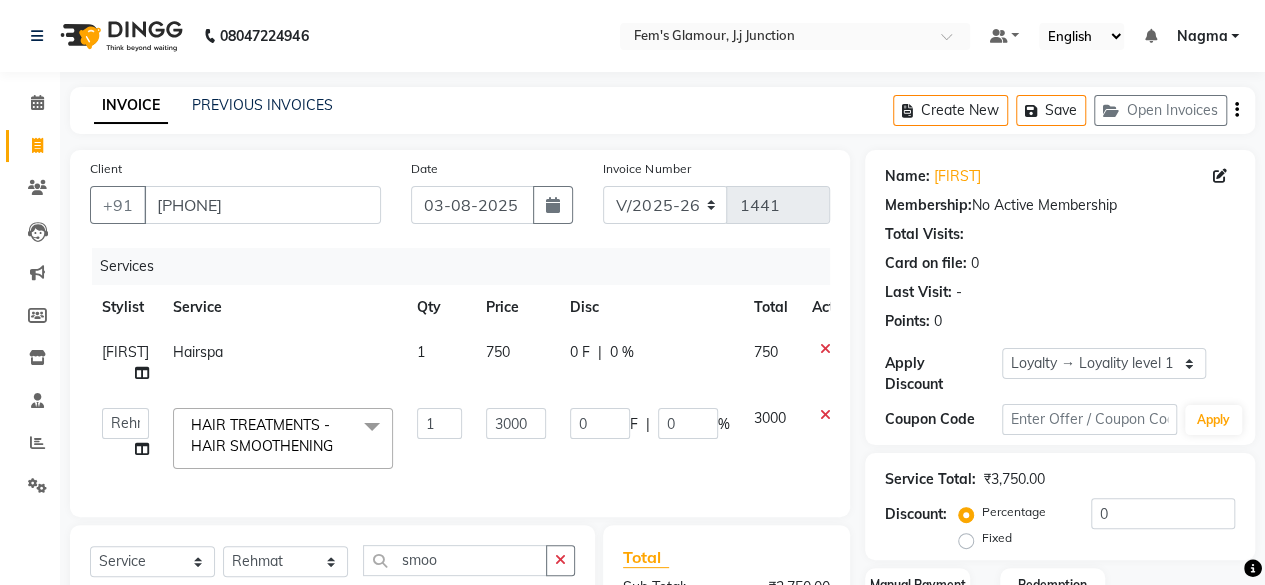 scroll, scrollTop: 276, scrollLeft: 0, axis: vertical 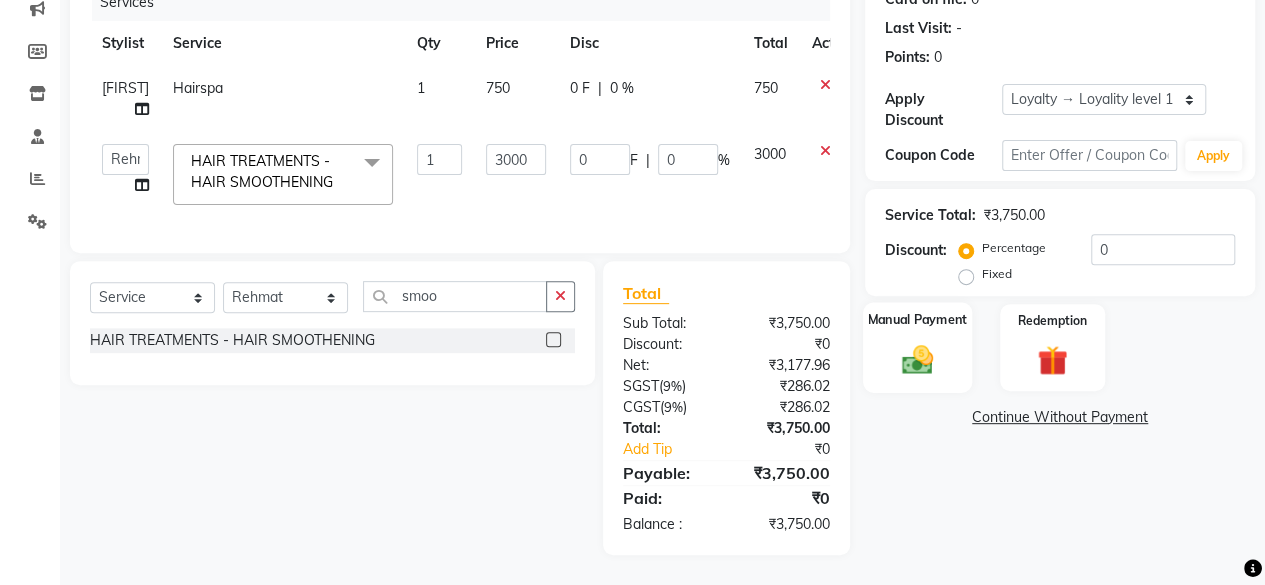 click on "Manual Payment" 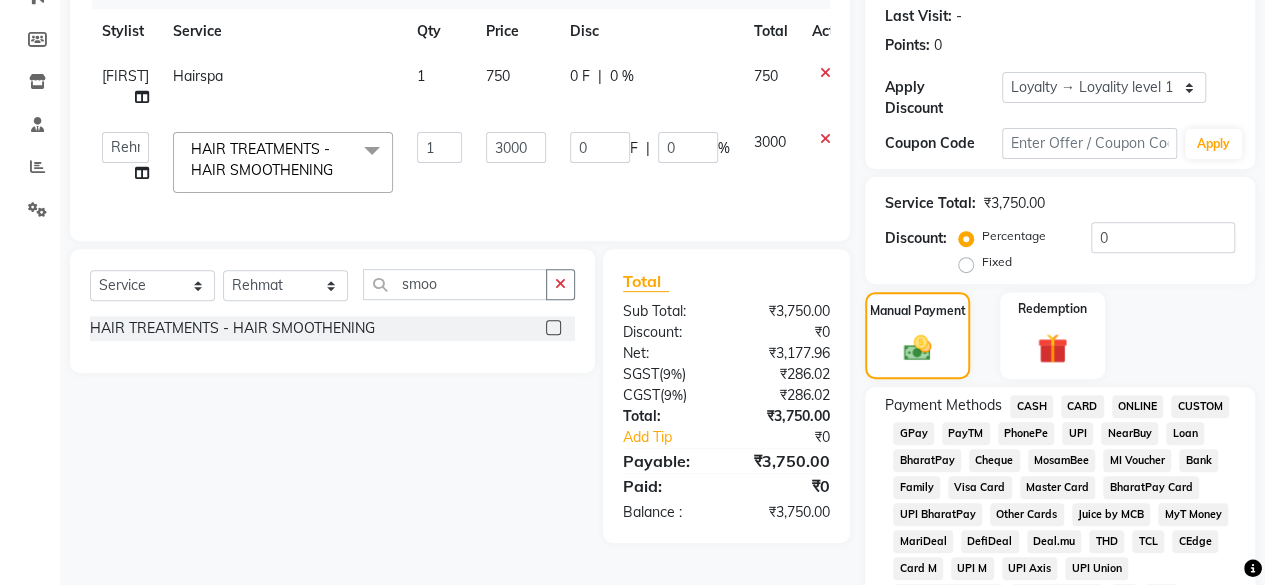 click on "GPay" 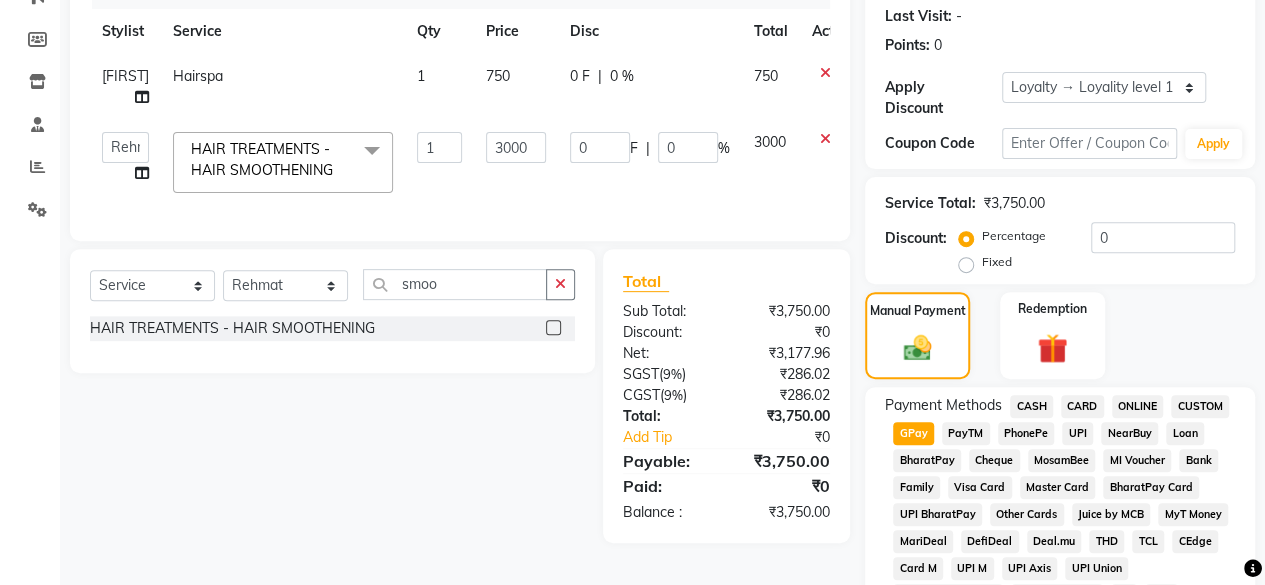 scroll, scrollTop: 788, scrollLeft: 0, axis: vertical 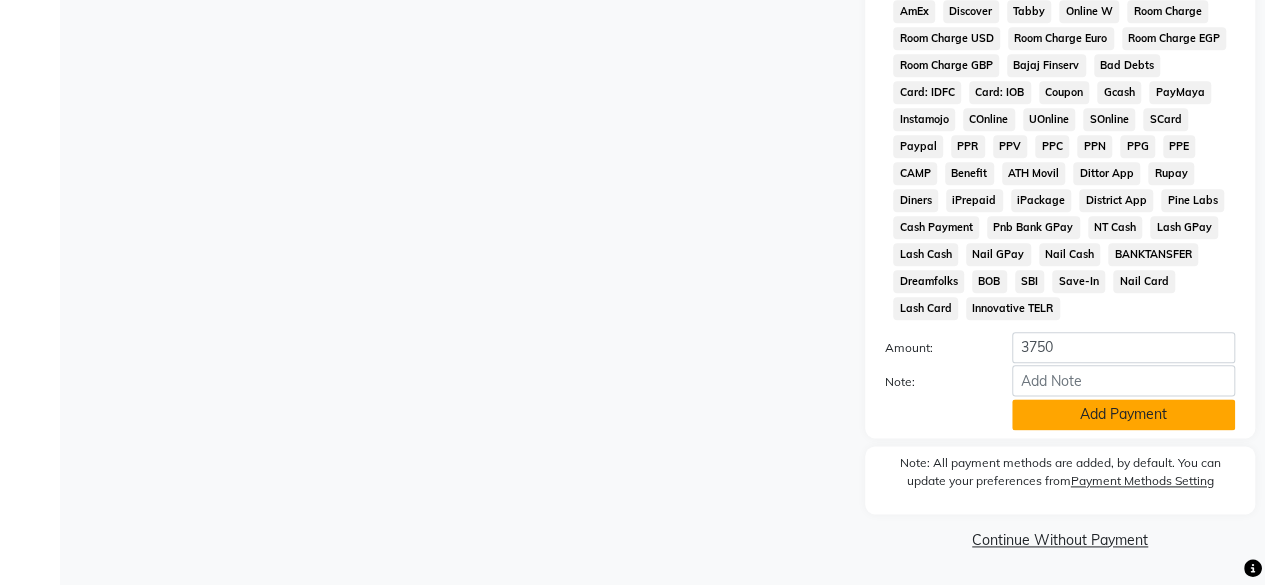 click on "Add Payment" 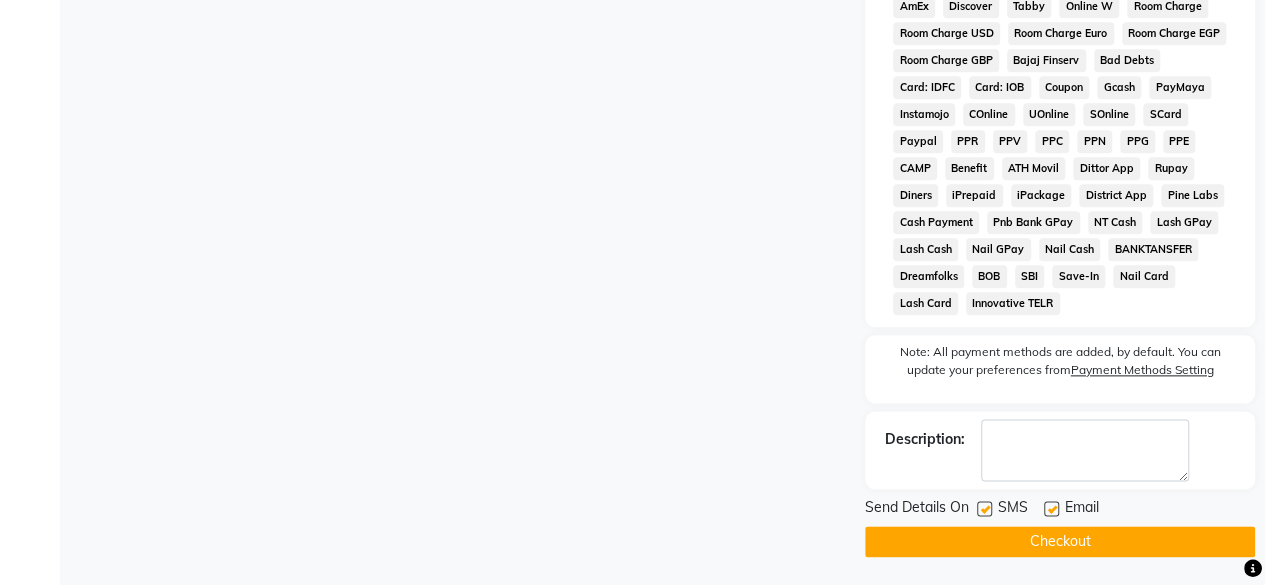 click on "Checkout" 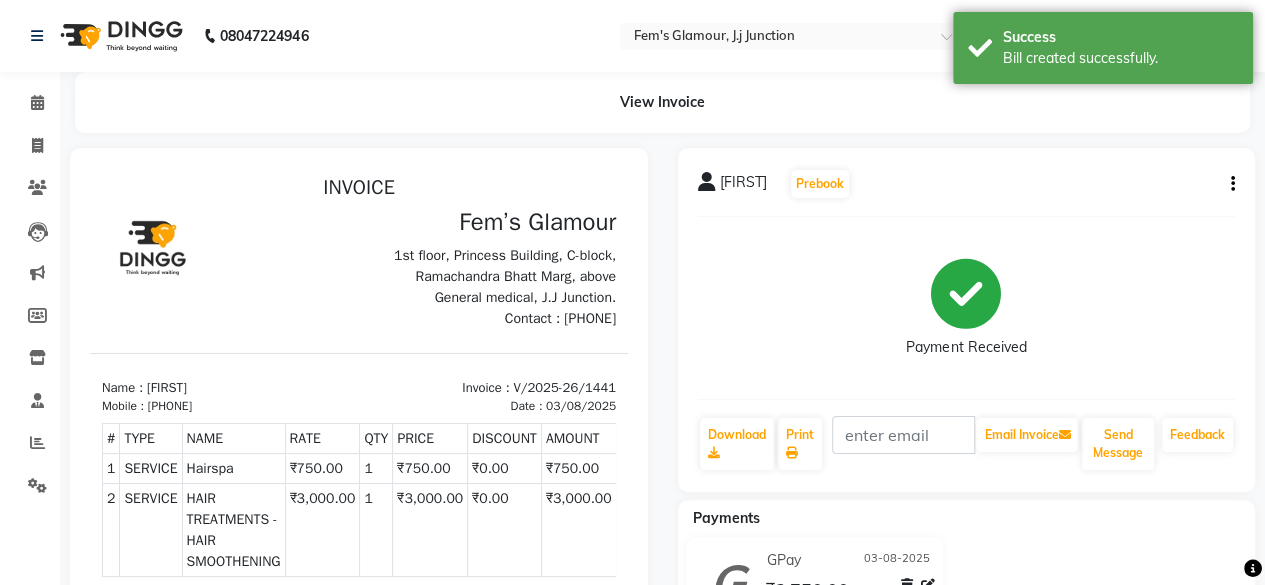 scroll, scrollTop: 0, scrollLeft: 0, axis: both 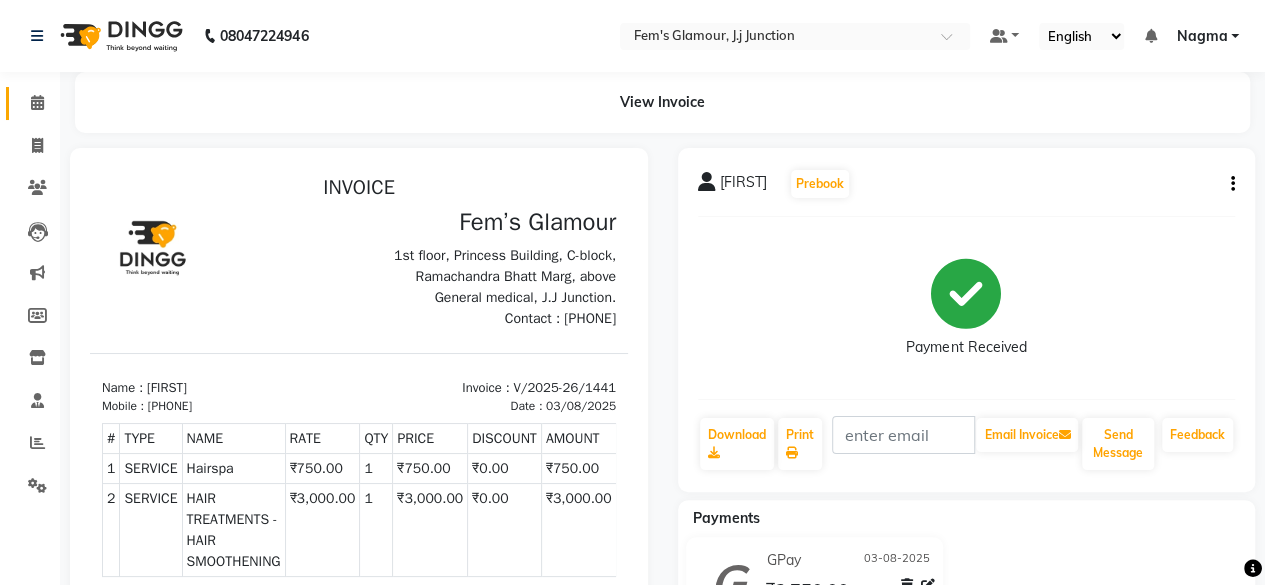 click 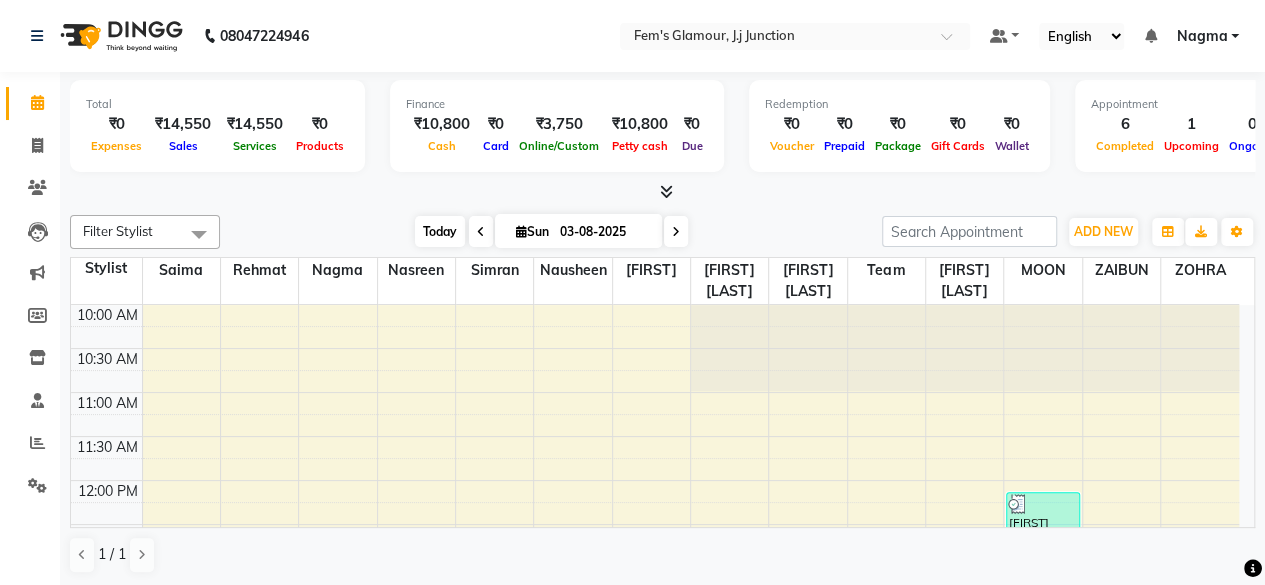 click on "Today" at bounding box center (440, 231) 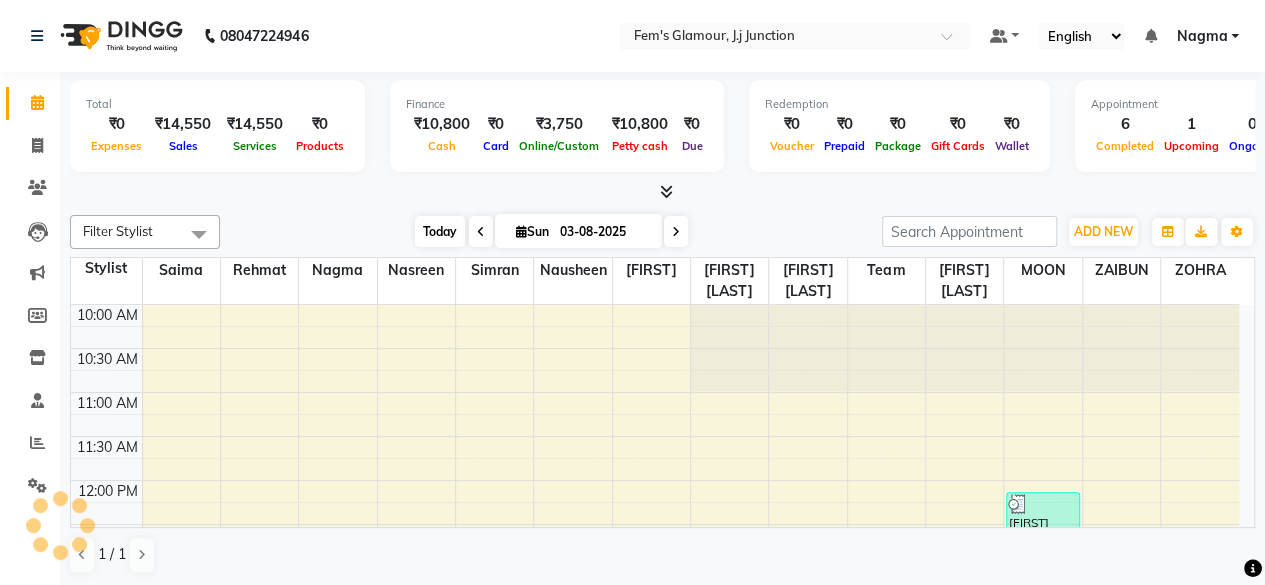 scroll, scrollTop: 608, scrollLeft: 0, axis: vertical 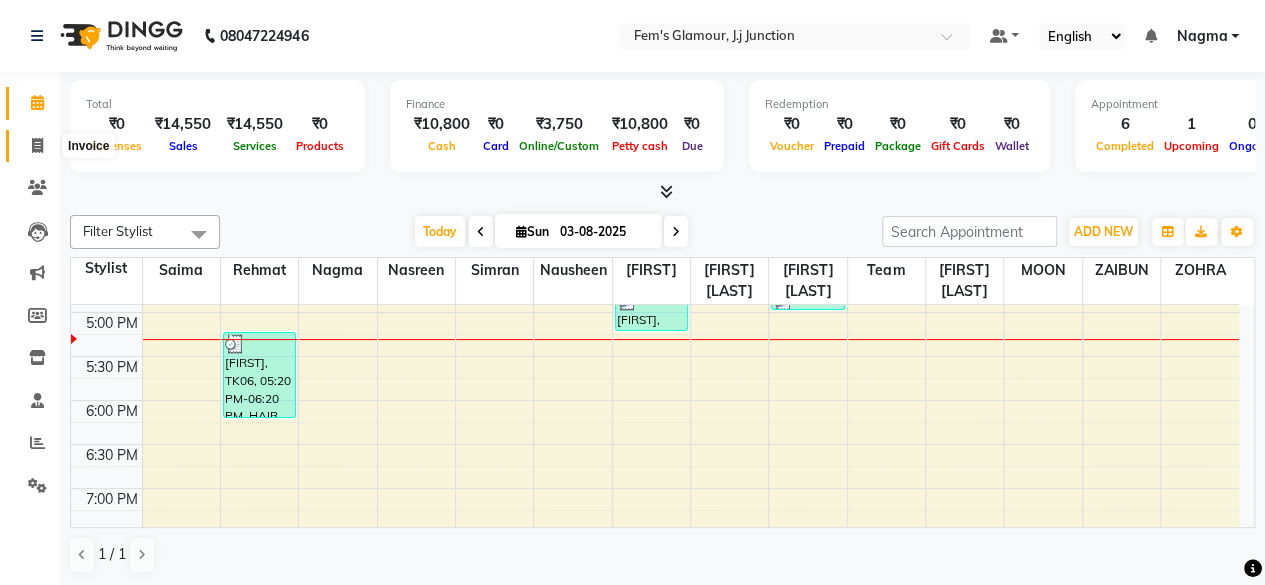 click 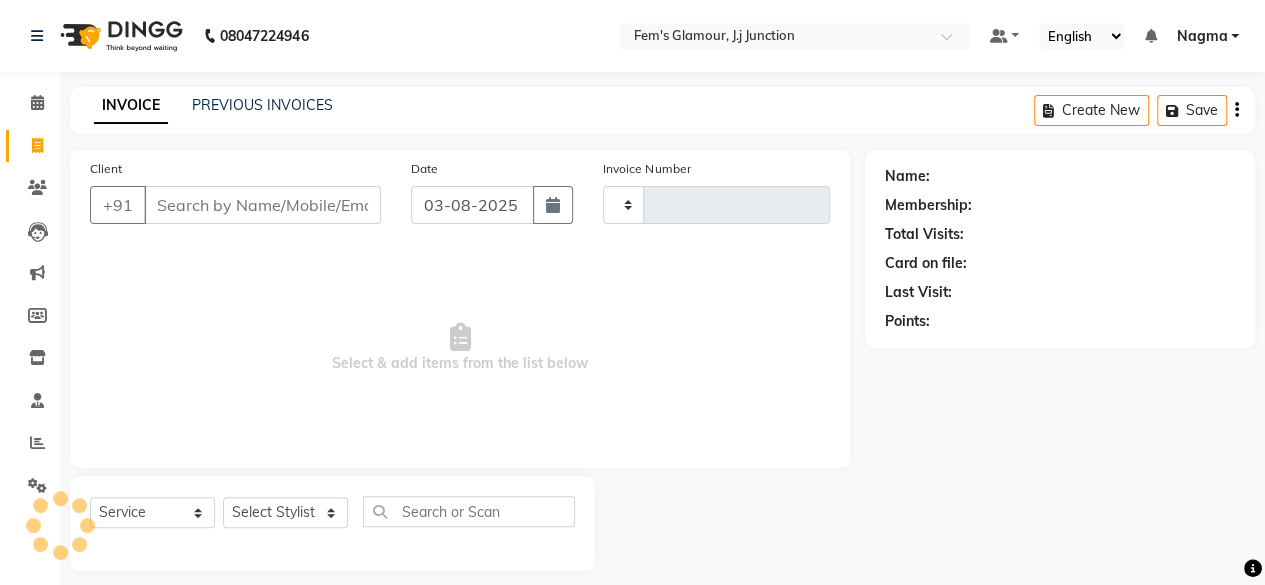 type on "1442" 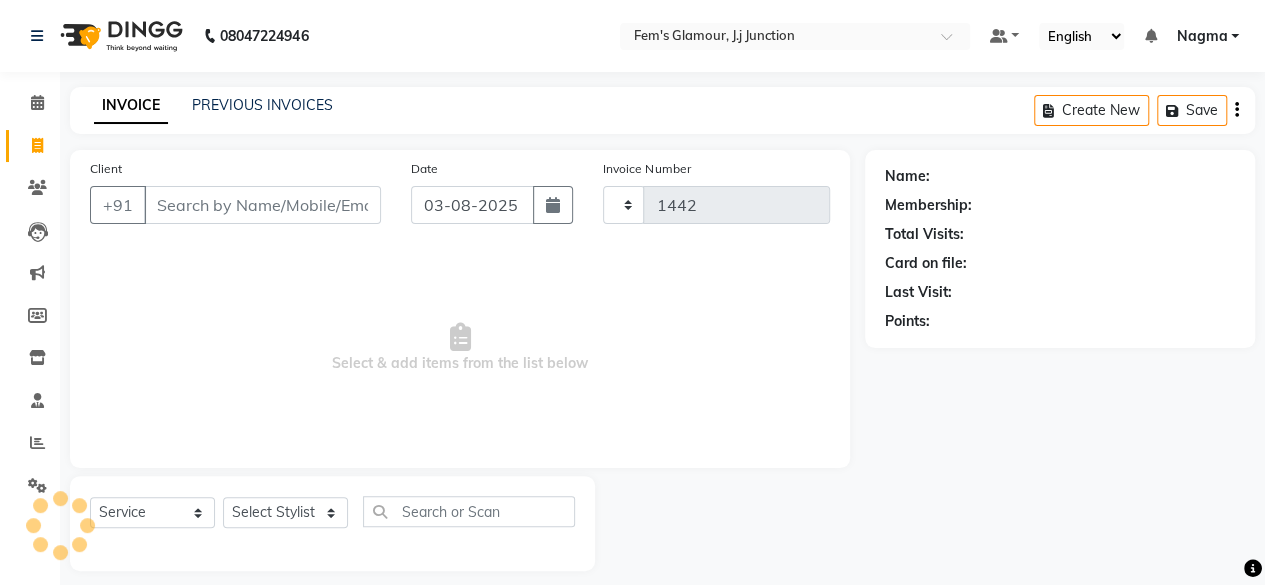 select on "4132" 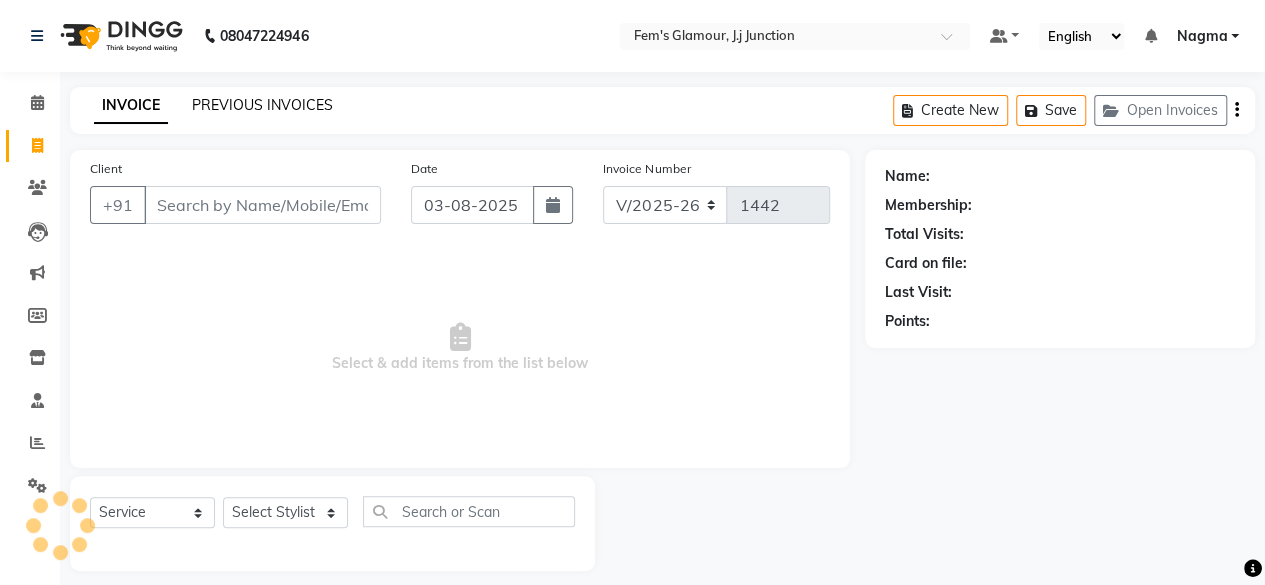 click on "PREVIOUS INVOICES" 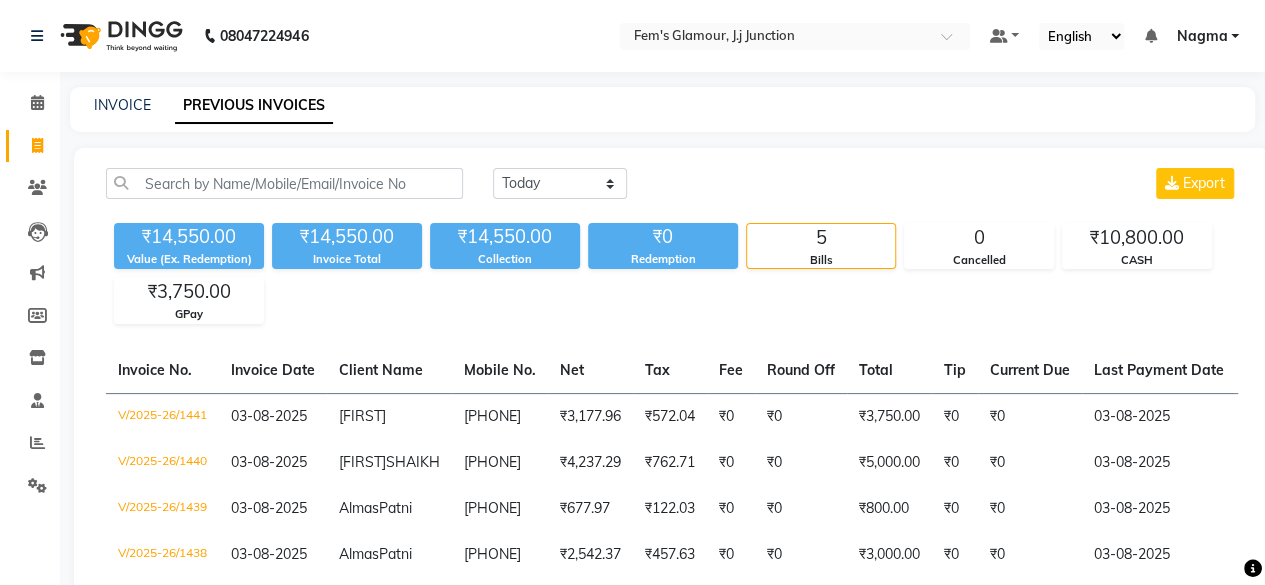 scroll, scrollTop: 180, scrollLeft: 0, axis: vertical 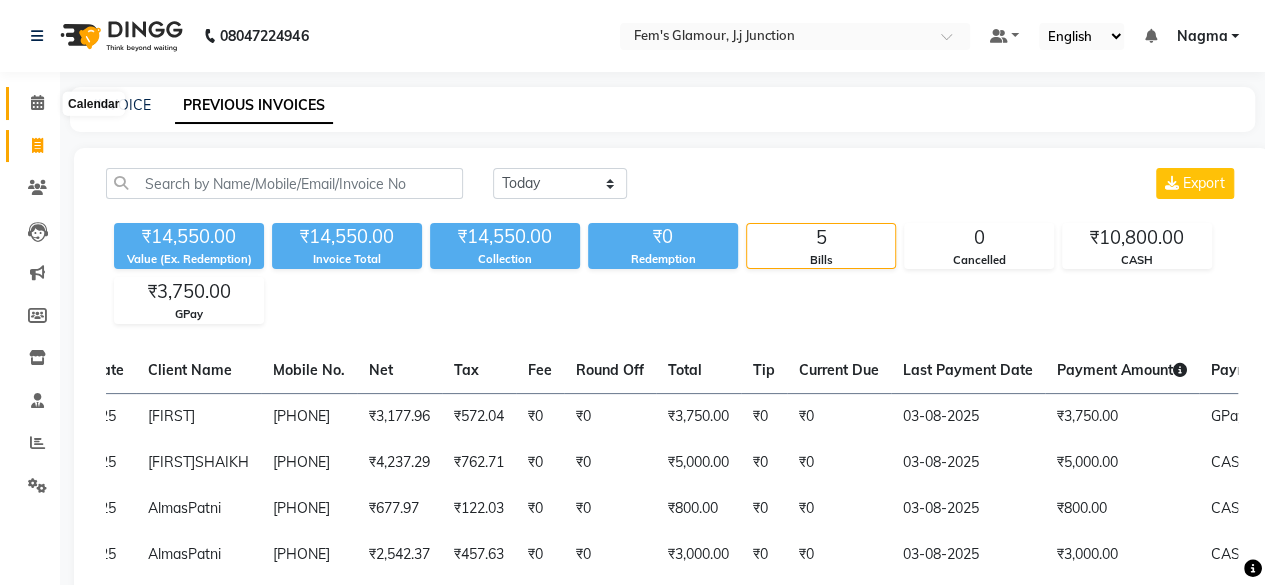 click 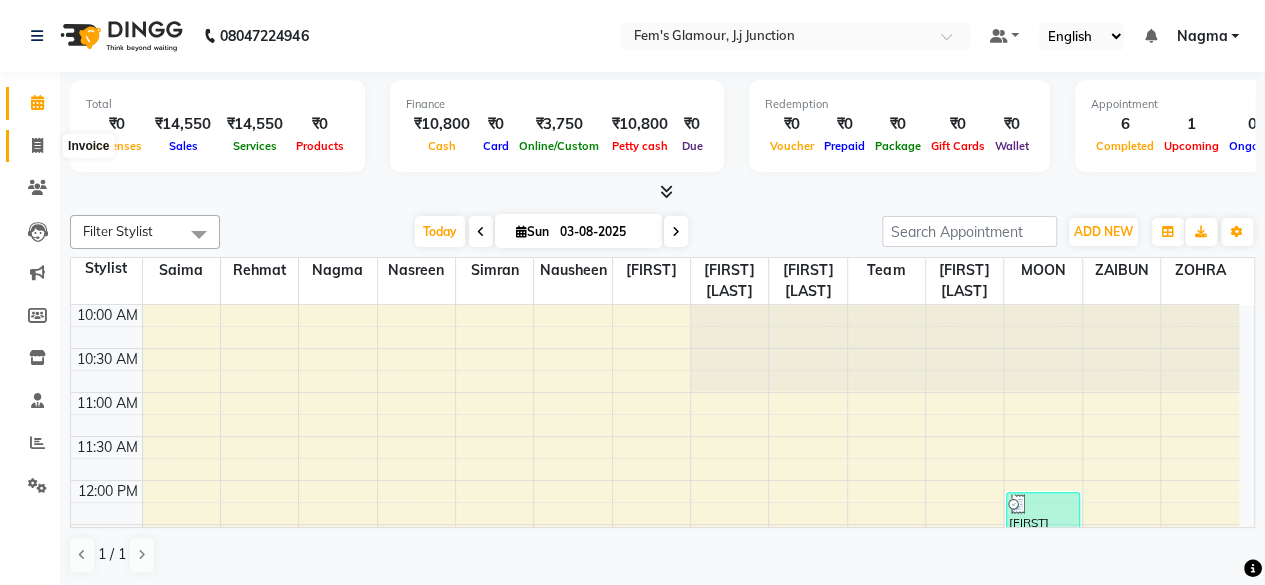 click 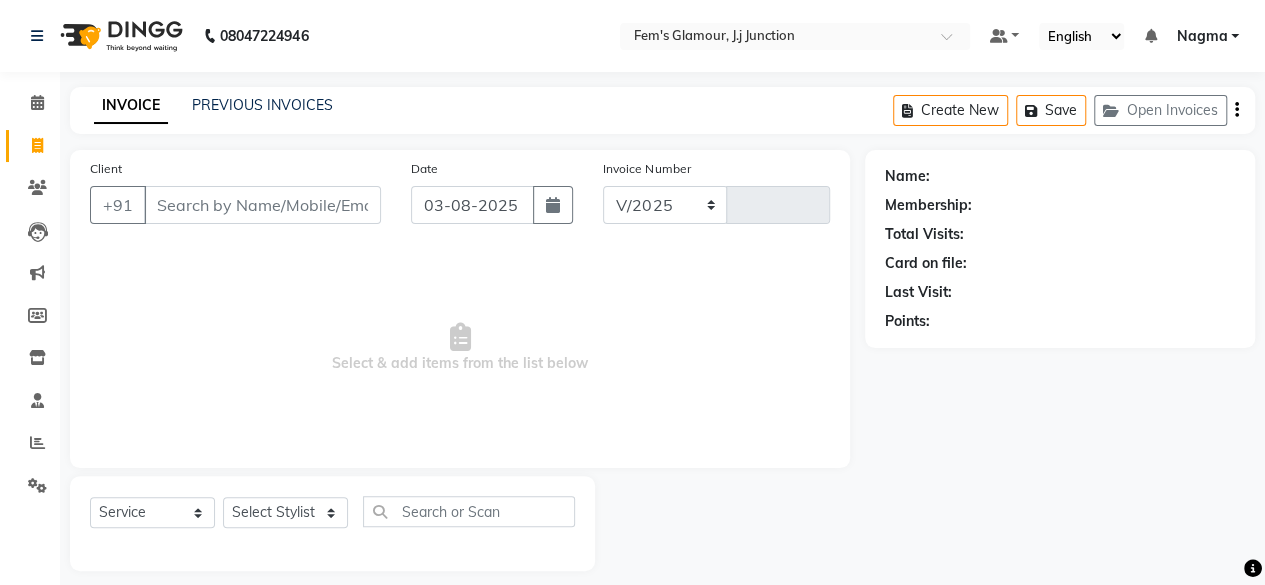 select on "4132" 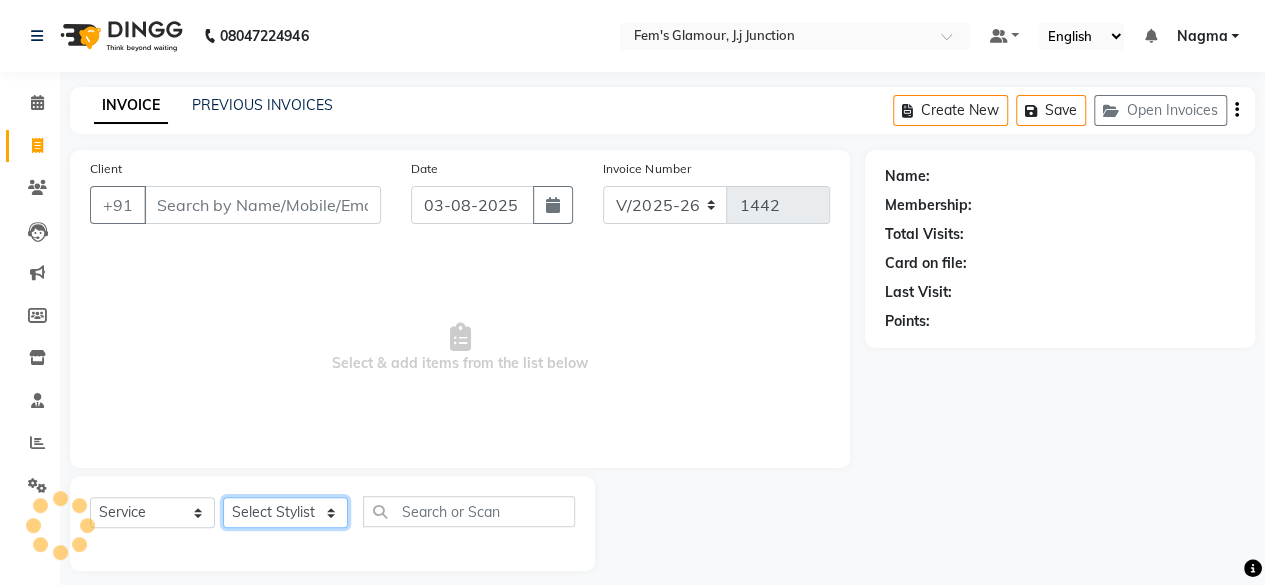 click on "Select Stylist [FIRST] [LAST] [FIRST] [LAST] [FIRST] [LAST] [FIRST] [LAST] [FIRST] [LAST] [FIRST] [LAST] [FIRST] [LAST] [FIRST] [LAST] [FIRST] [LAST] [FIRST] [LAST] [FIRST] [LAST] [FIRST] [LAST] [FIRST] [LAST]" 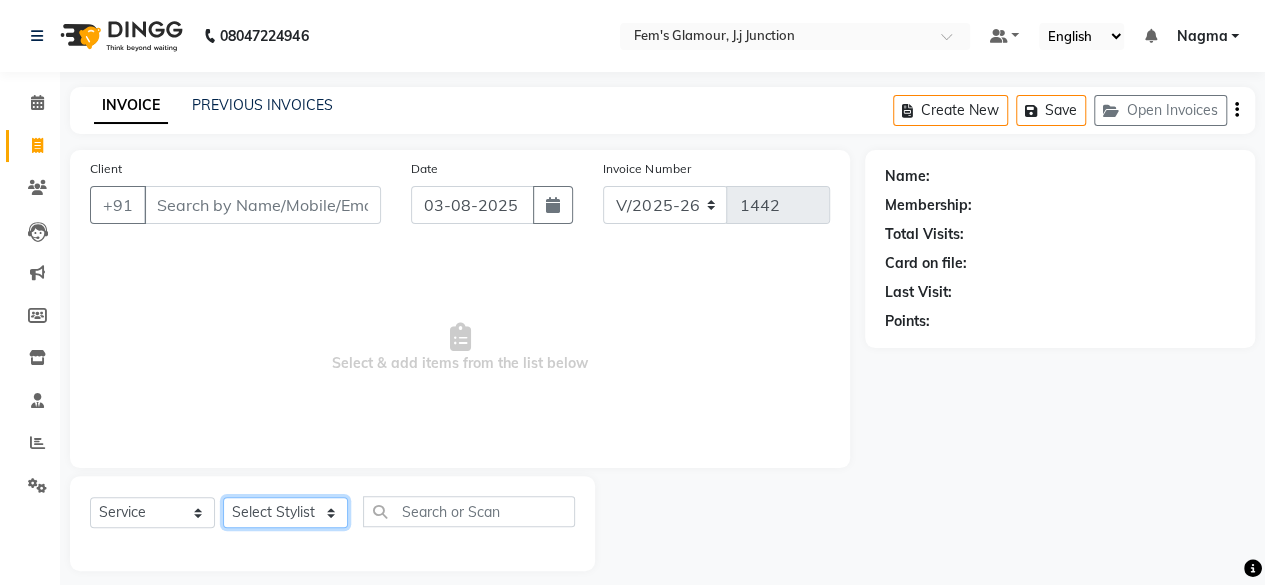 select on "22798" 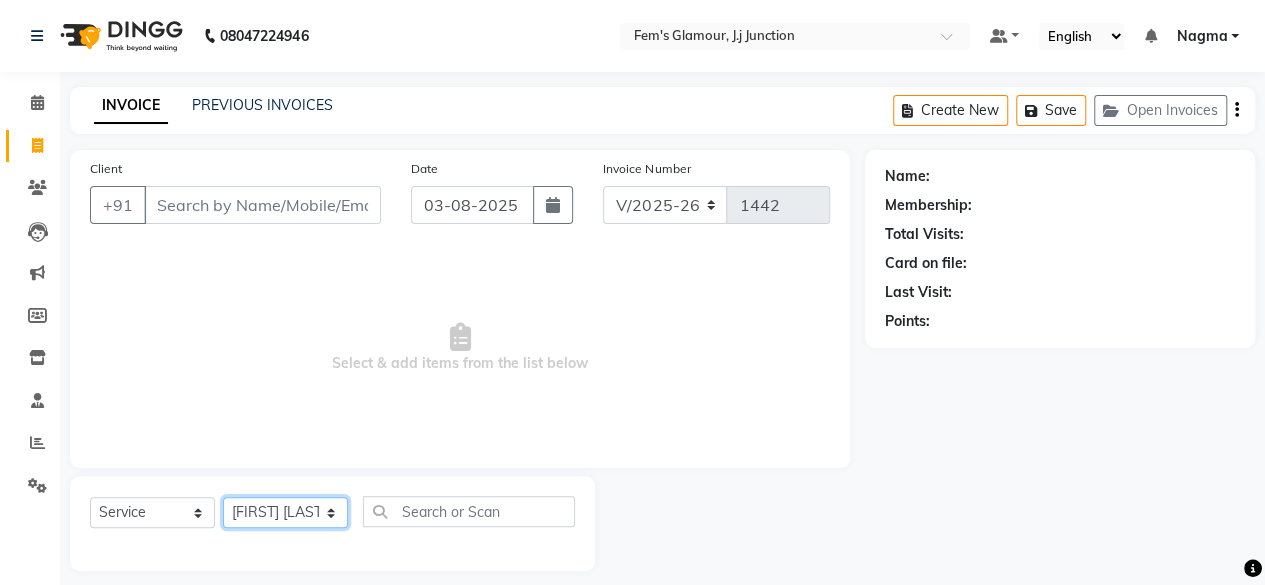 click on "Select Stylist [FIRST] [LAST] [FIRST] [LAST] [FIRST] [LAST] [FIRST] [LAST] [FIRST] [LAST] [FIRST] [LAST] [FIRST] [LAST] [FIRST] [LAST] [FIRST] [LAST] [FIRST] [LAST] [FIRST] [LAST] [FIRST] [LAST] [FIRST] [LAST]" 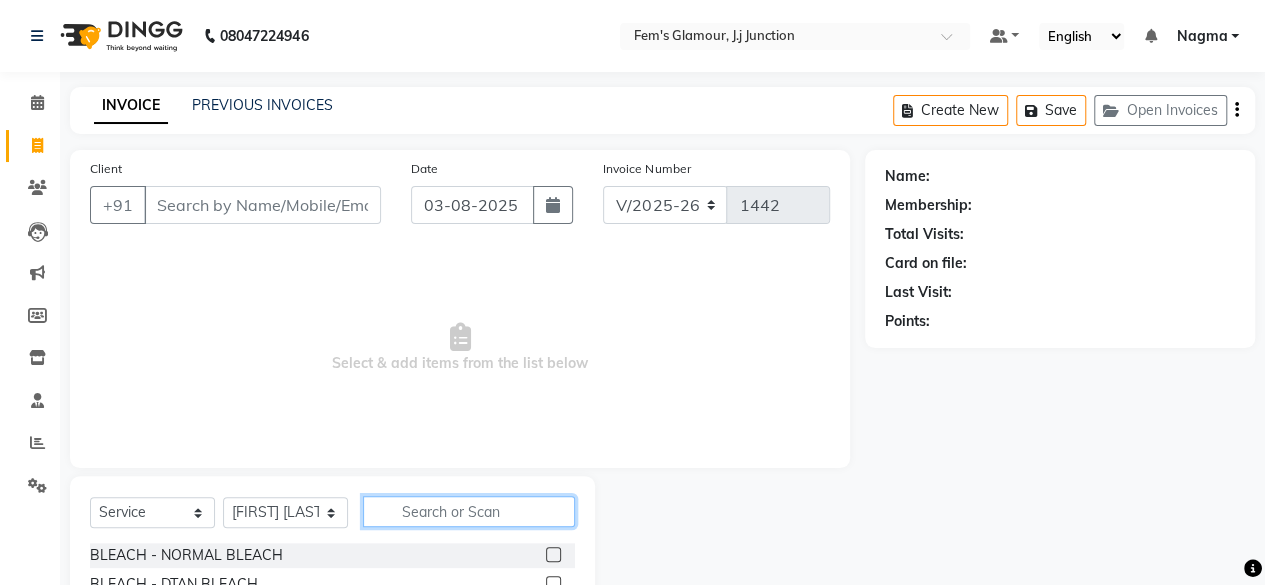 click 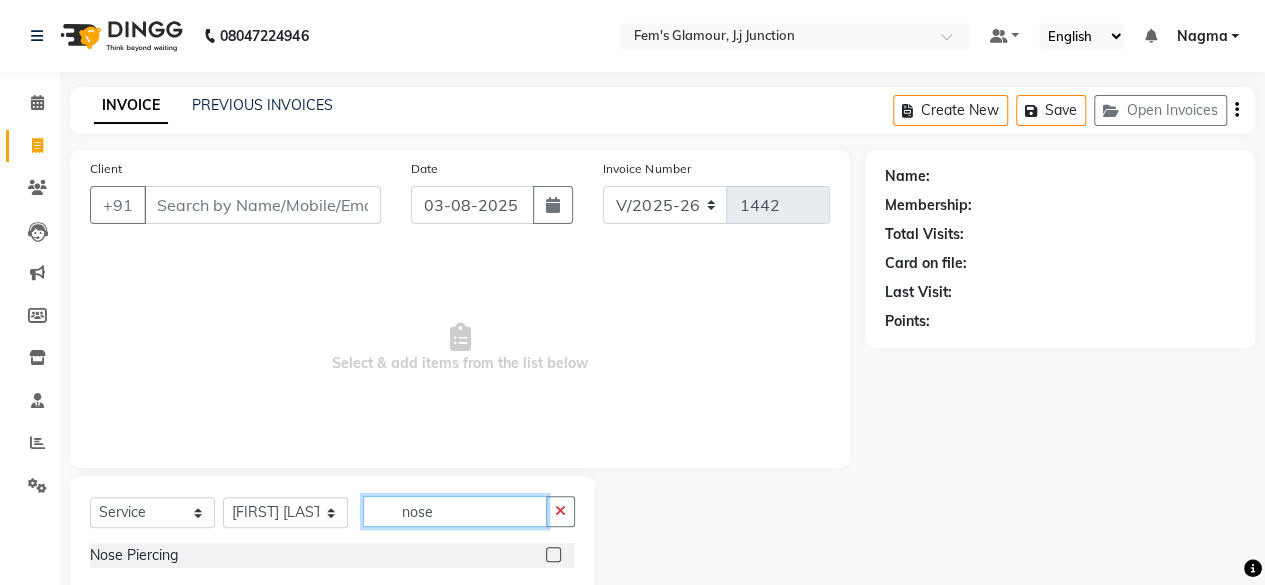 type on "nose" 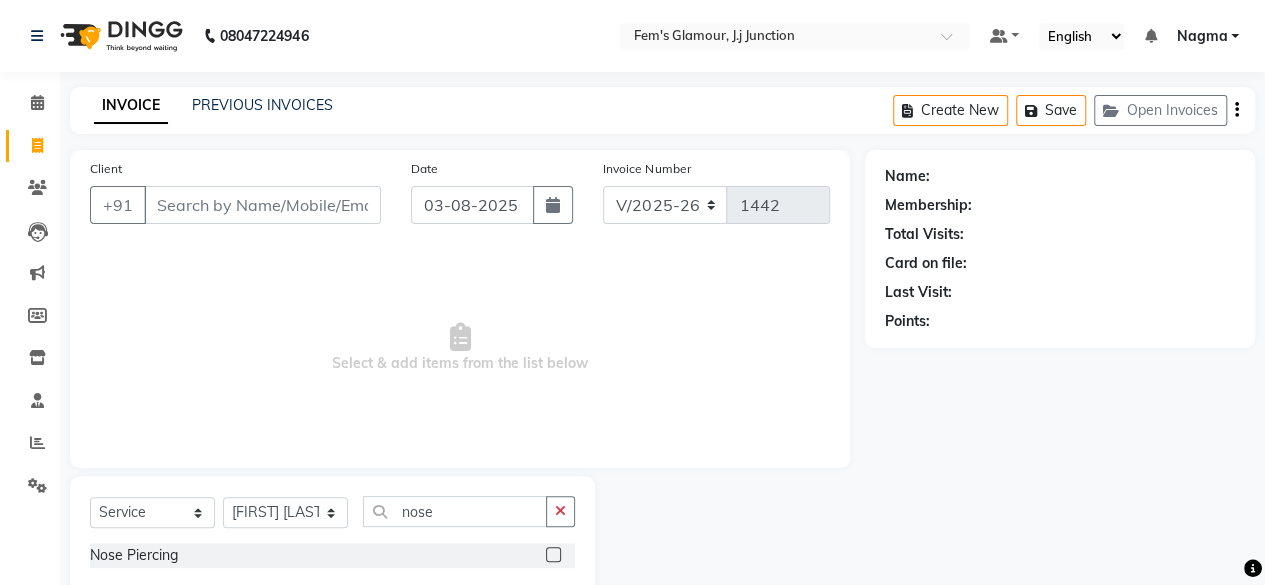 click 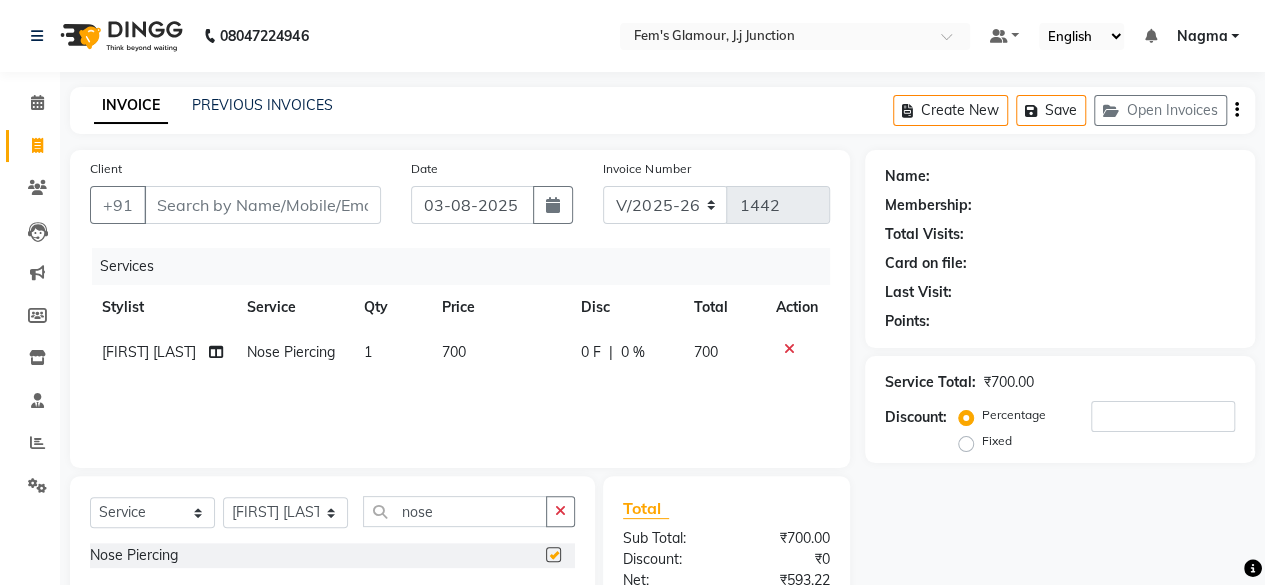 checkbox on "false" 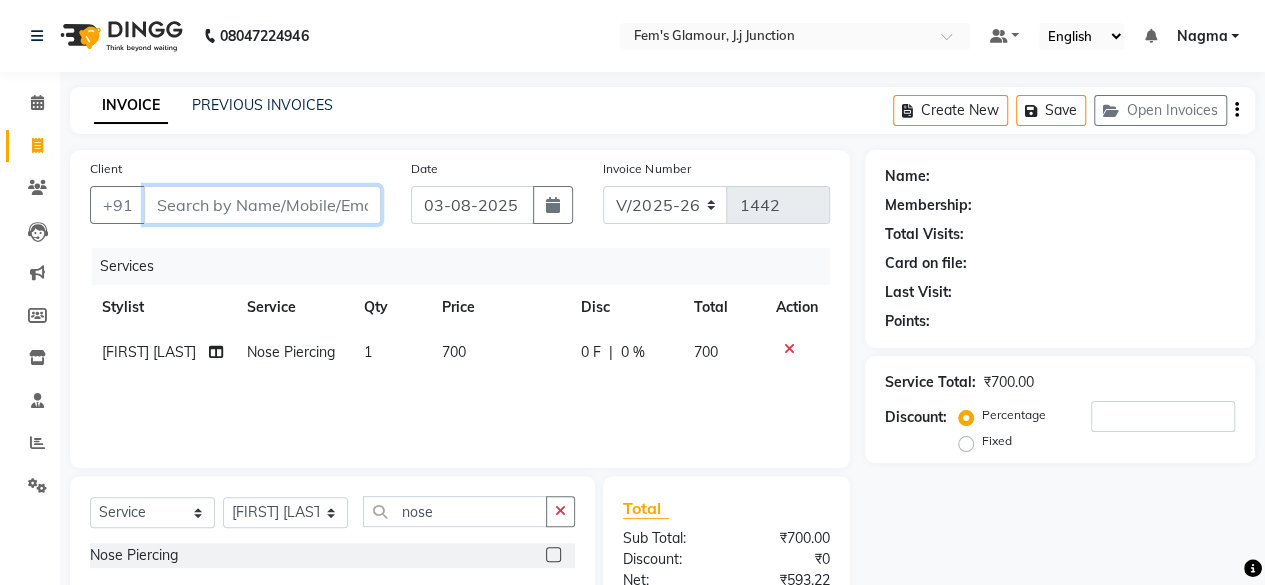 click on "Client" at bounding box center (262, 205) 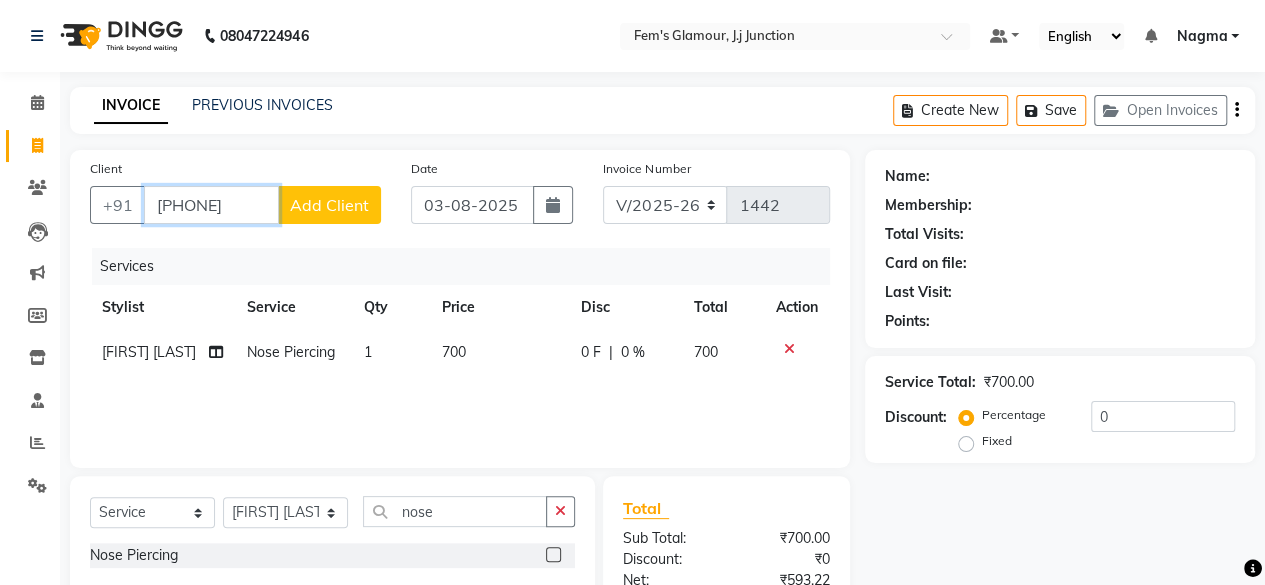 type on "[PHONE]" 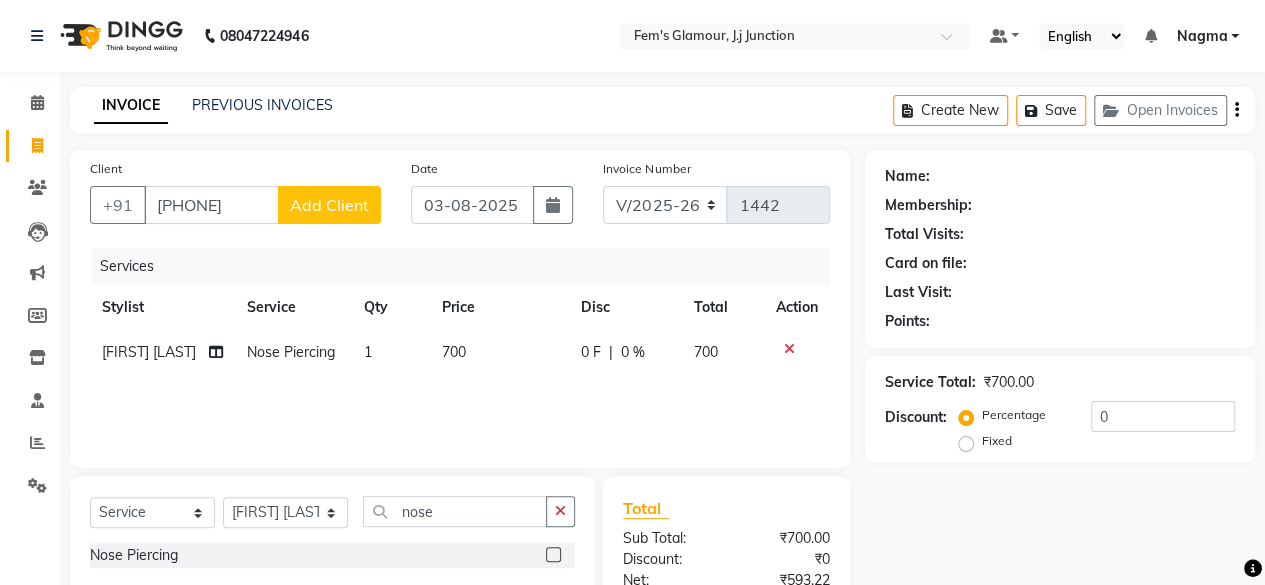 click on "Add Client" 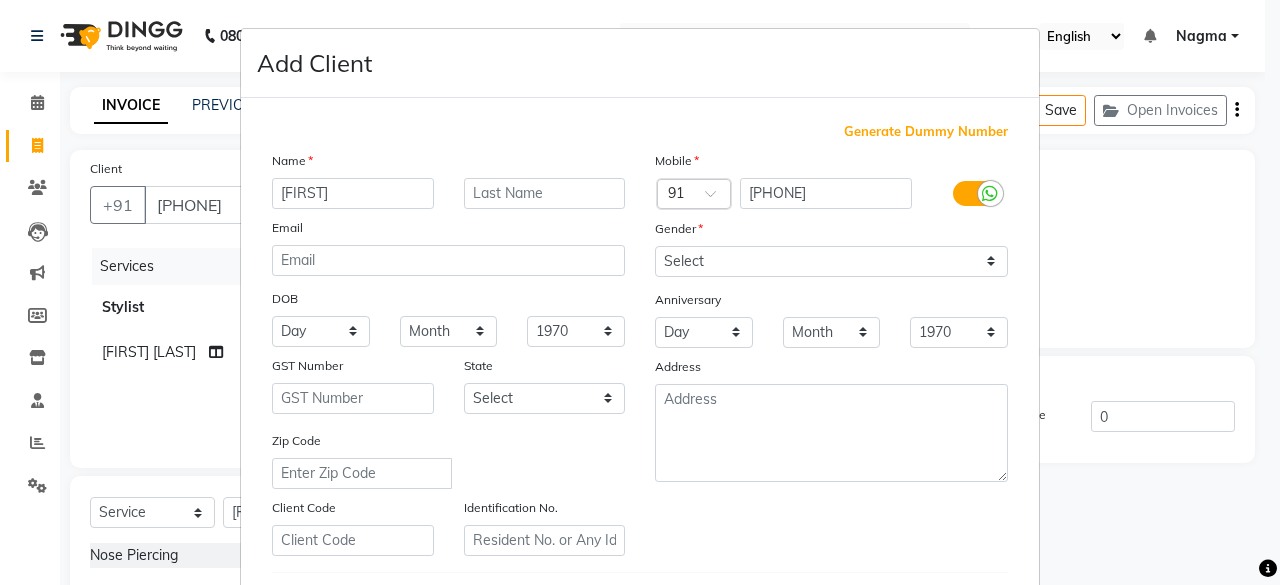 type on "[FIRST]" 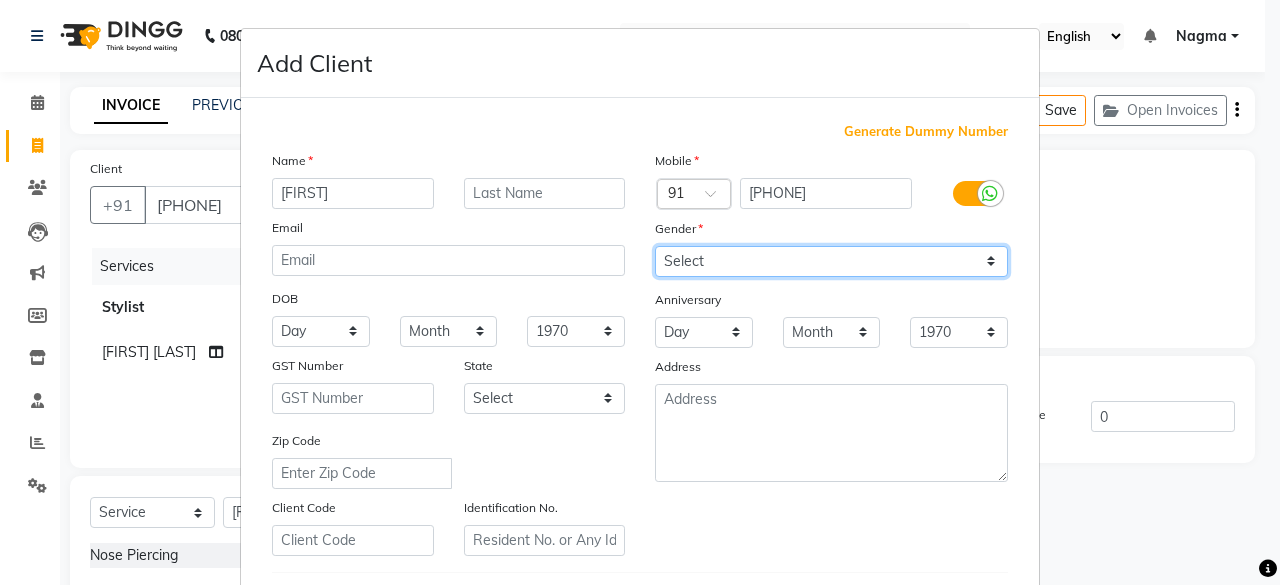 click on "Select Male Female Other Prefer Not To Say" at bounding box center [831, 261] 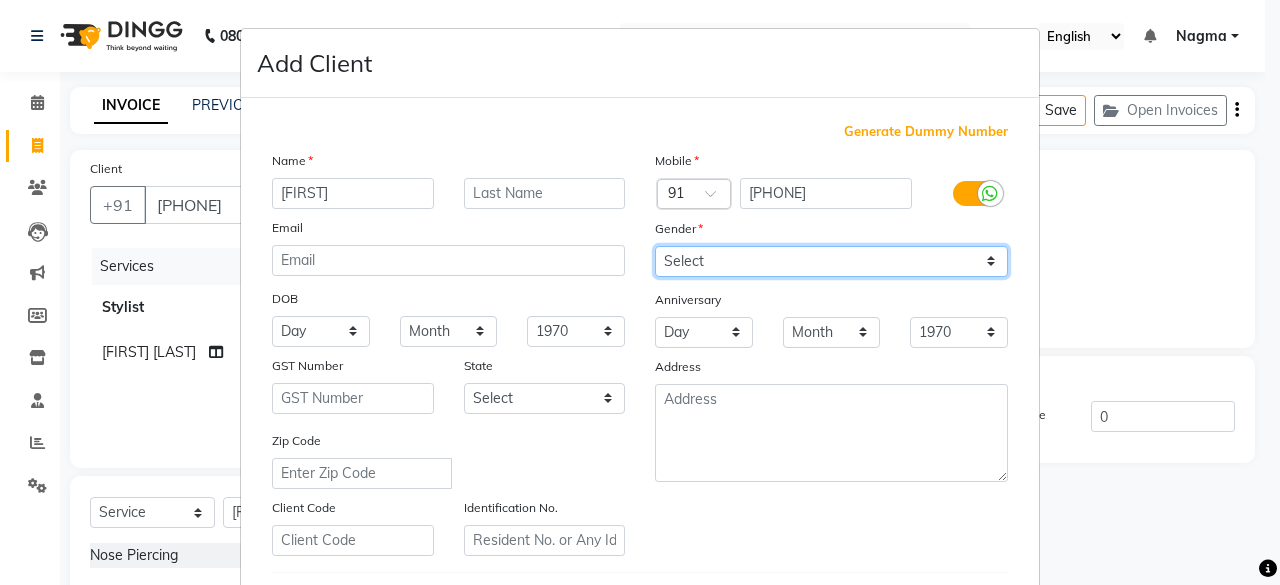 select on "female" 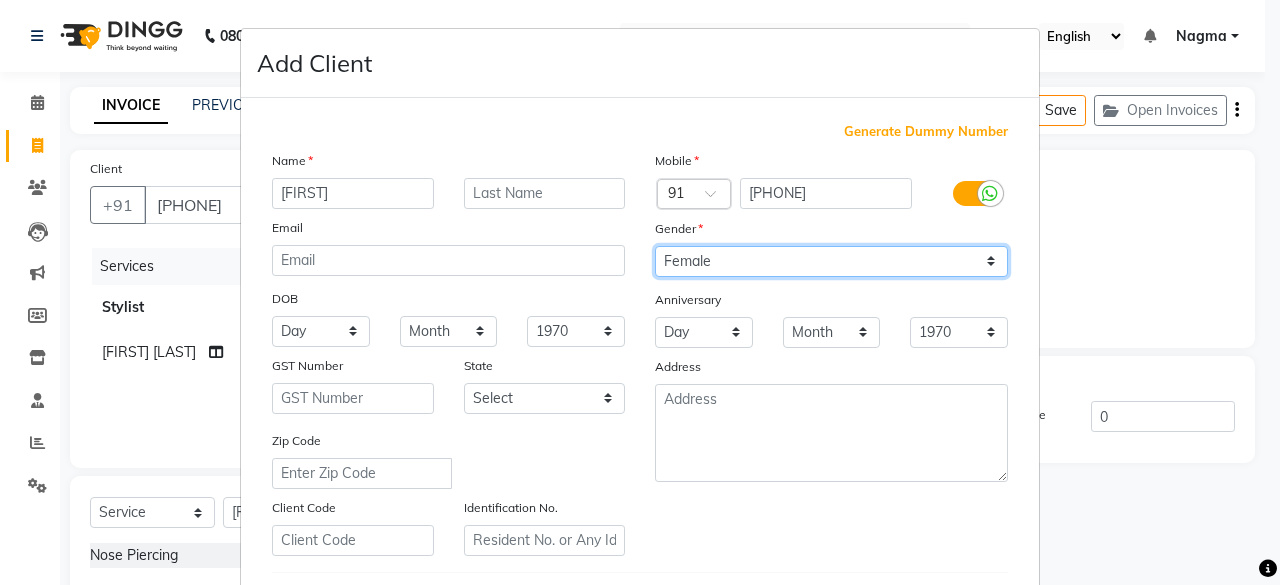 click on "Select Male Female Other Prefer Not To Say" at bounding box center [831, 261] 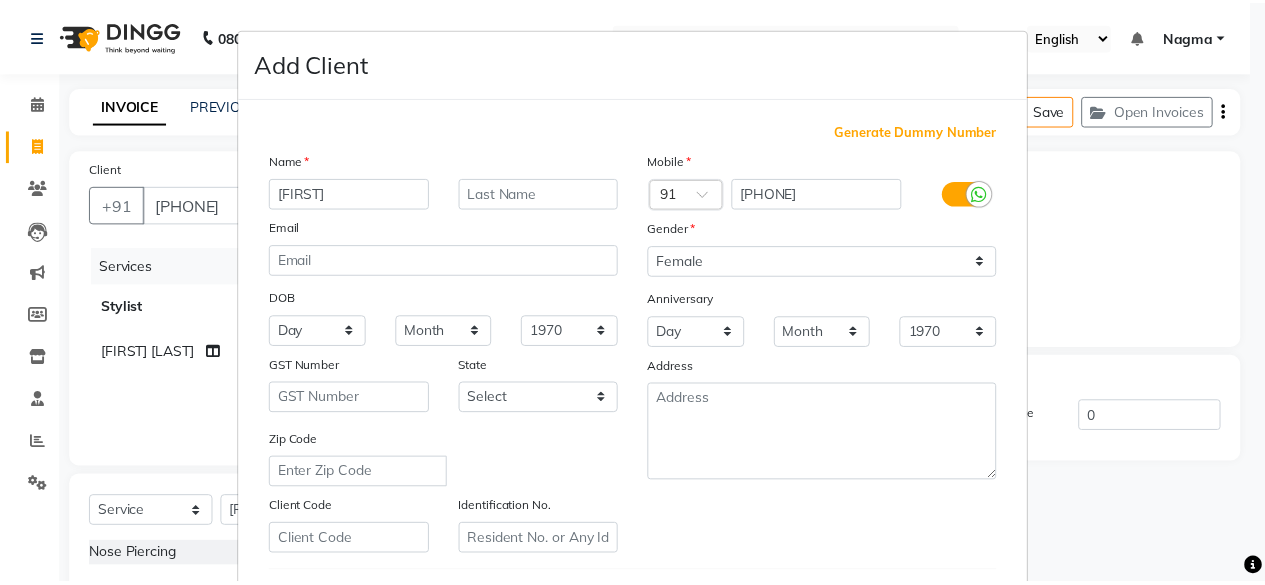 scroll, scrollTop: 334, scrollLeft: 0, axis: vertical 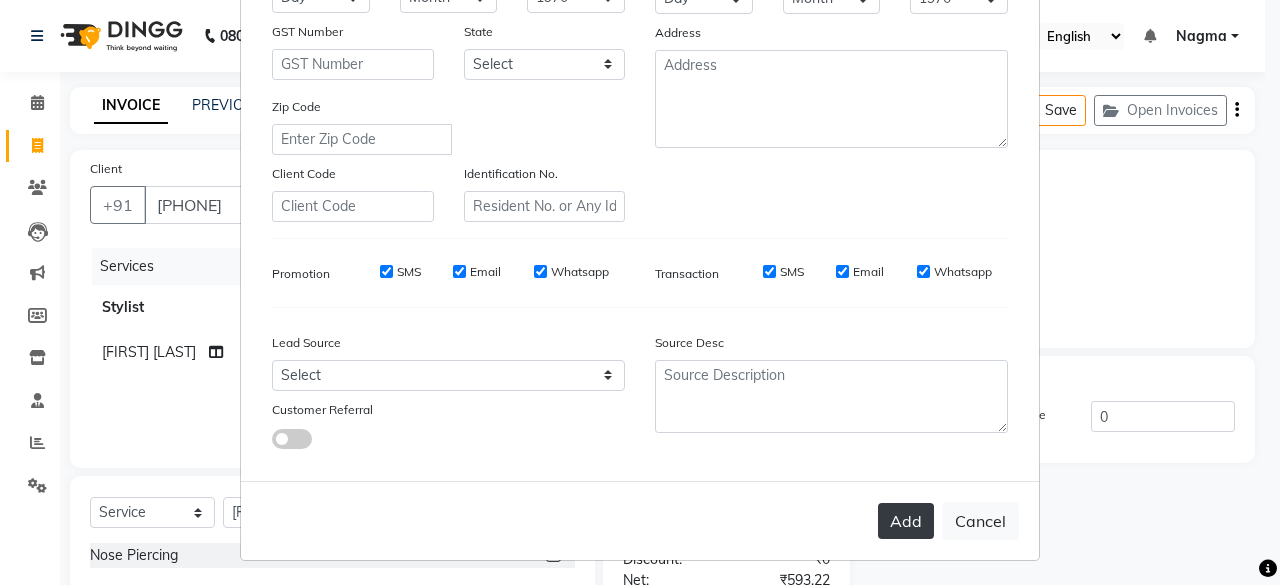 click on "Add" at bounding box center [906, 521] 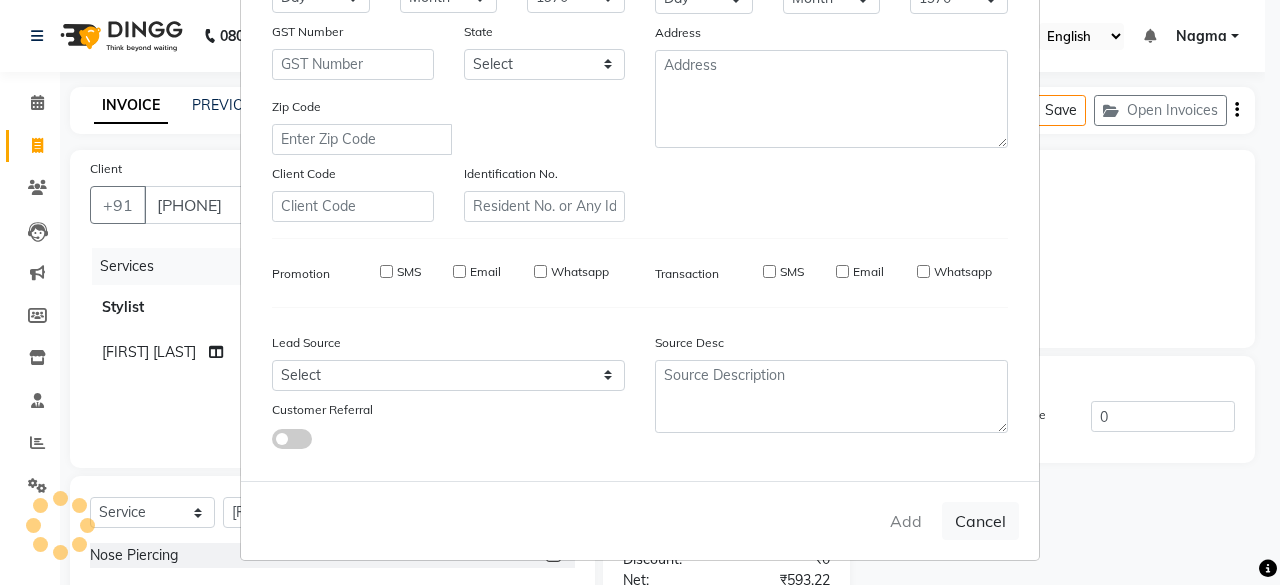type 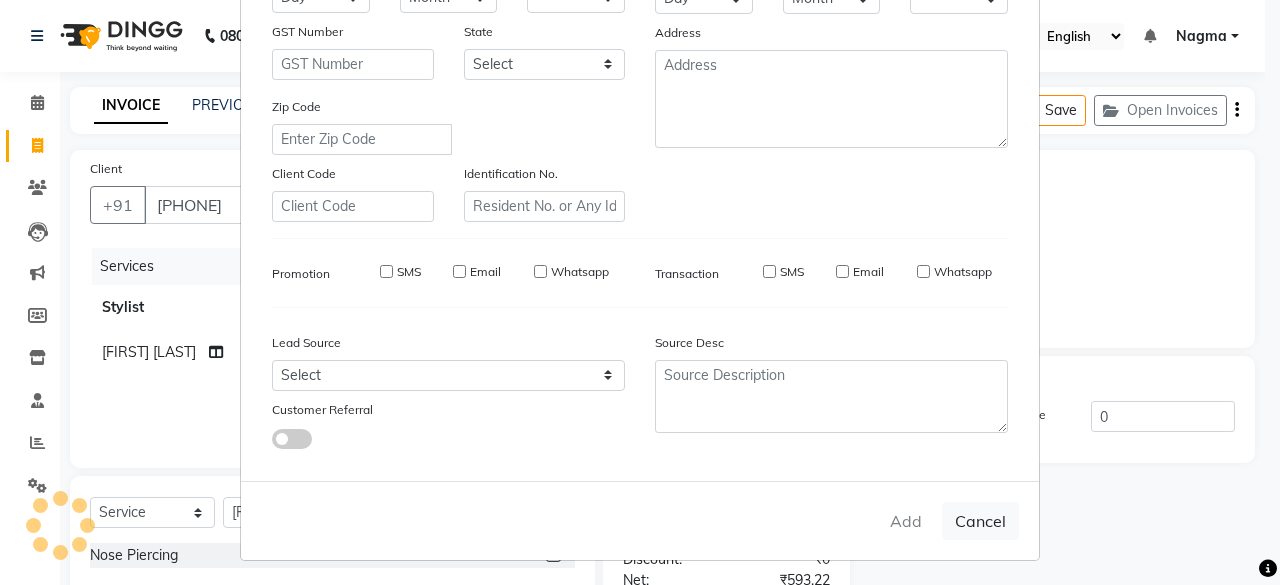 select on "1: Object" 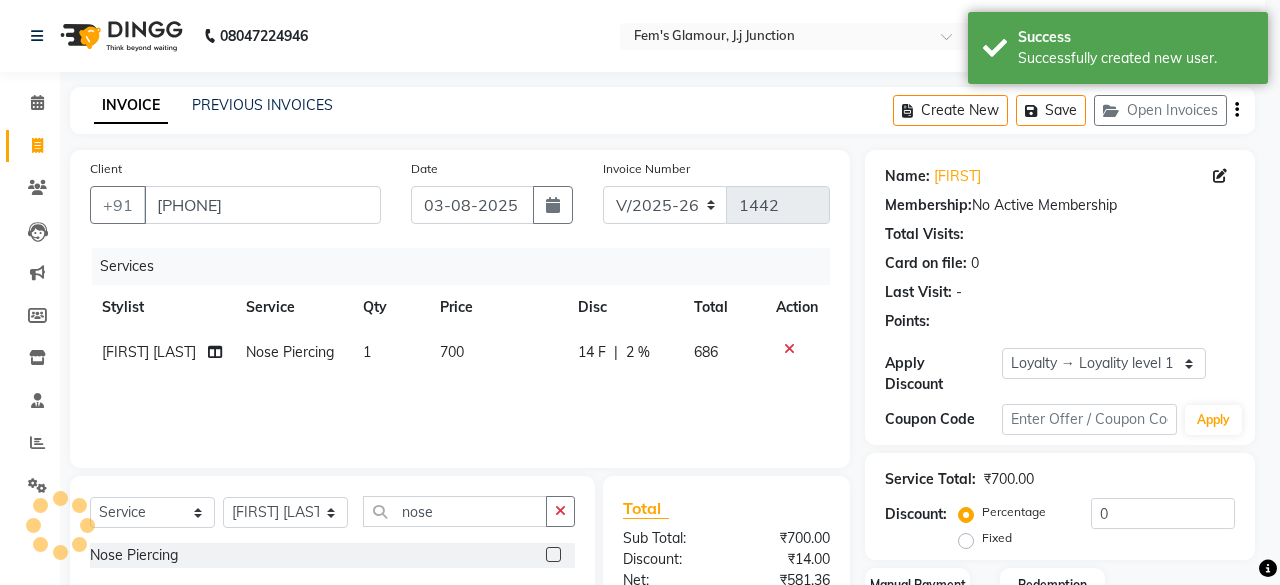type on "2" 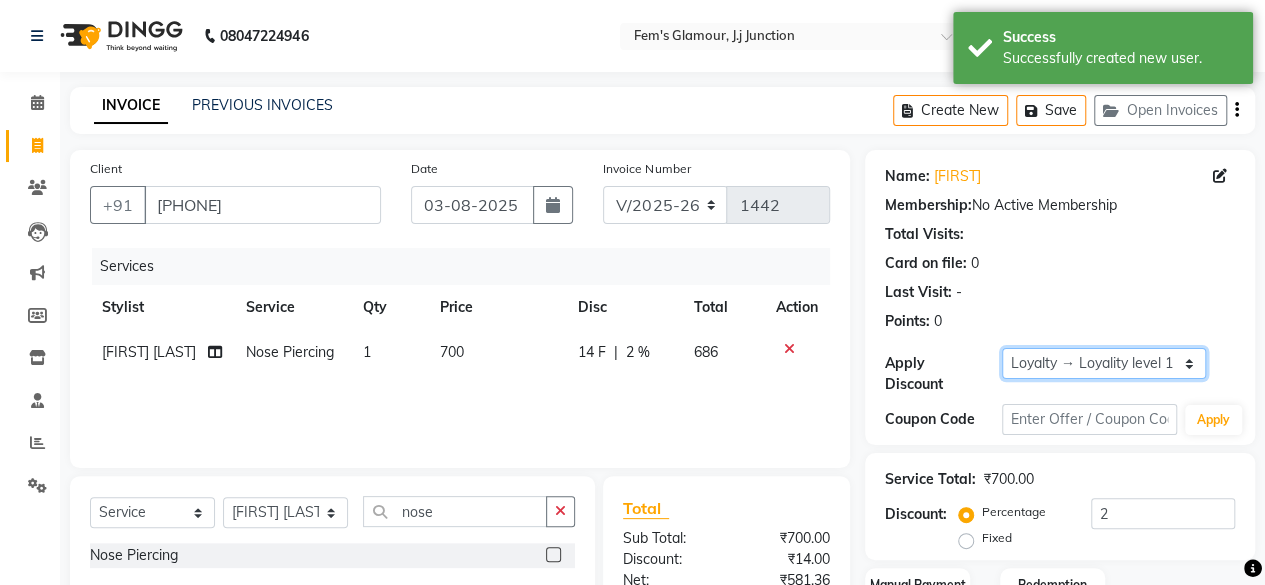 click on "Select  Loyalty → Loyality level 1" 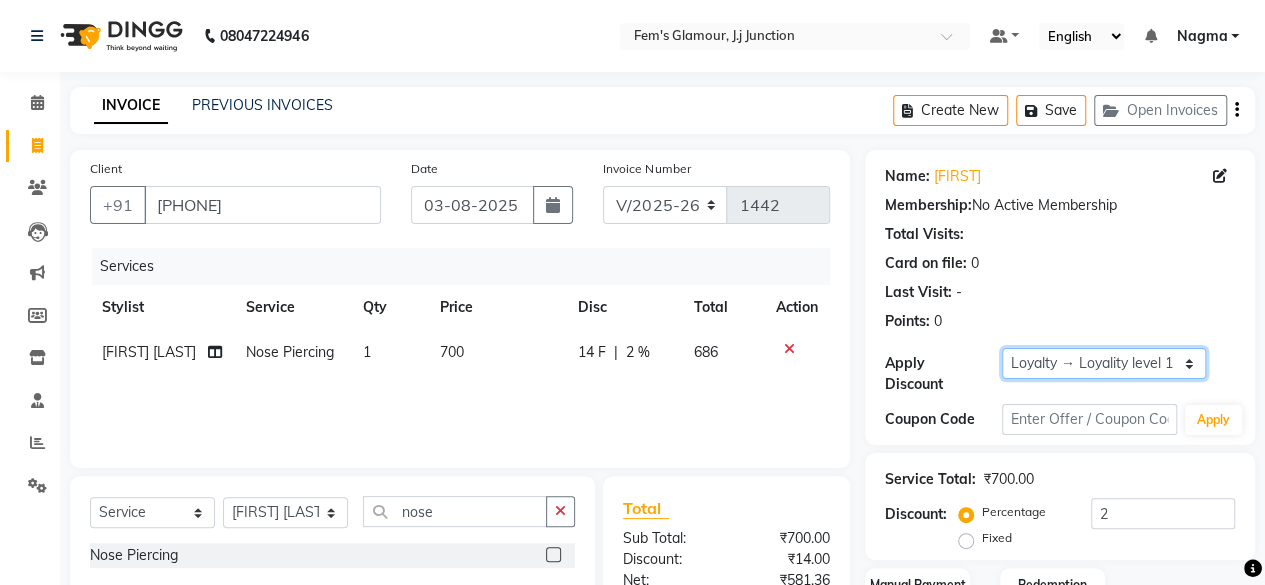 select on "0:" 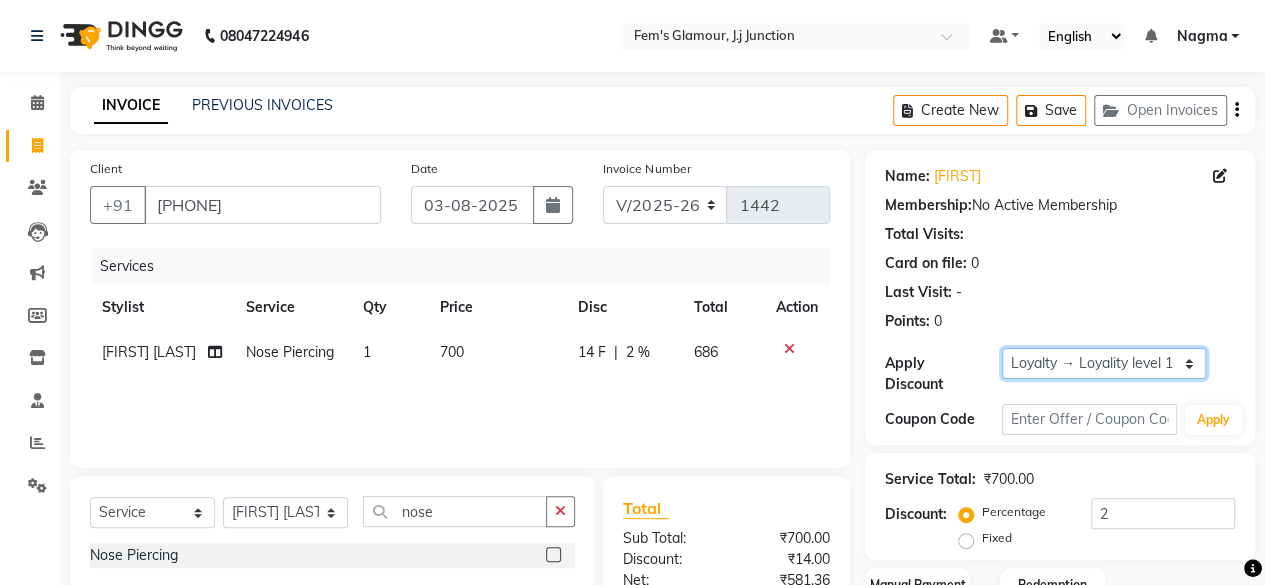 click on "Select  Loyalty → Loyality level 1" 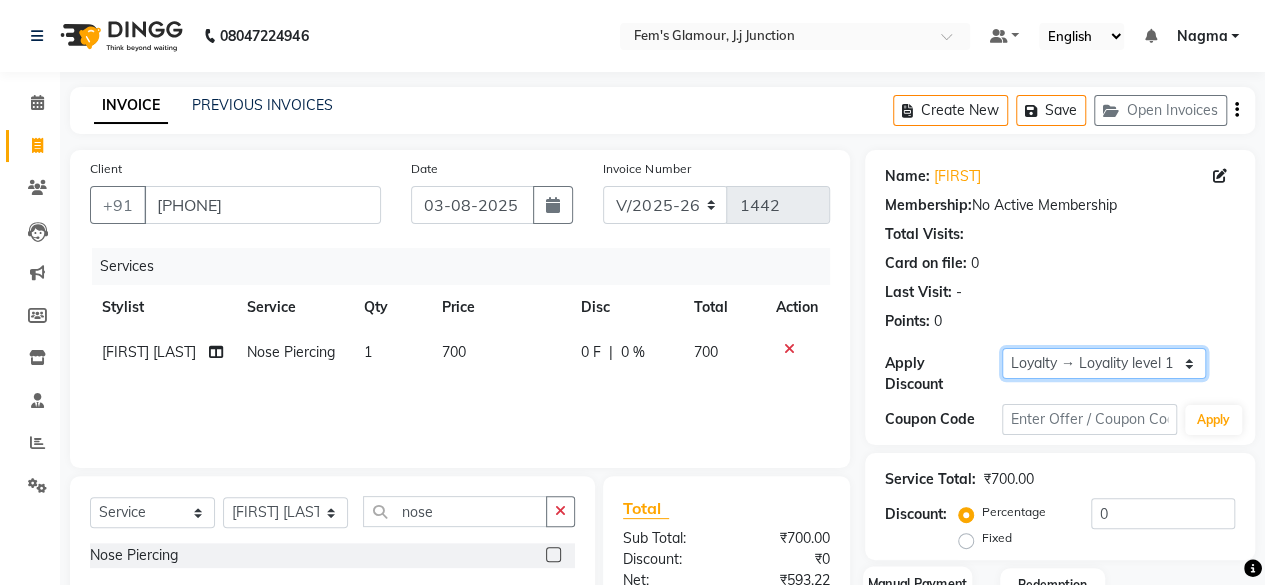 scroll, scrollTop: 213, scrollLeft: 0, axis: vertical 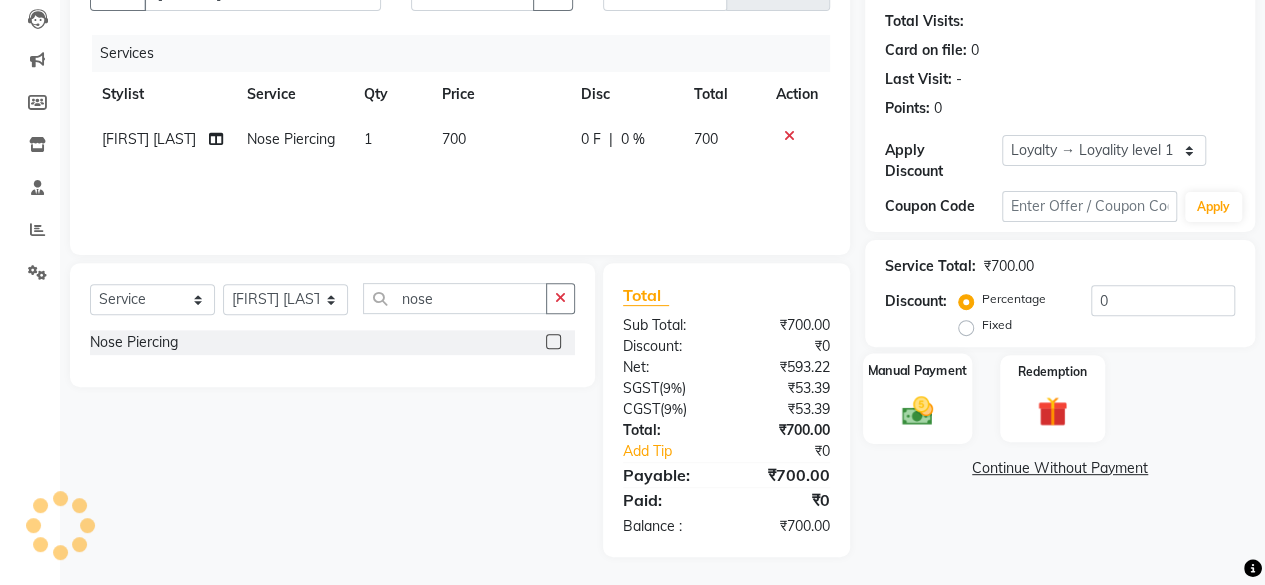 click on "Manual Payment" 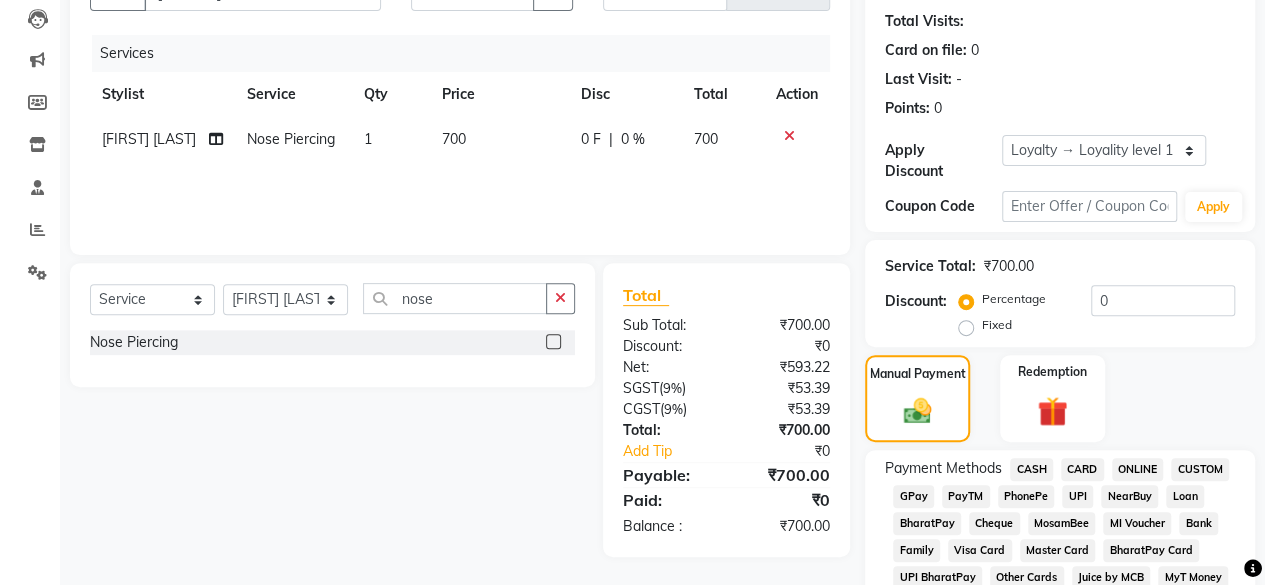 click on "GPay" 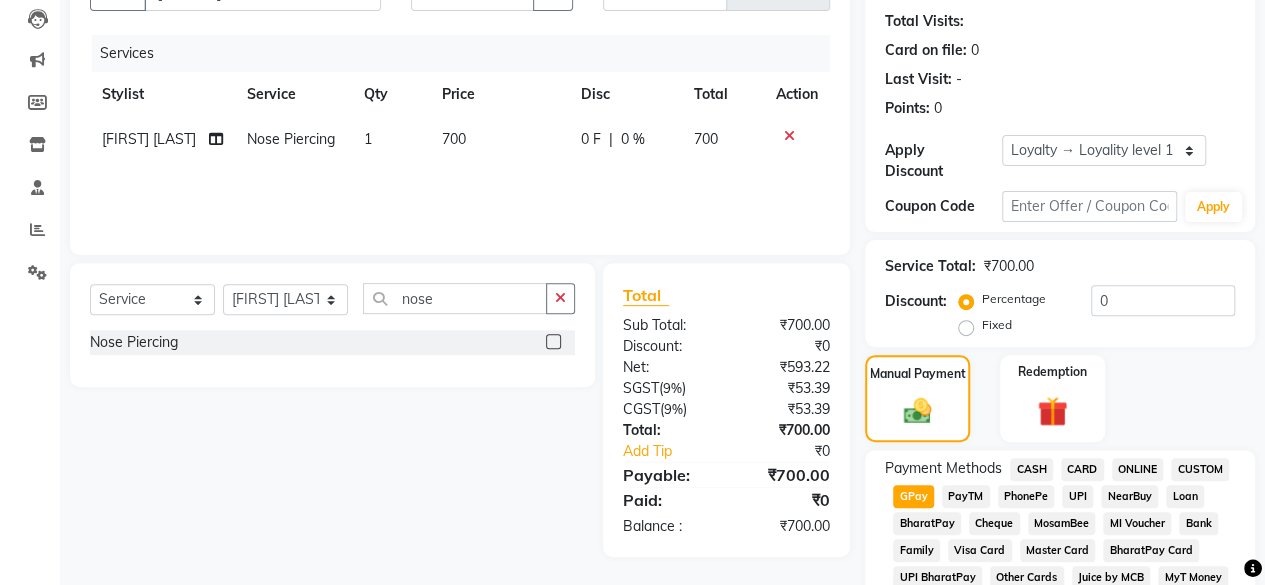scroll, scrollTop: 725, scrollLeft: 0, axis: vertical 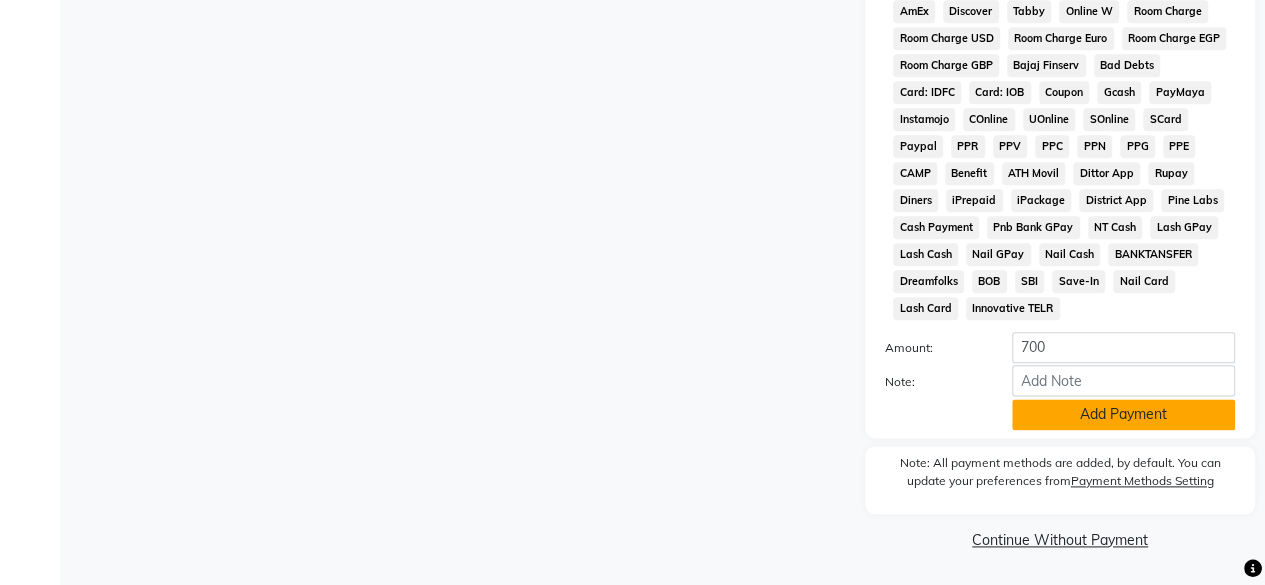 click on "Add Payment" 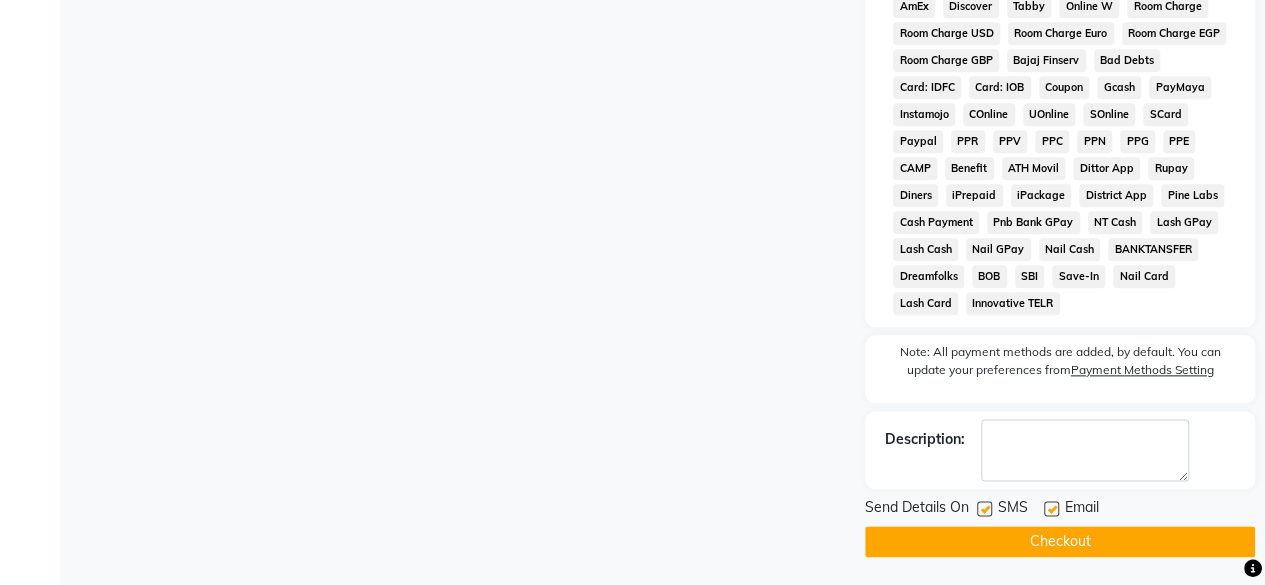 click on "Checkout" 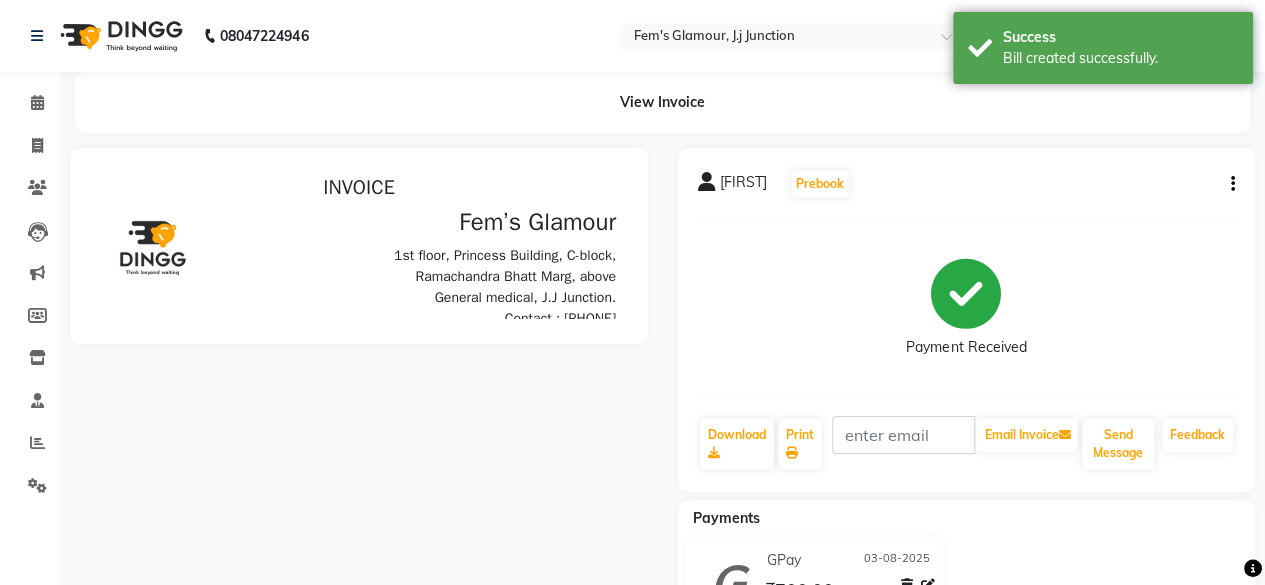 scroll, scrollTop: 0, scrollLeft: 0, axis: both 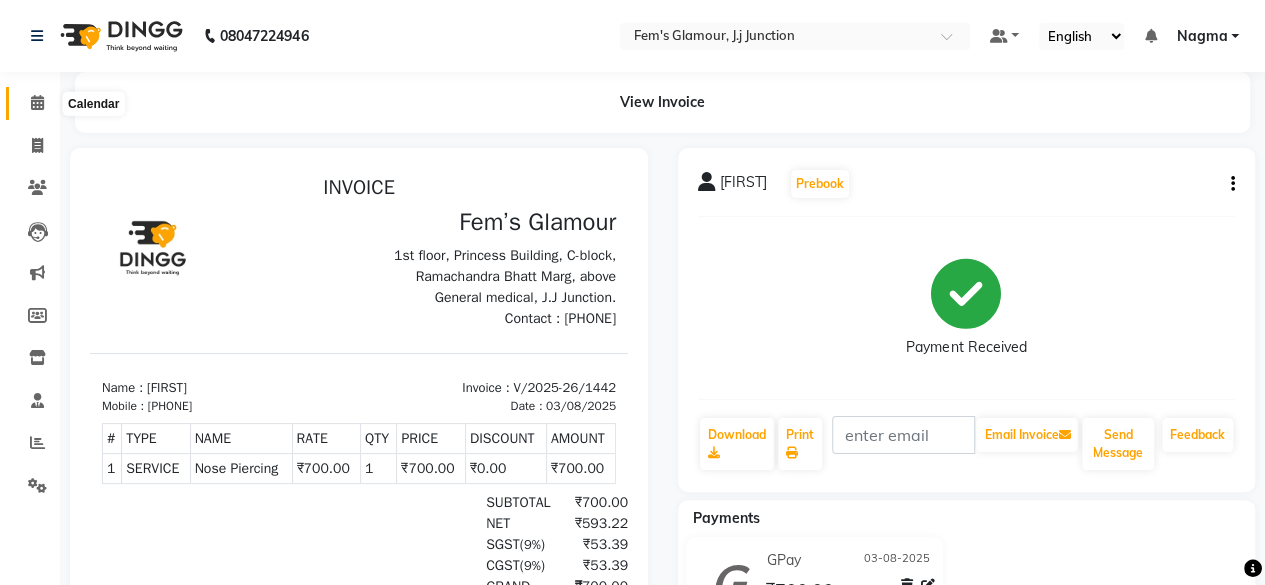click 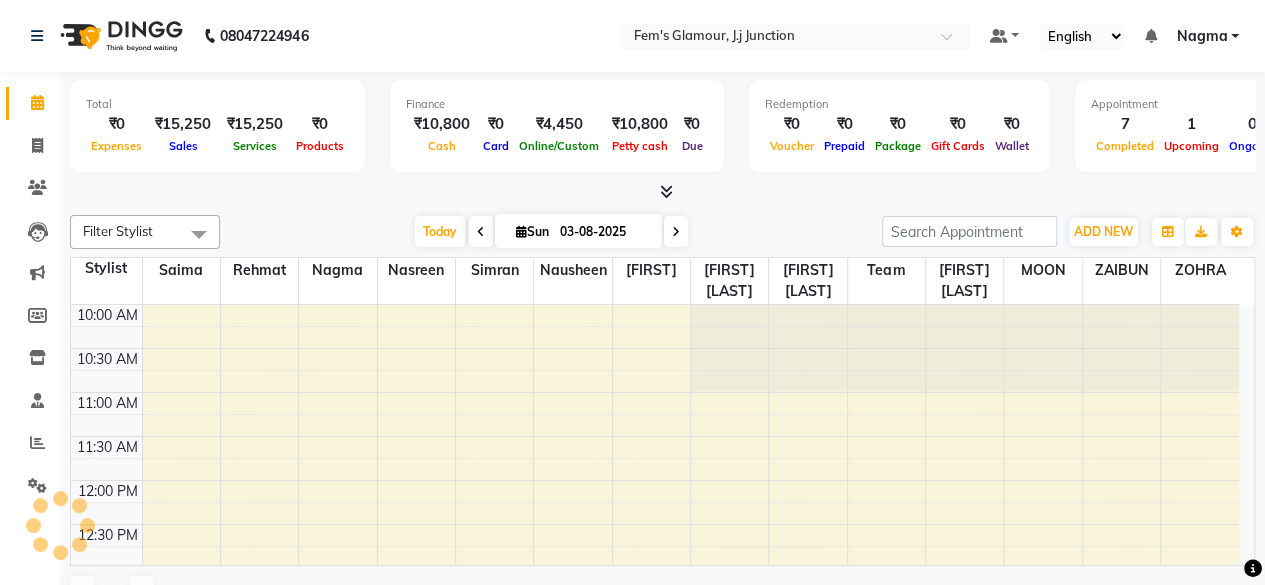 scroll, scrollTop: 608, scrollLeft: 0, axis: vertical 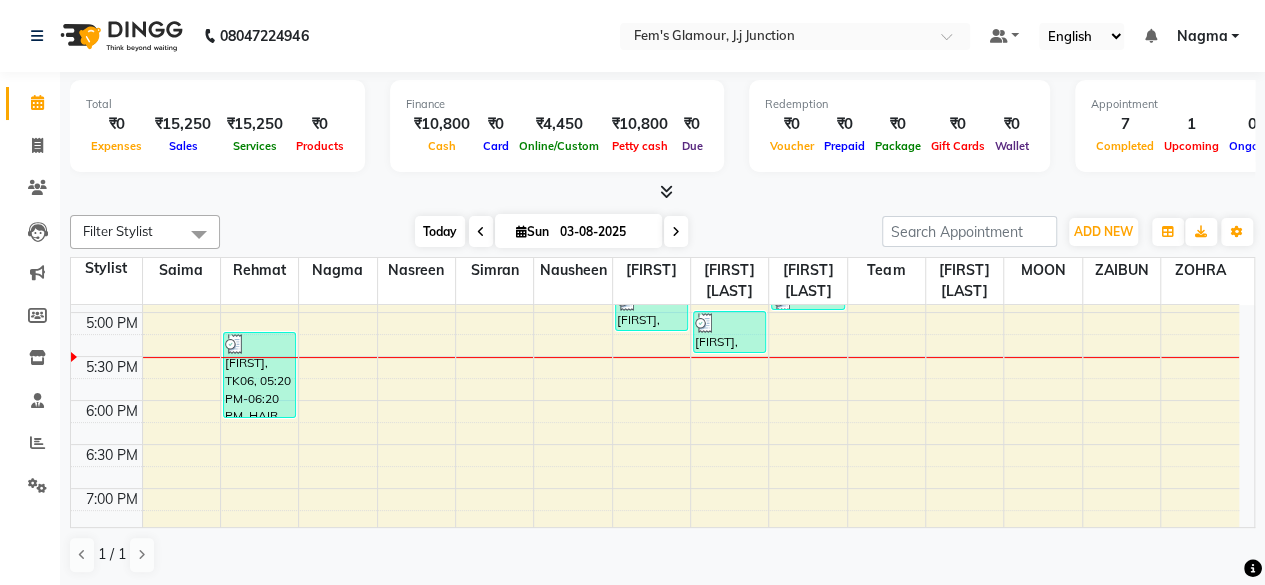 click on "Today" at bounding box center (440, 231) 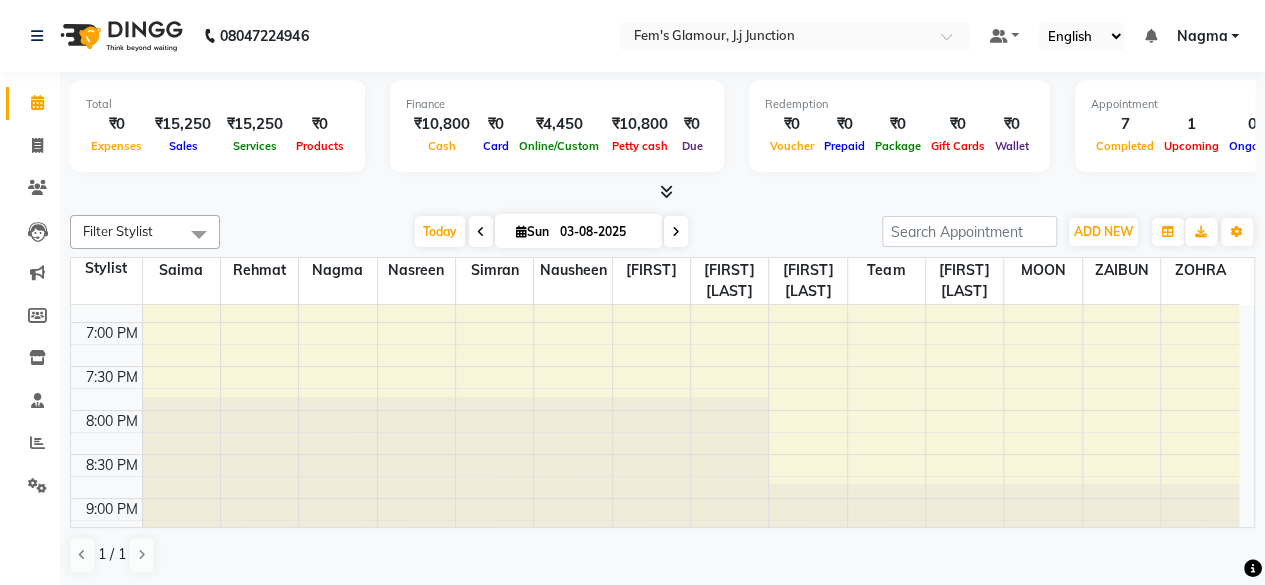 scroll, scrollTop: 816, scrollLeft: 0, axis: vertical 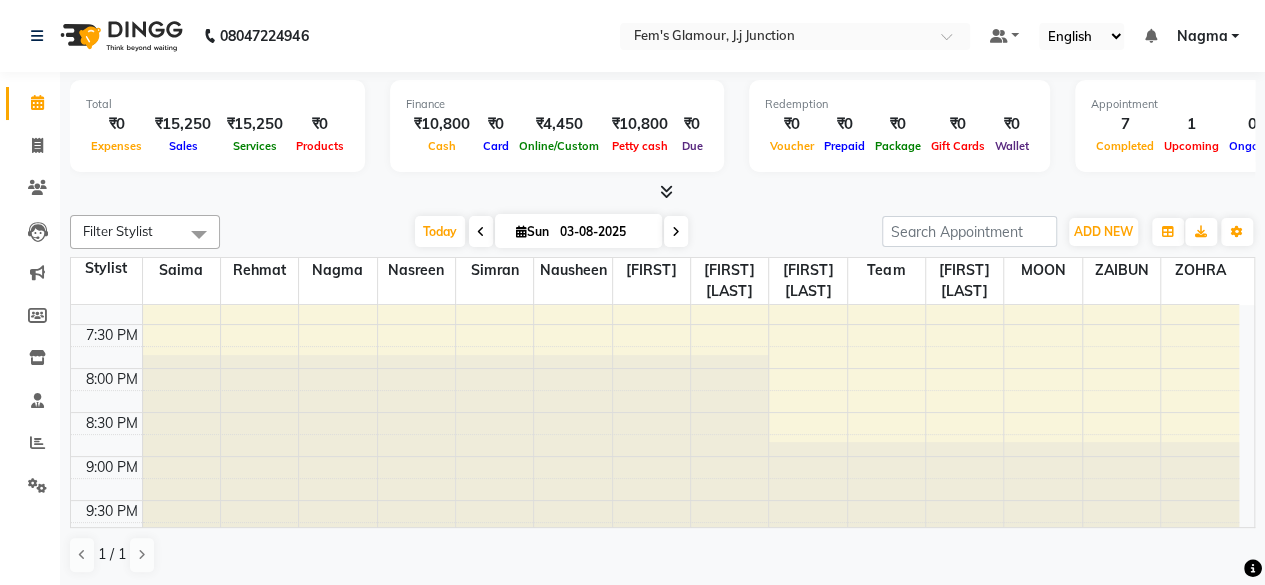 click on "Redemption  ₹0 Voucher ₹0 Prepaid ₹0 Package ₹0  Gift Cards ₹0  Wallet" at bounding box center [899, 126] 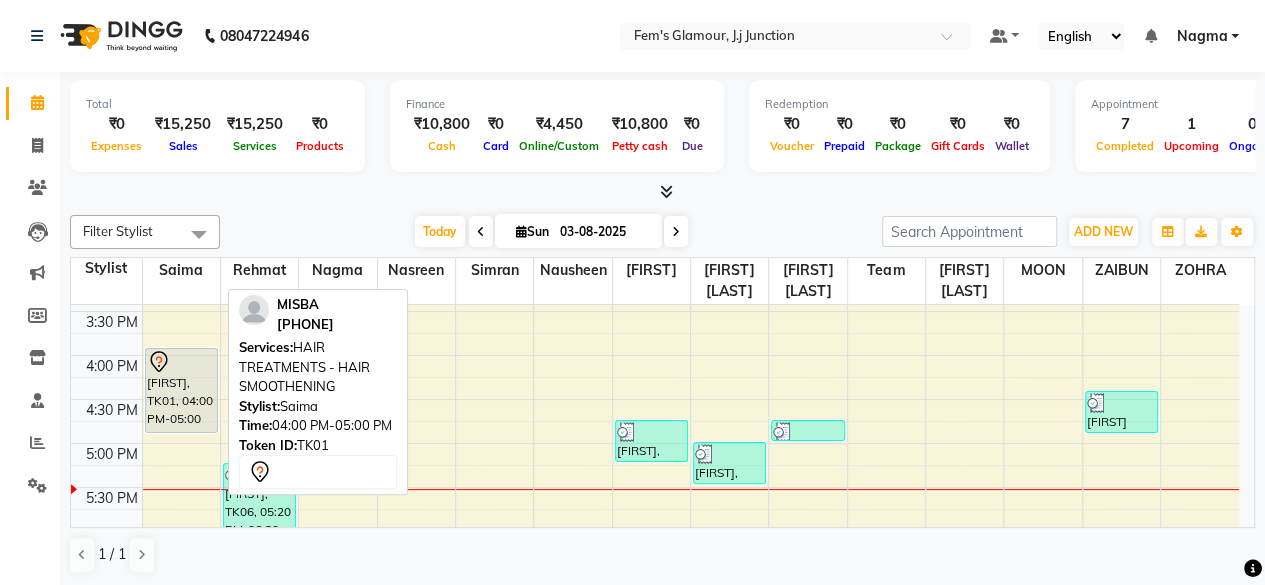scroll, scrollTop: 816, scrollLeft: 0, axis: vertical 